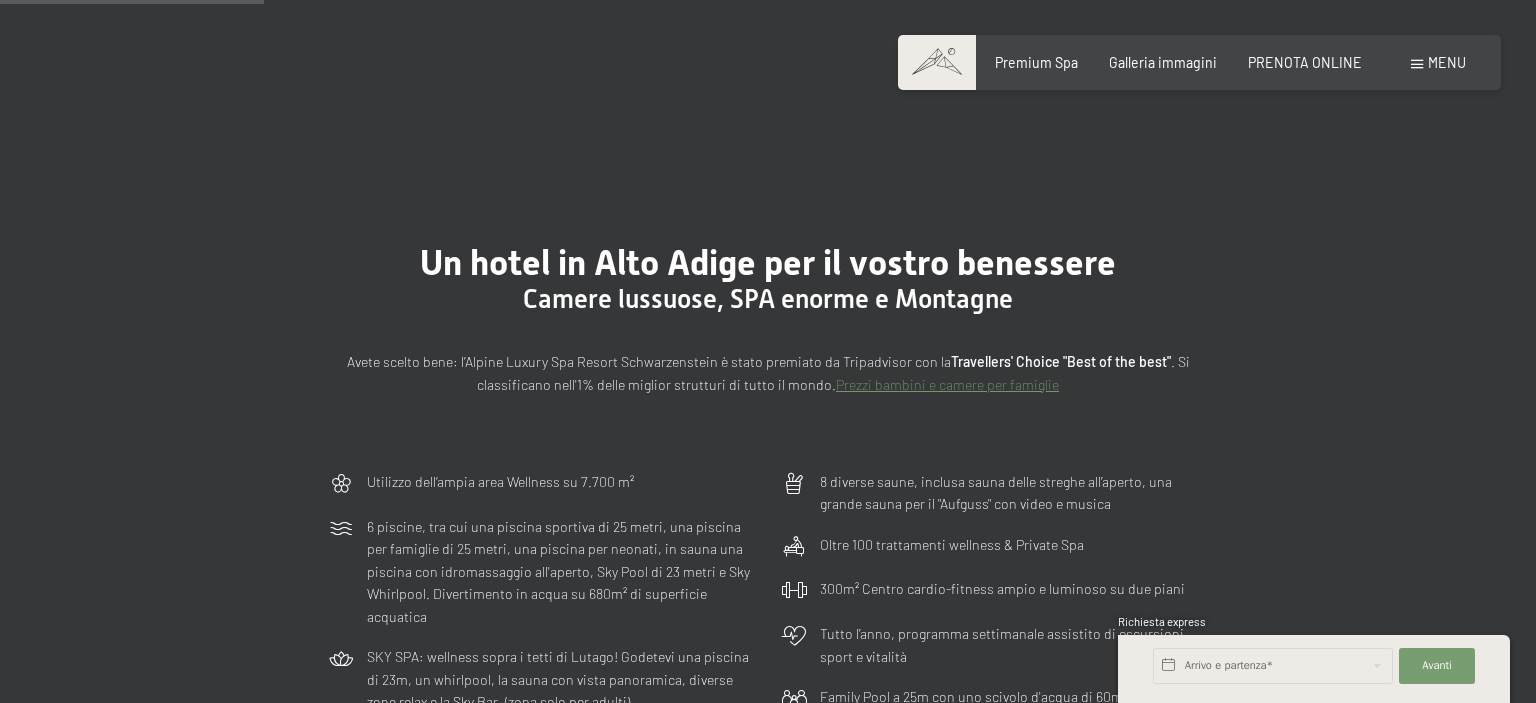 scroll, scrollTop: 974, scrollLeft: 0, axis: vertical 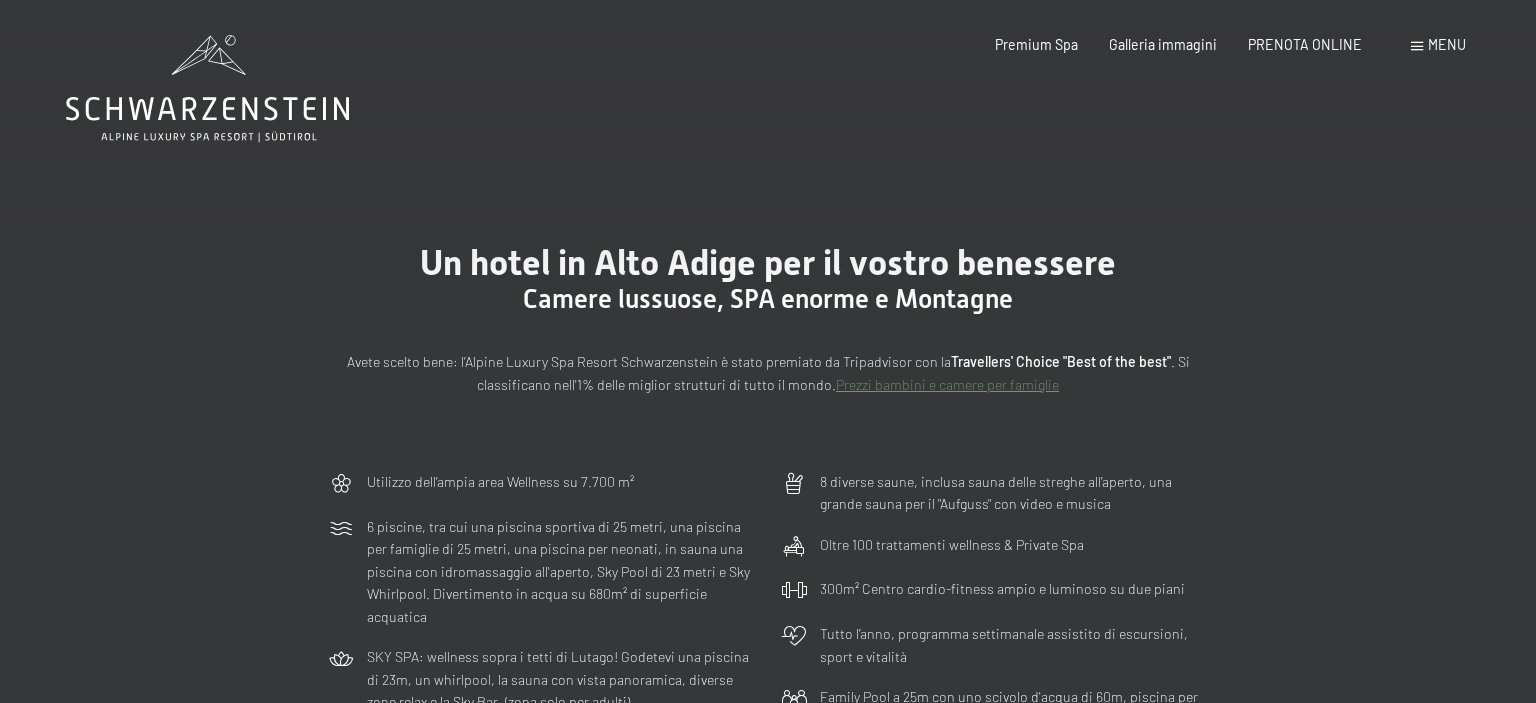 click on "Menu" at bounding box center [1447, 44] 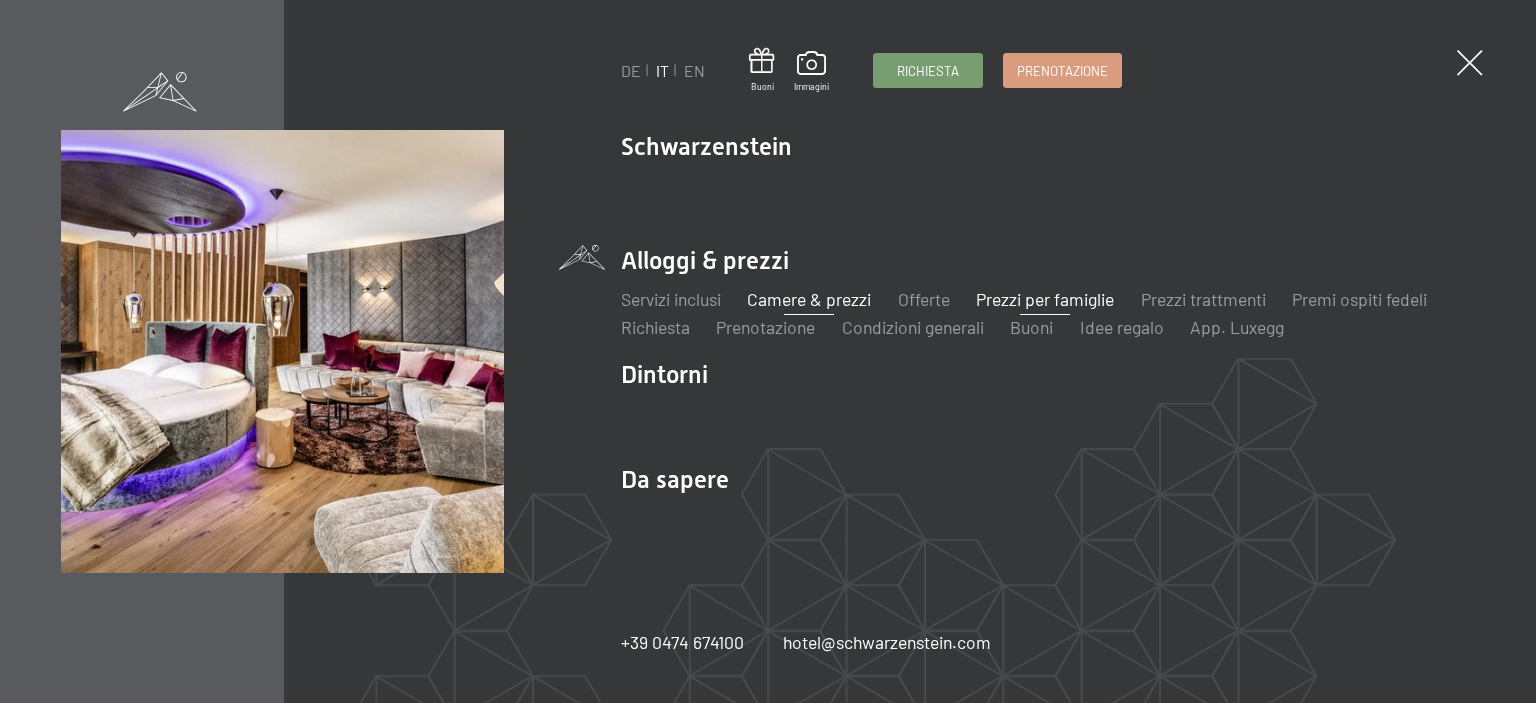 click on "Prezzi per famiglie" at bounding box center (1045, 299) 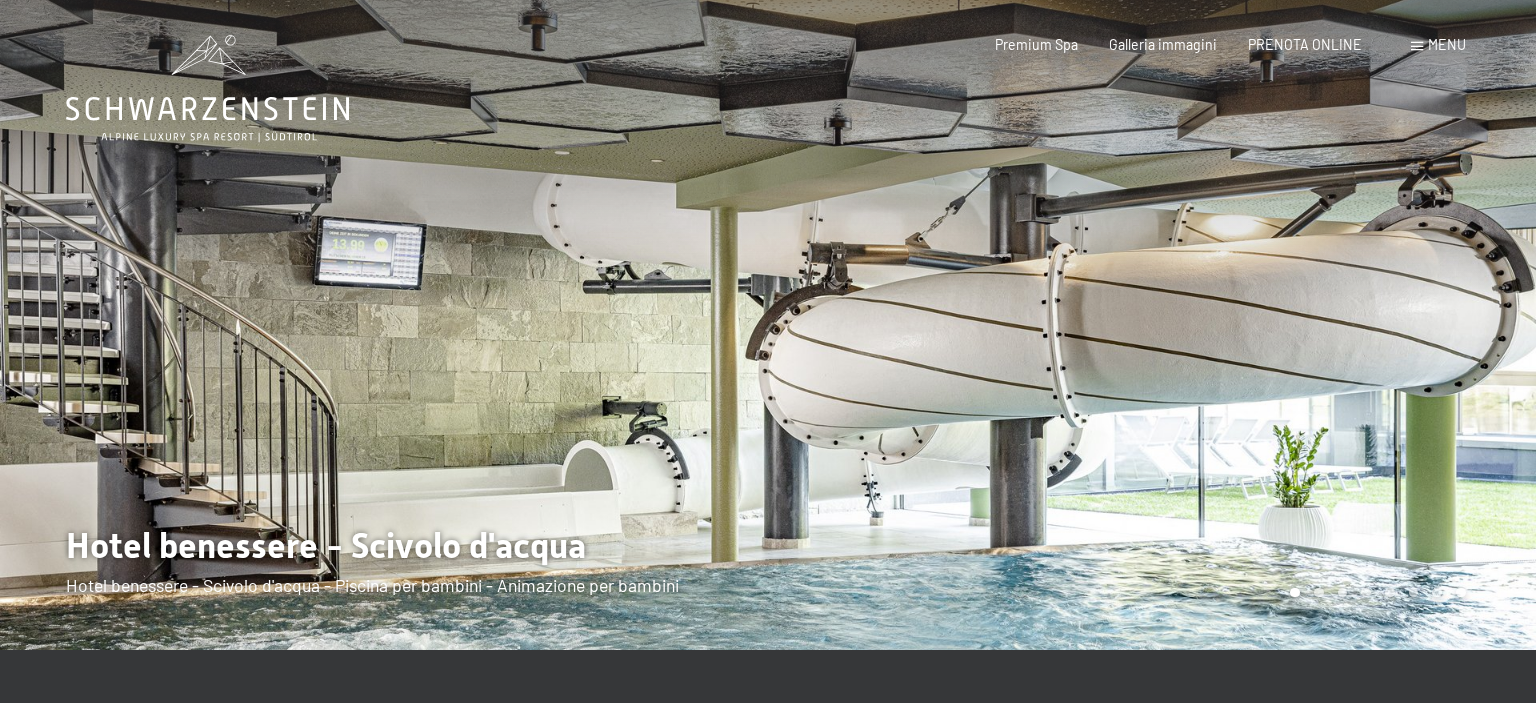 scroll, scrollTop: 0, scrollLeft: 0, axis: both 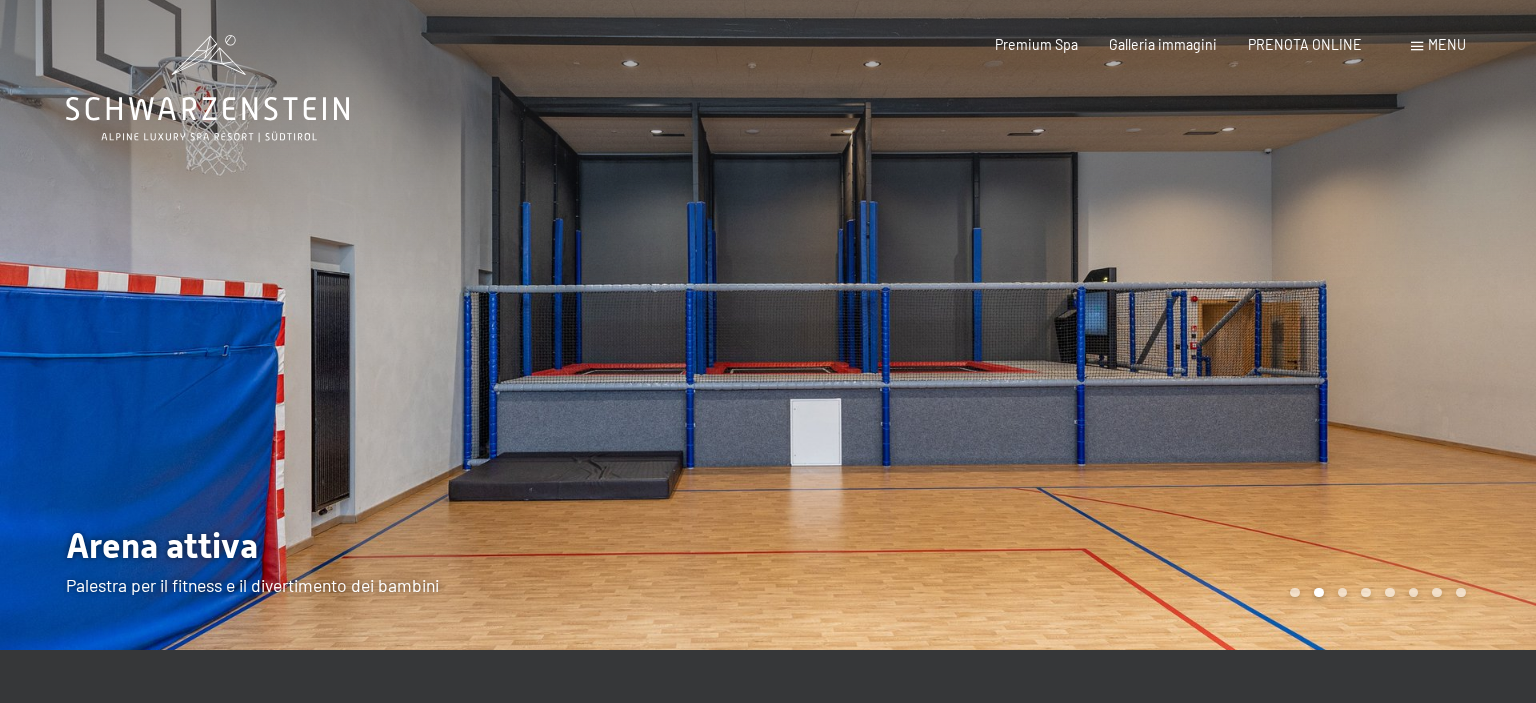 click on "Menu" at bounding box center [1447, 44] 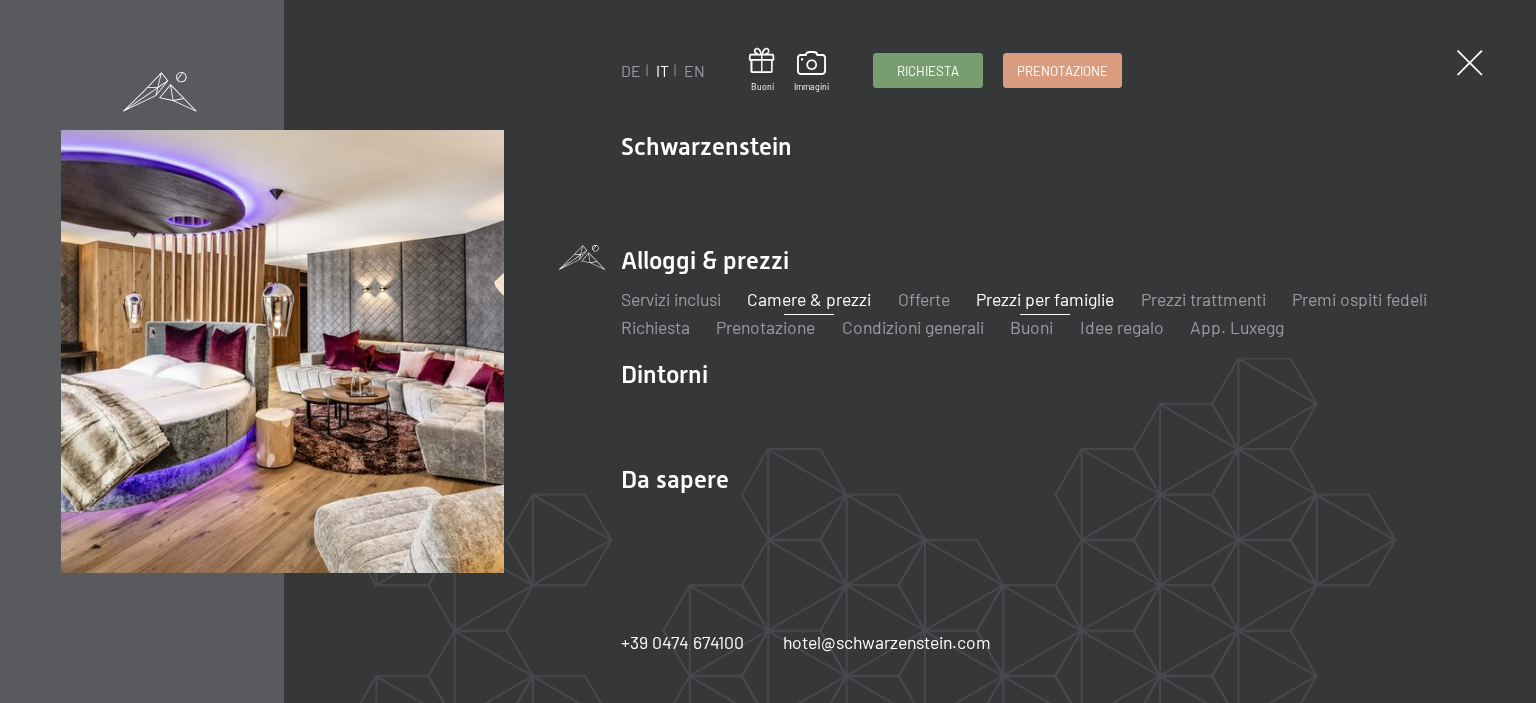 click on "Camere & prezzi" at bounding box center [809, 299] 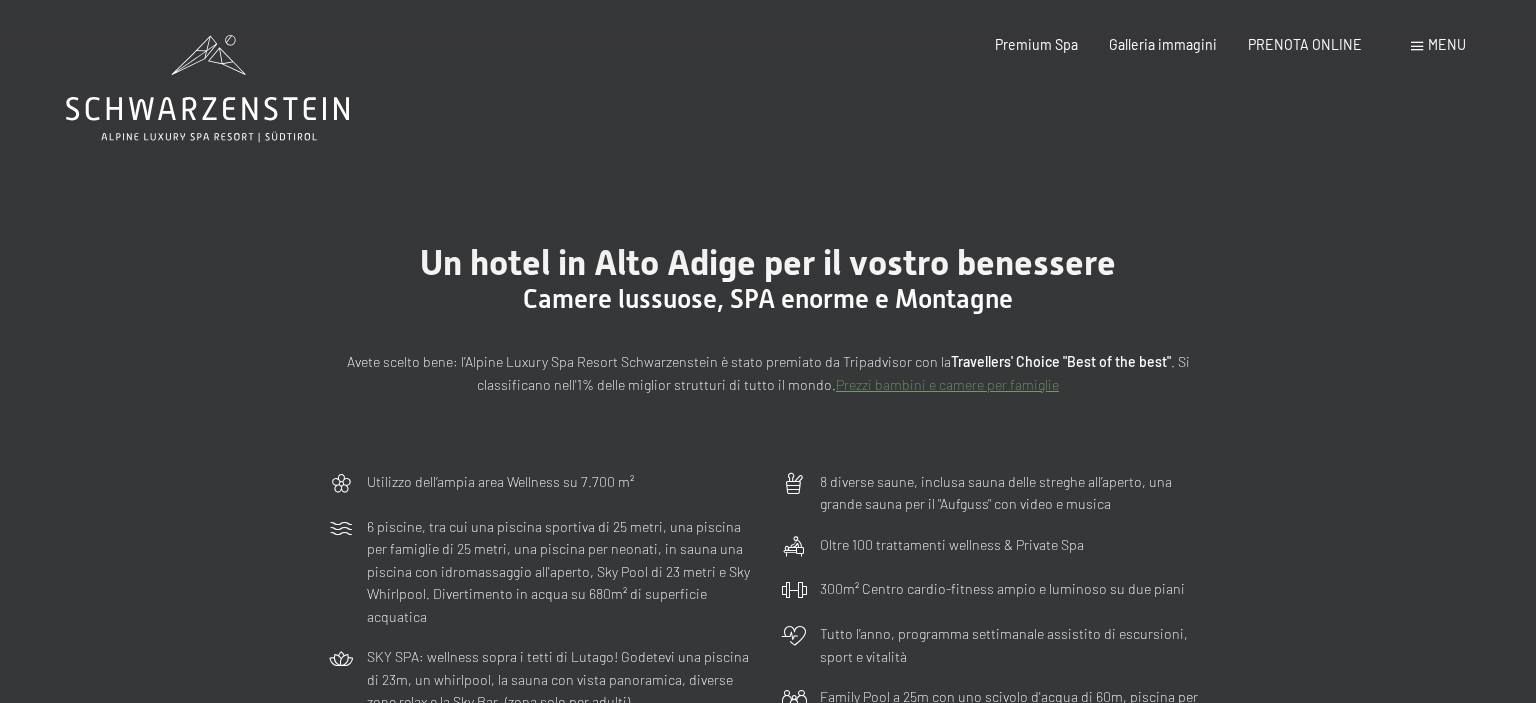 scroll, scrollTop: 0, scrollLeft: 0, axis: both 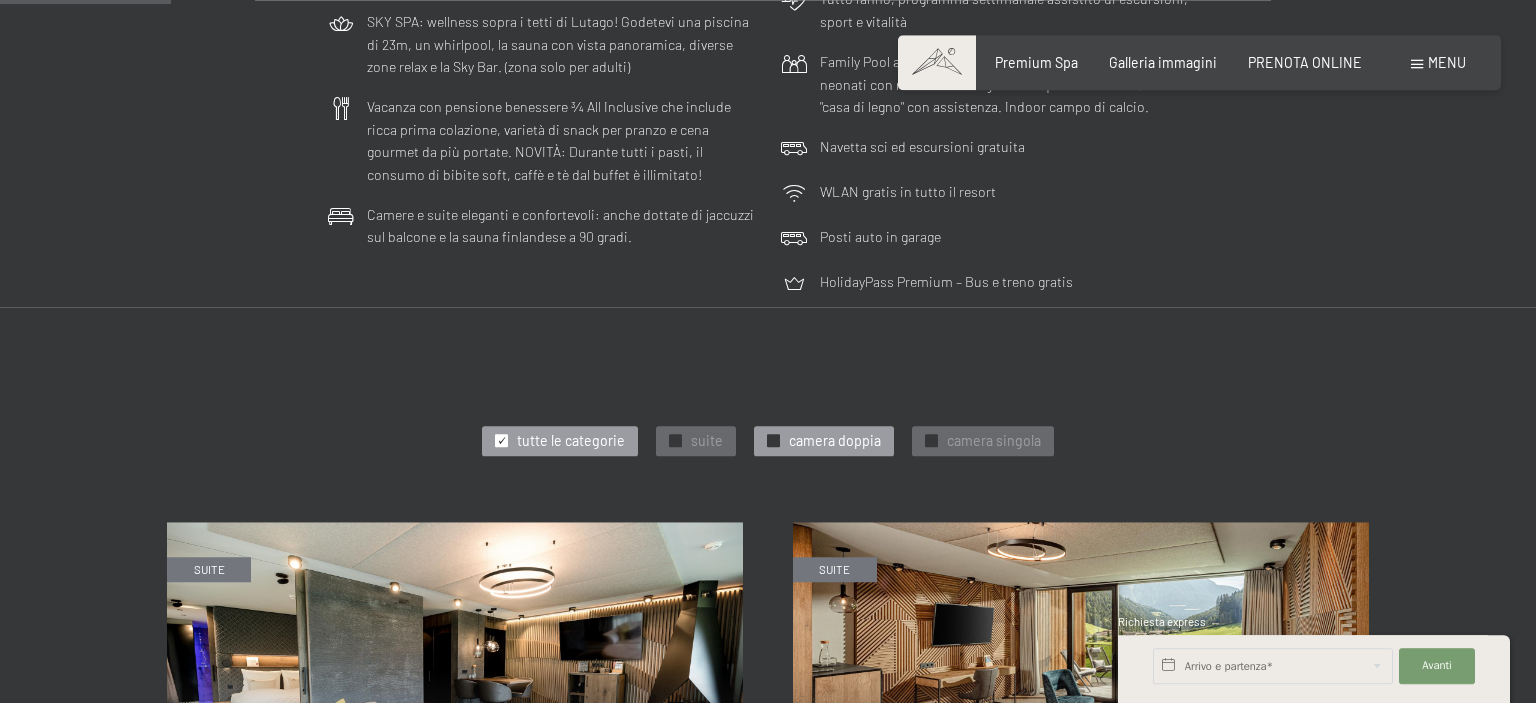click on "camera doppia" at bounding box center [835, 441] 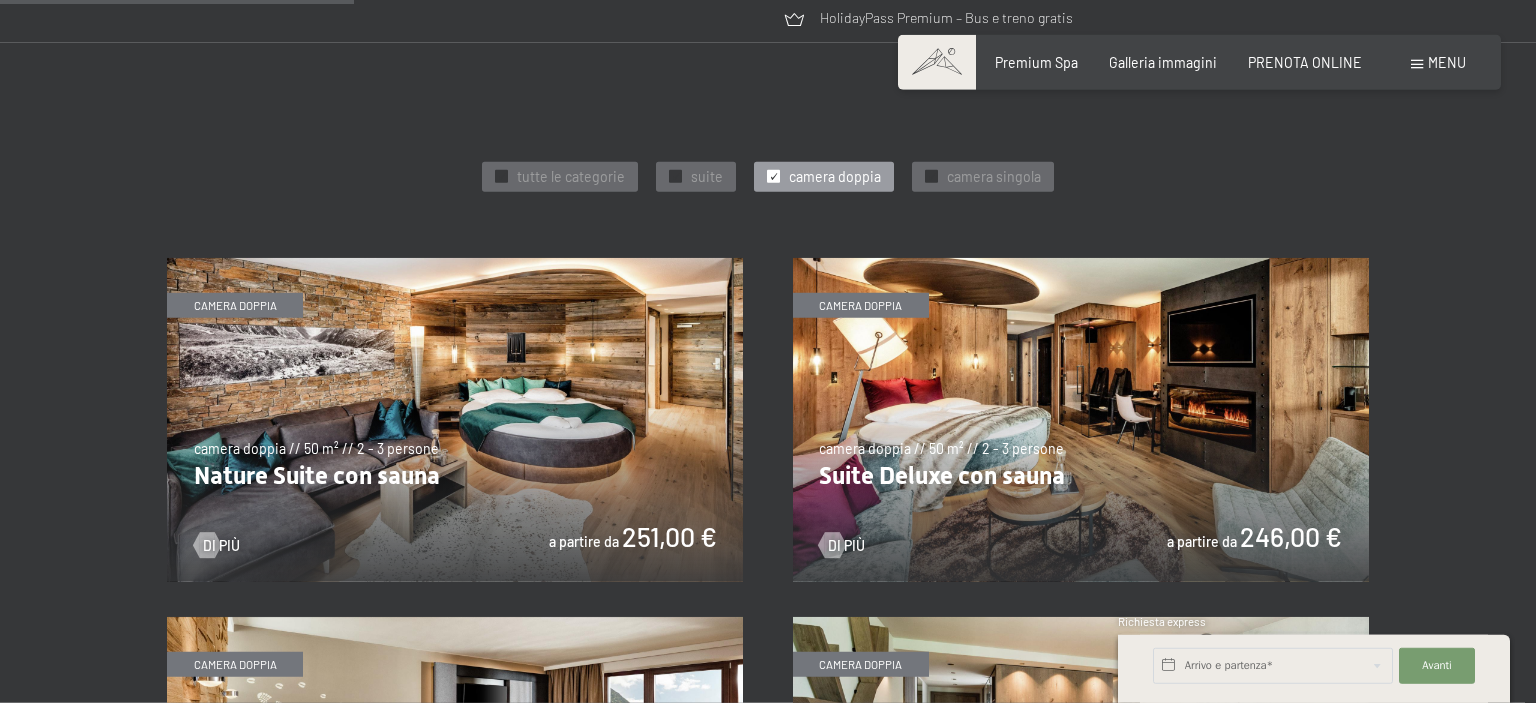 scroll, scrollTop: 920, scrollLeft: 0, axis: vertical 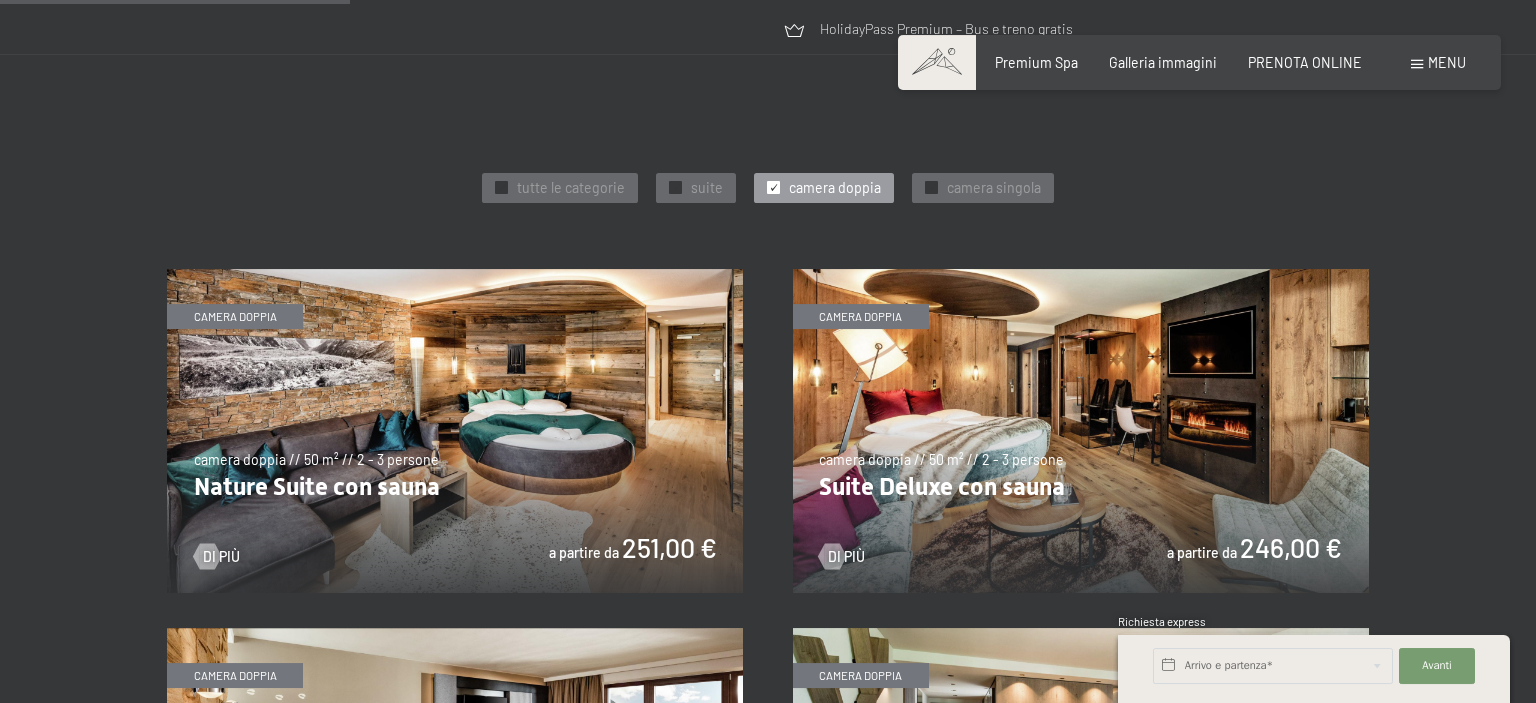 click on "camera doppia" at bounding box center (835, 188) 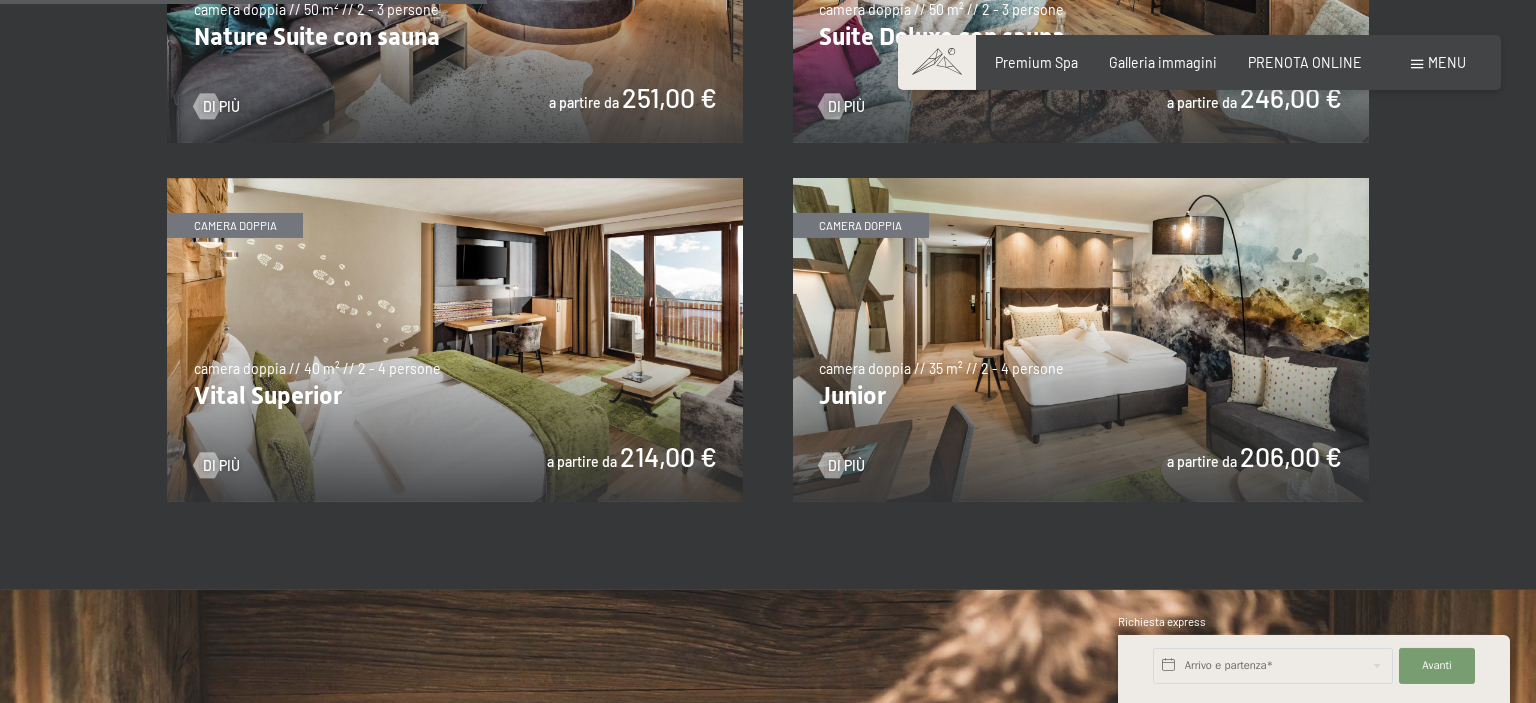 scroll, scrollTop: 1344, scrollLeft: 0, axis: vertical 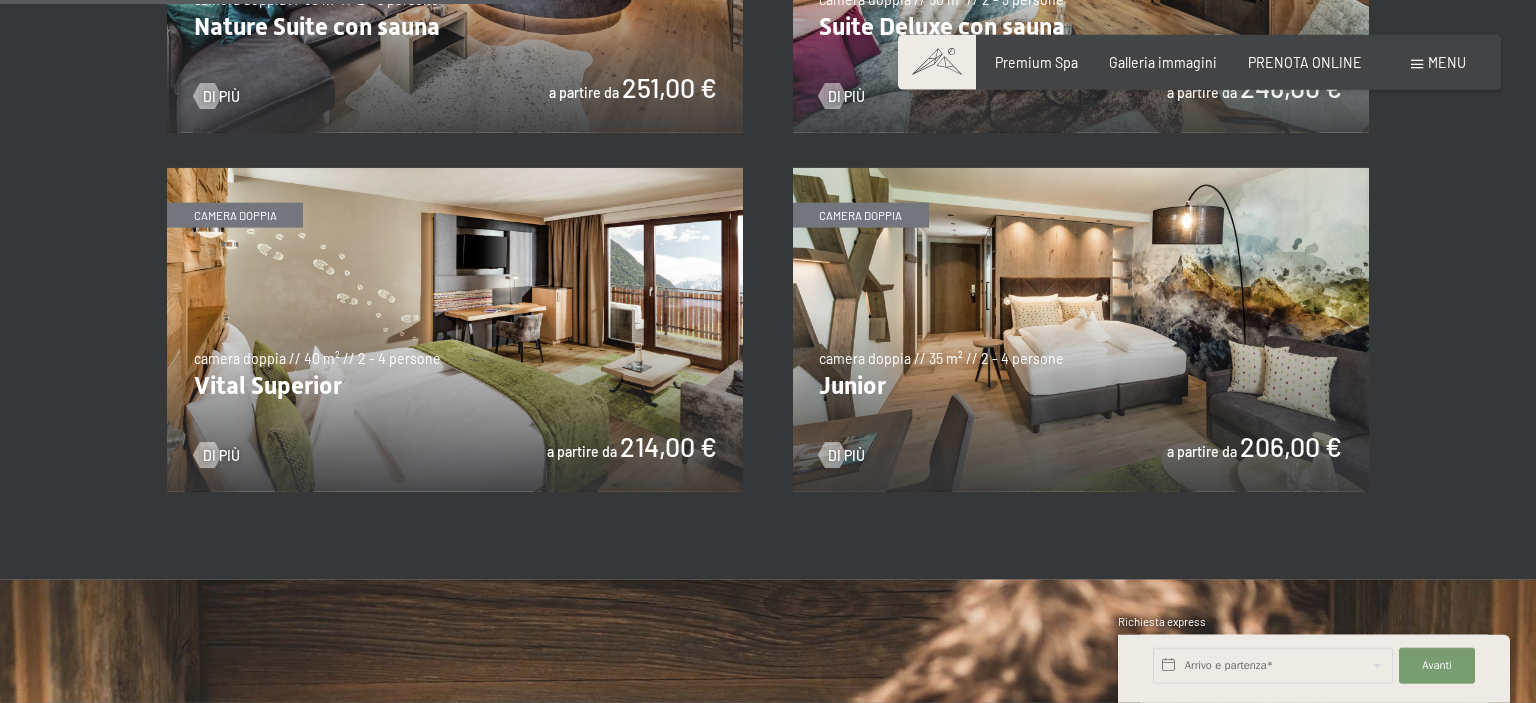 click at bounding box center [1081, 330] 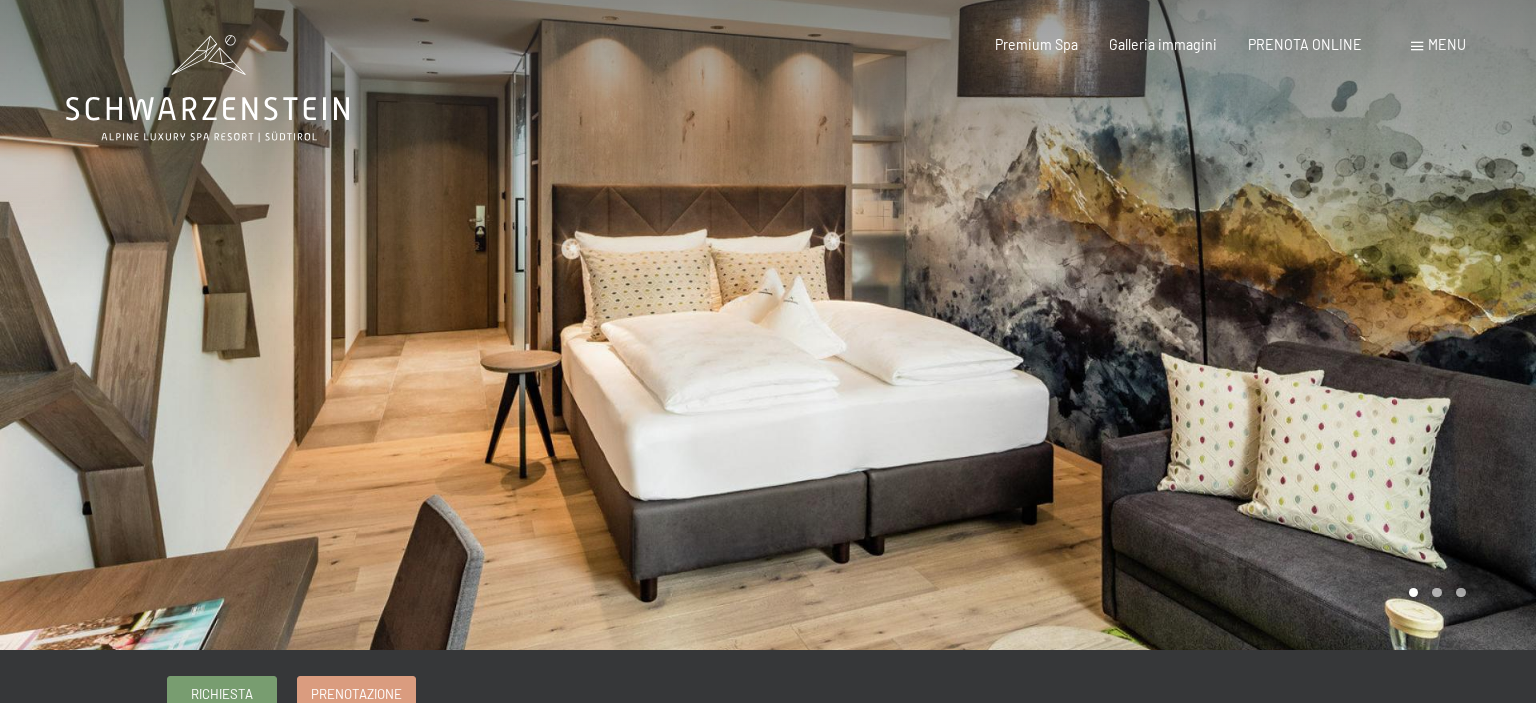 scroll, scrollTop: 0, scrollLeft: 0, axis: both 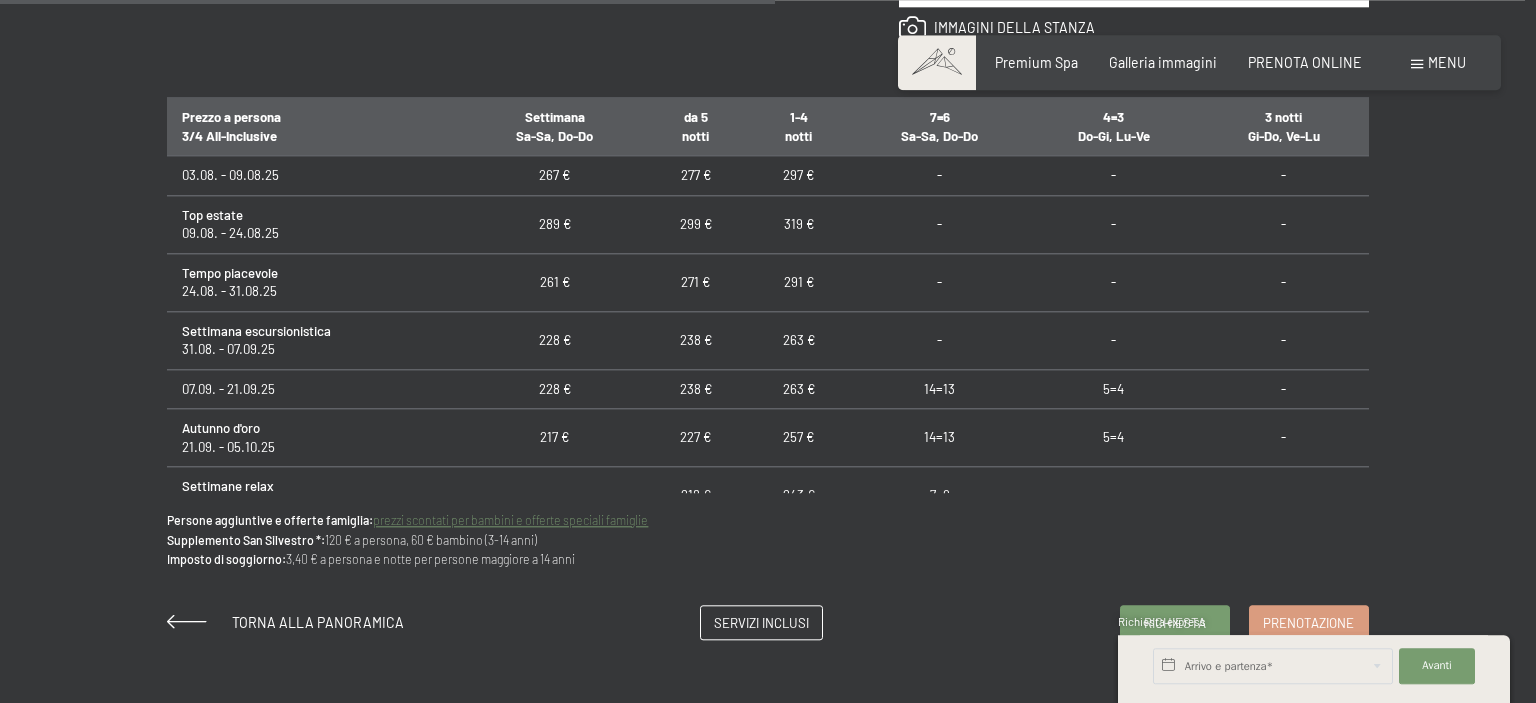 click on "Autunno d'oro  21.09. - 05.10.25" at bounding box center [316, 438] 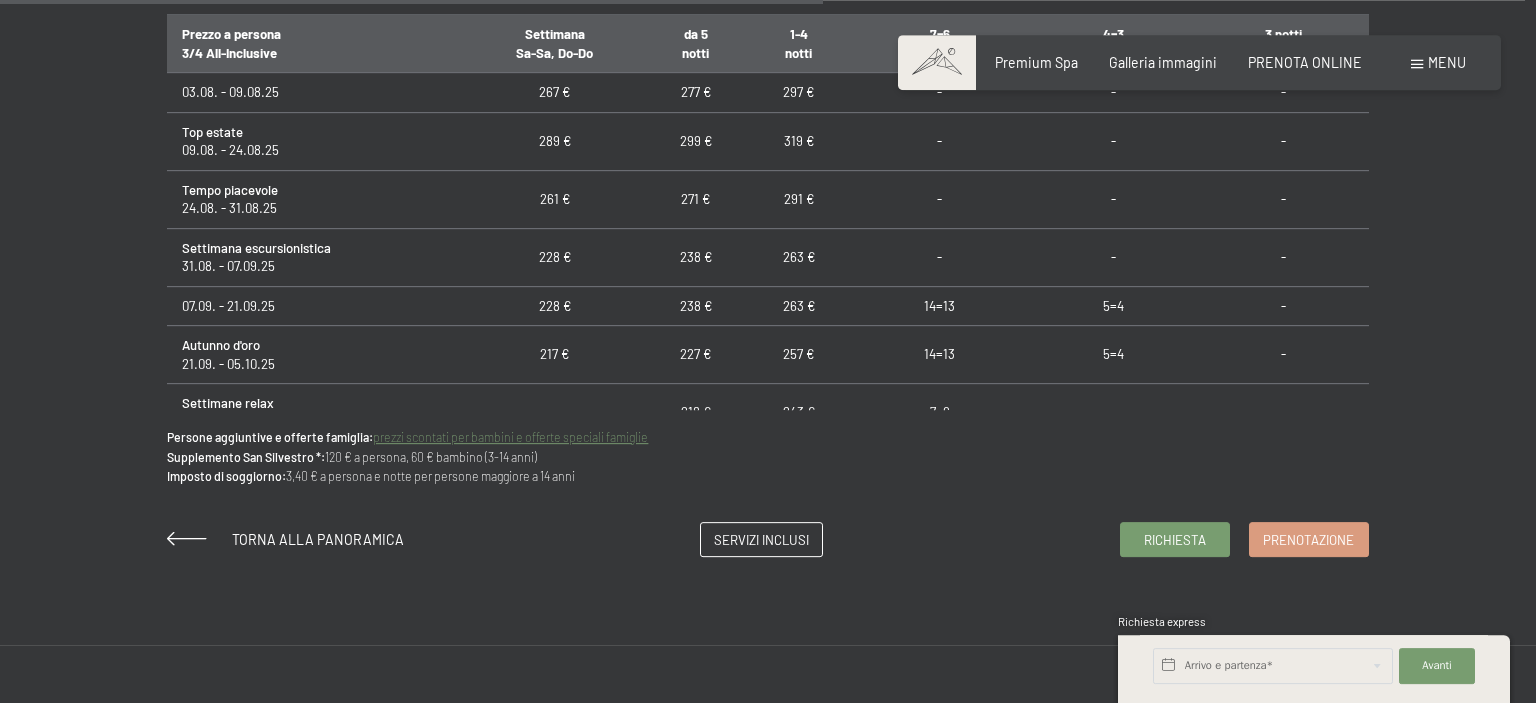scroll, scrollTop: 1319, scrollLeft: 0, axis: vertical 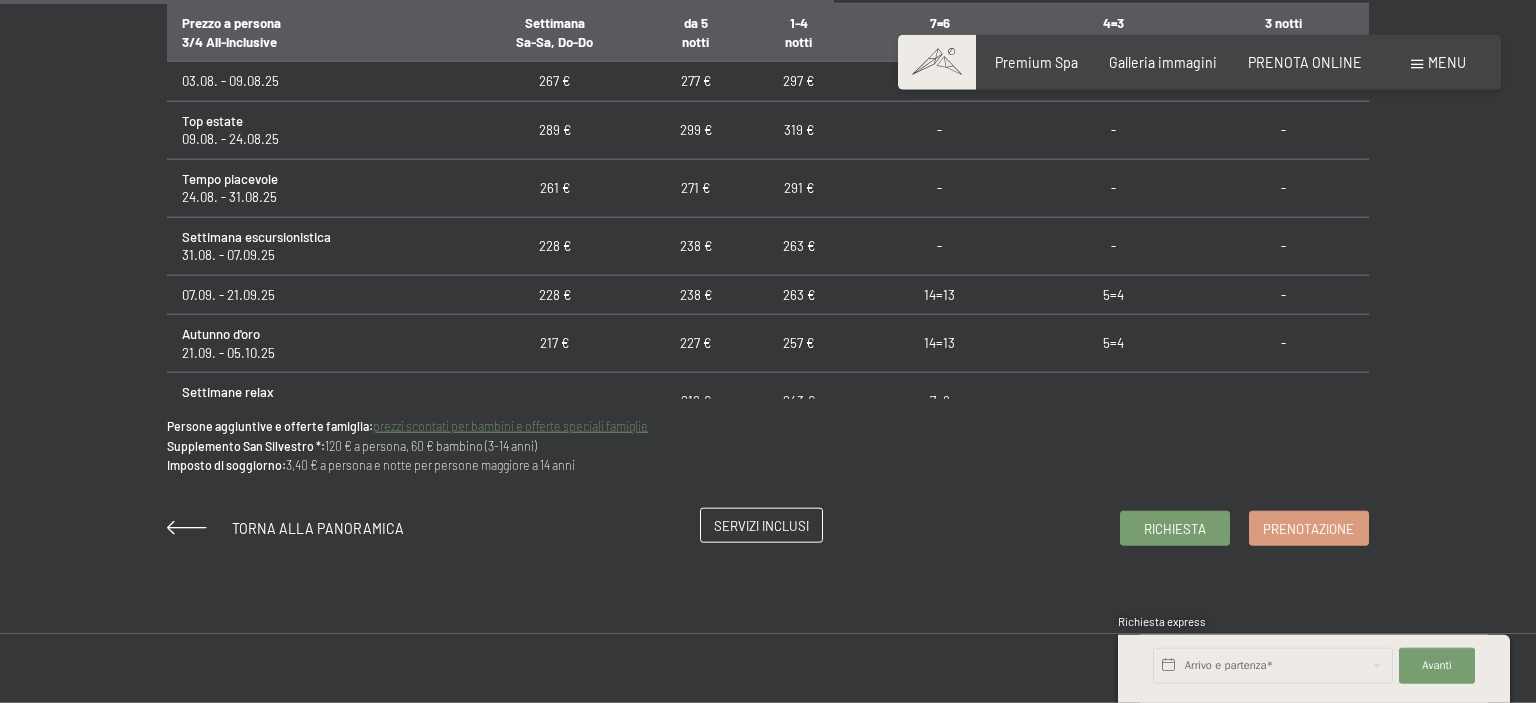 click on "Servizi inclusi" at bounding box center (761, 526) 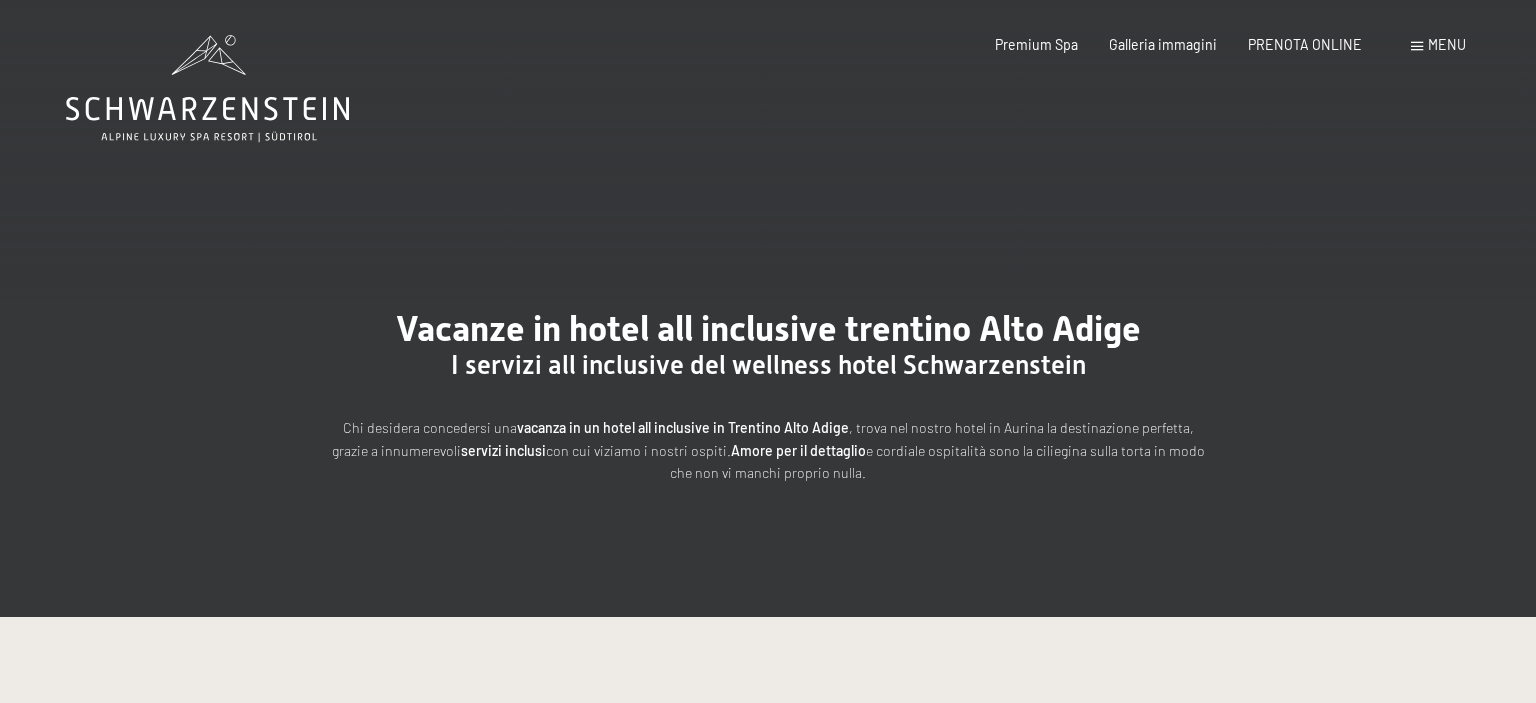 scroll, scrollTop: 0, scrollLeft: 0, axis: both 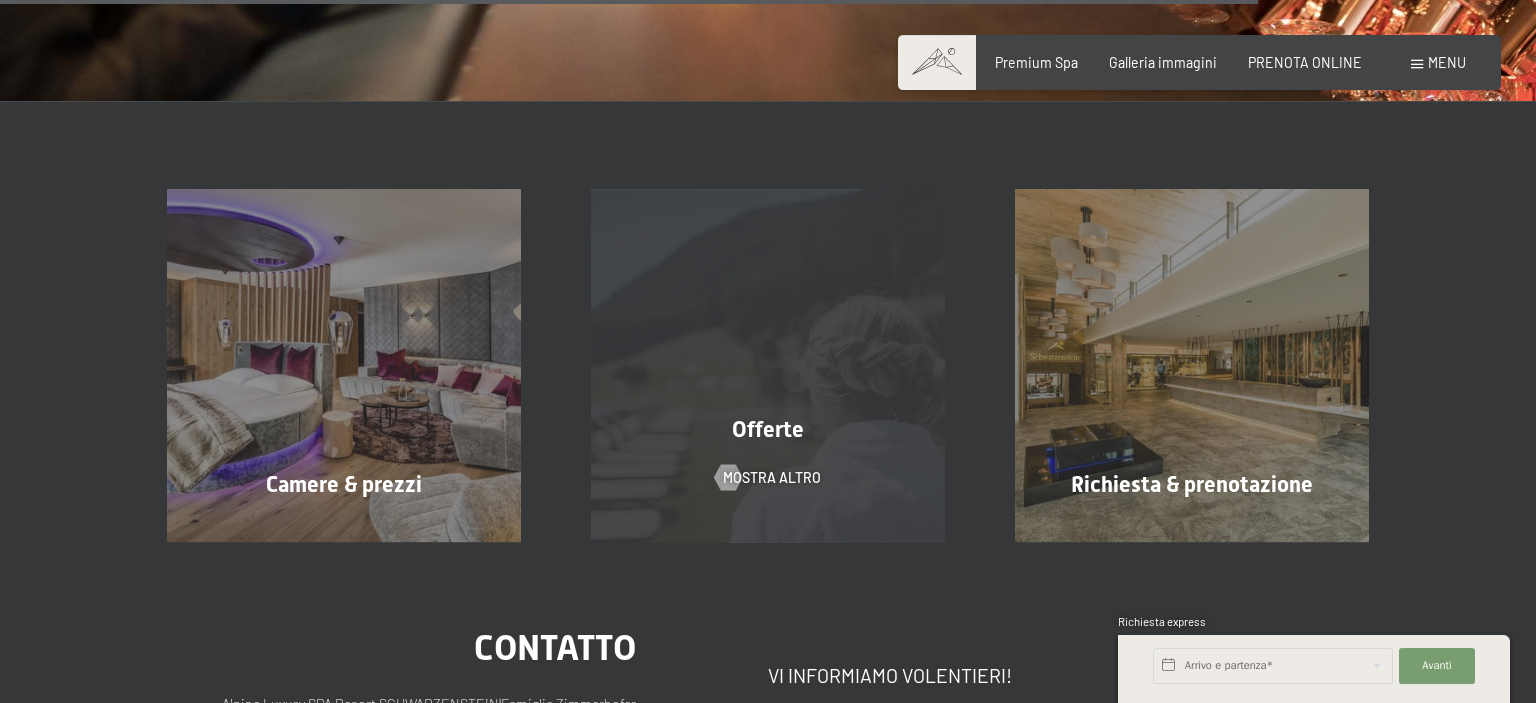 click on "Offerte           mostra altro" at bounding box center [768, 365] 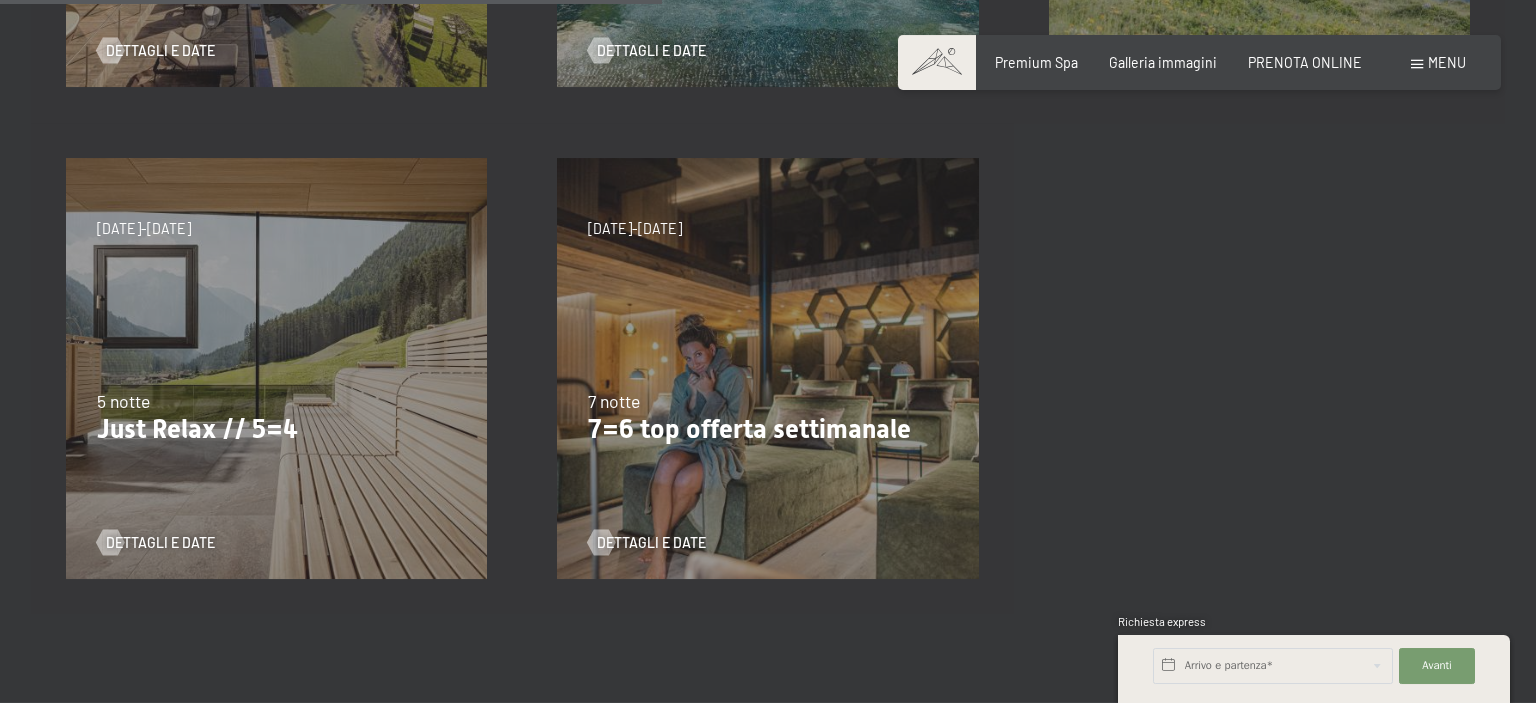 scroll, scrollTop: 848, scrollLeft: 0, axis: vertical 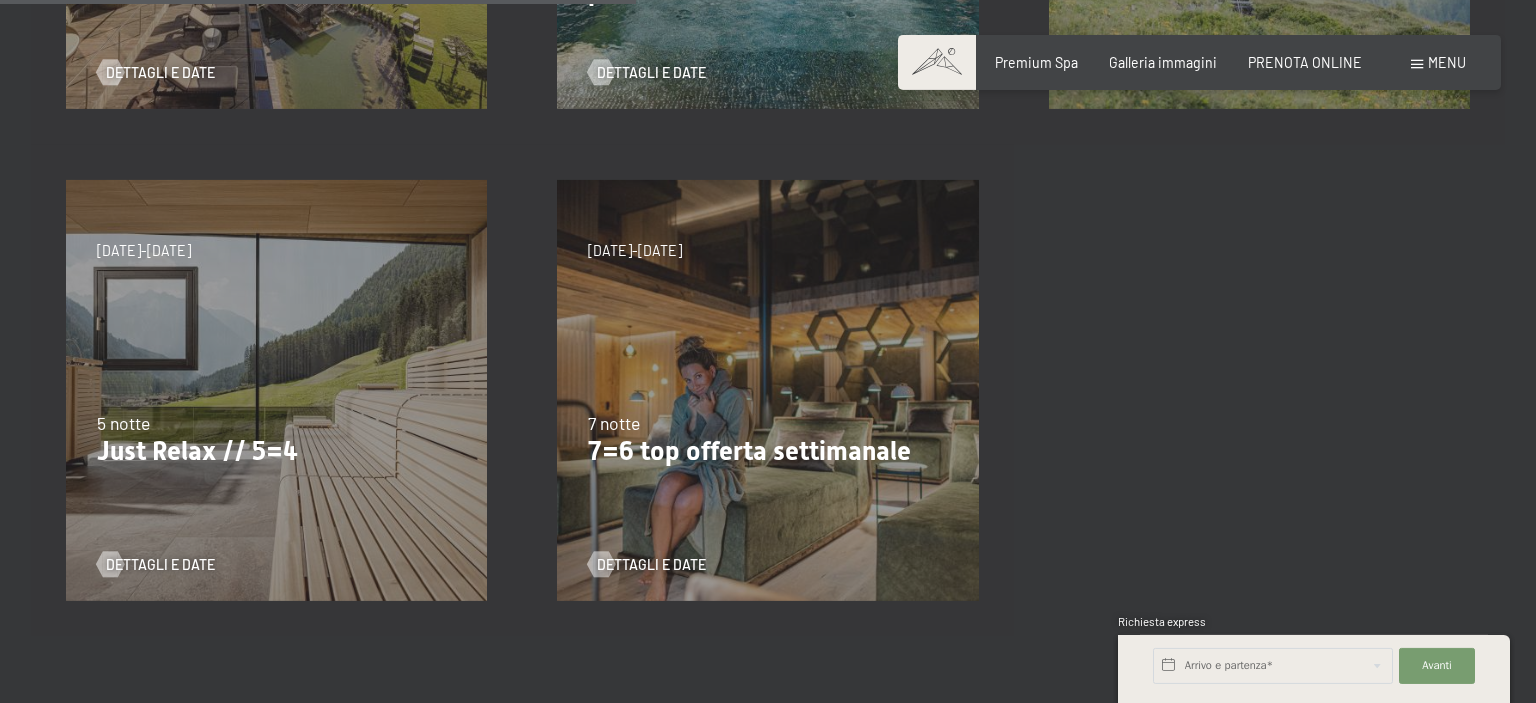 click on "[DATE]-[DATE]     [DATE]-[DATE]     [DATE]-[DATE]     [DATE]-[DATE]          5 notte         Just Relax // 5=4                 Dettagli e Date" at bounding box center (276, 390) 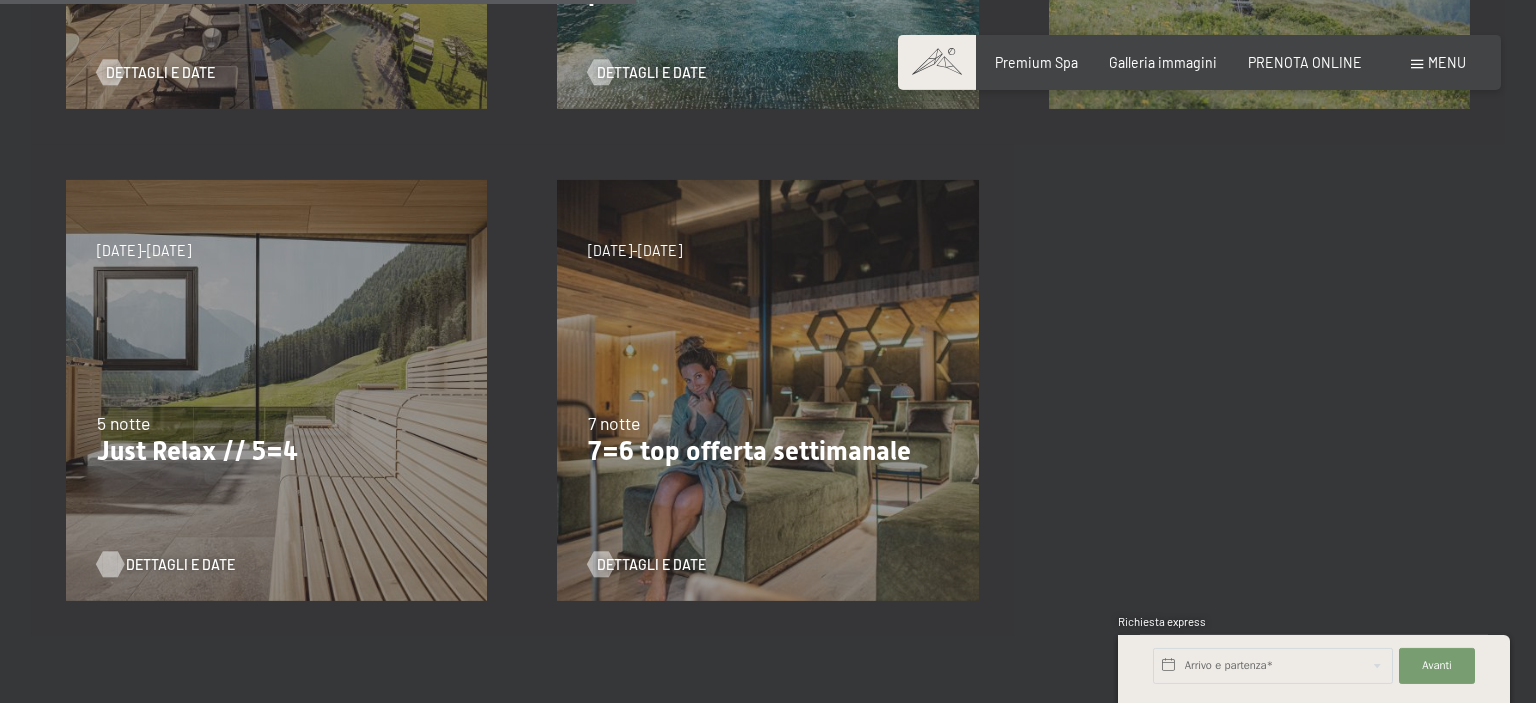 click on "Dettagli e Date" at bounding box center (180, 565) 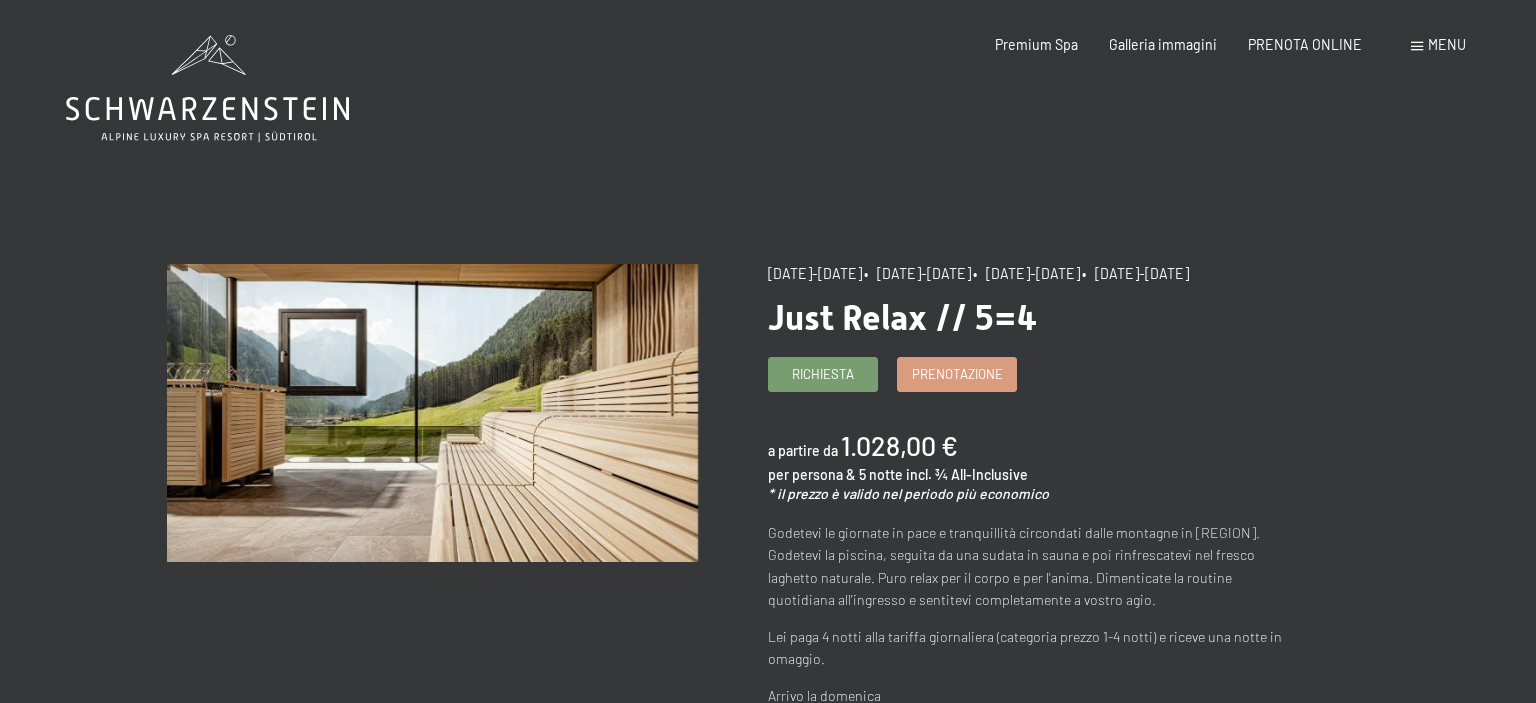 scroll, scrollTop: 0, scrollLeft: 0, axis: both 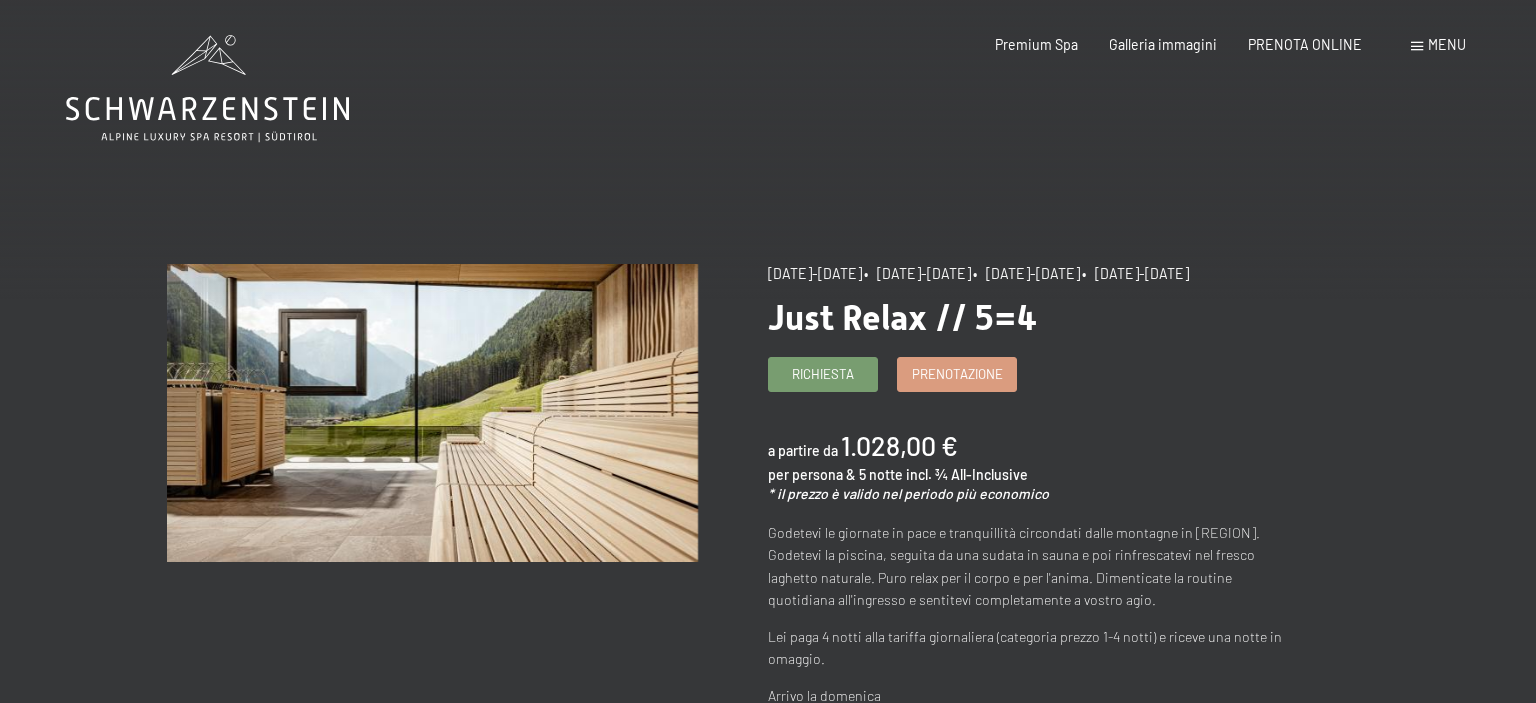 click at bounding box center [1417, 46] 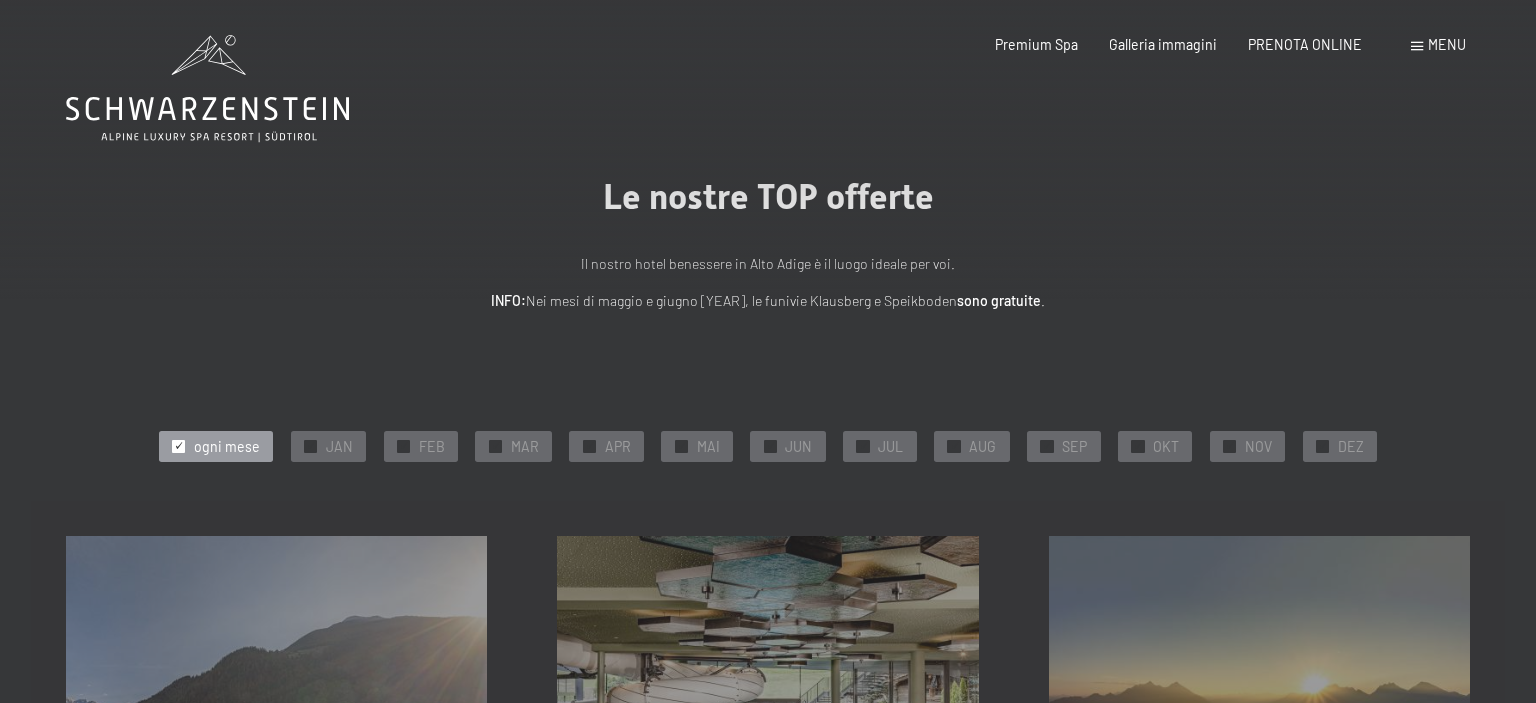 scroll, scrollTop: 0, scrollLeft: 0, axis: both 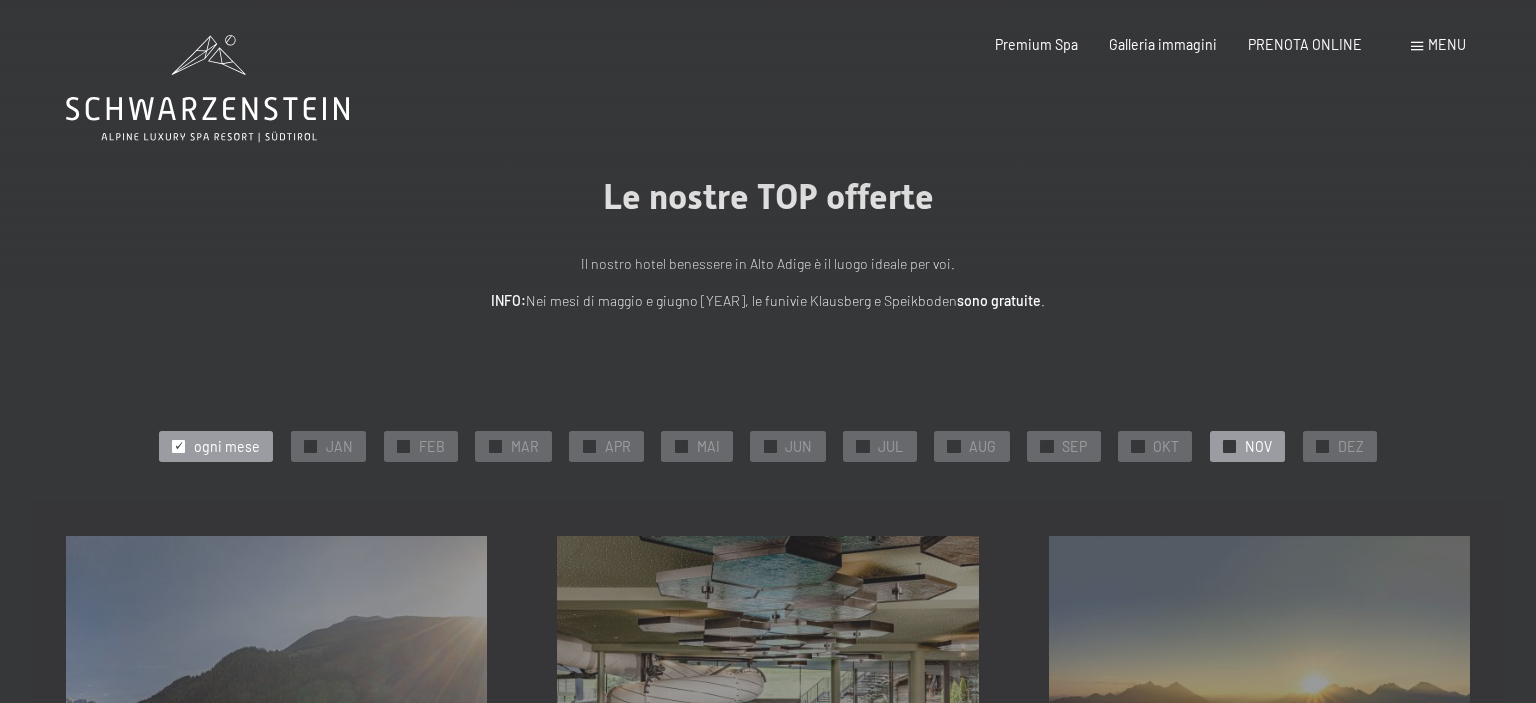 click on "NOV" at bounding box center [1258, 447] 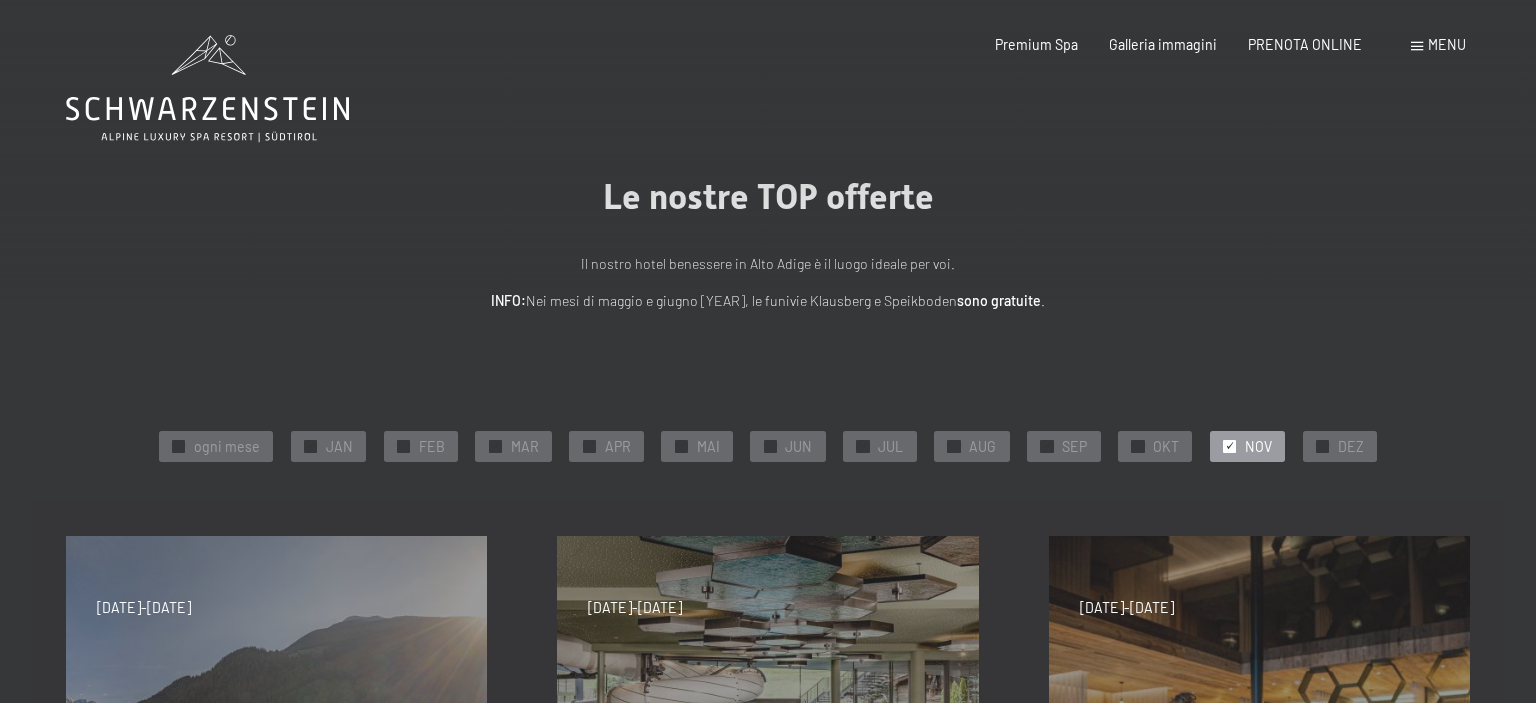 click on "1/11/2025-21/12/2025" at bounding box center [1127, 608] 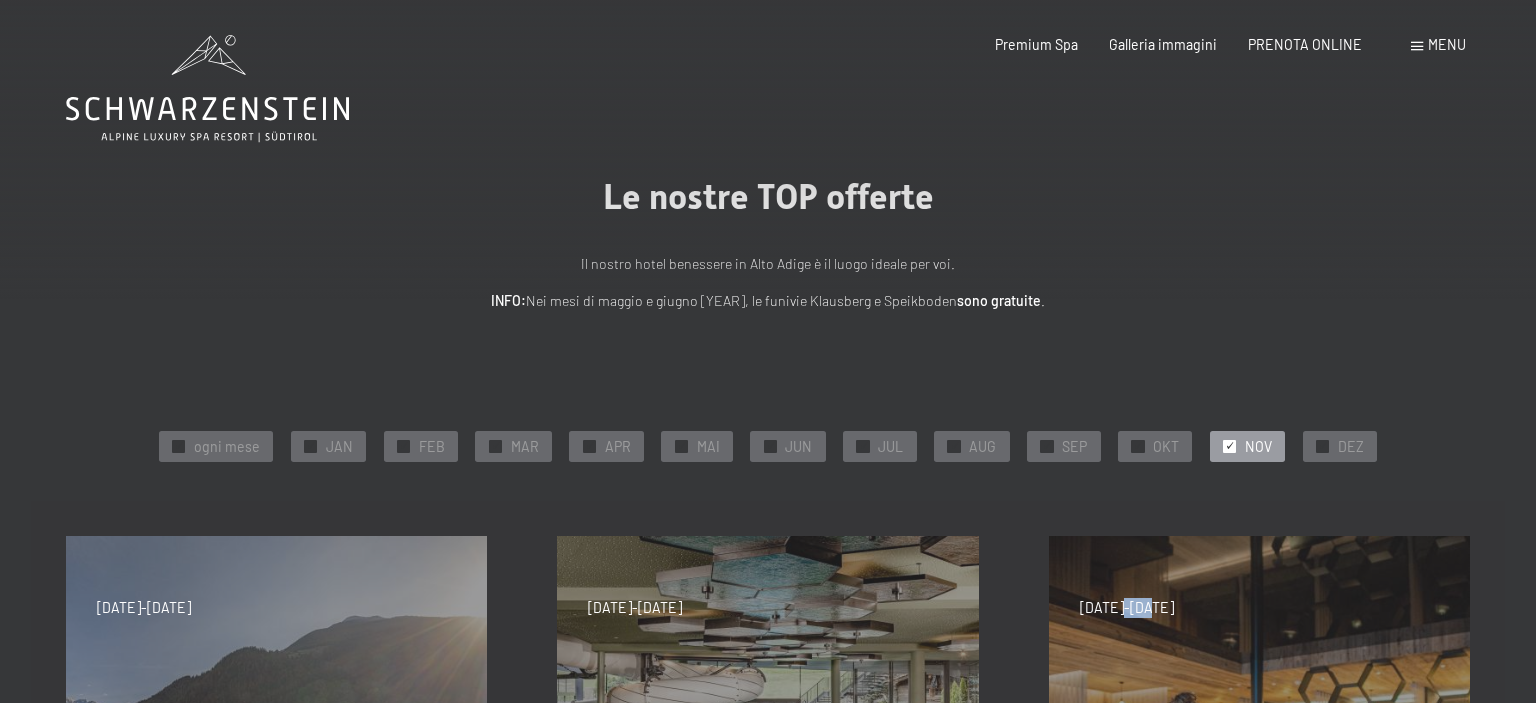 click on "1/11/2025-21/12/2025" at bounding box center [1127, 608] 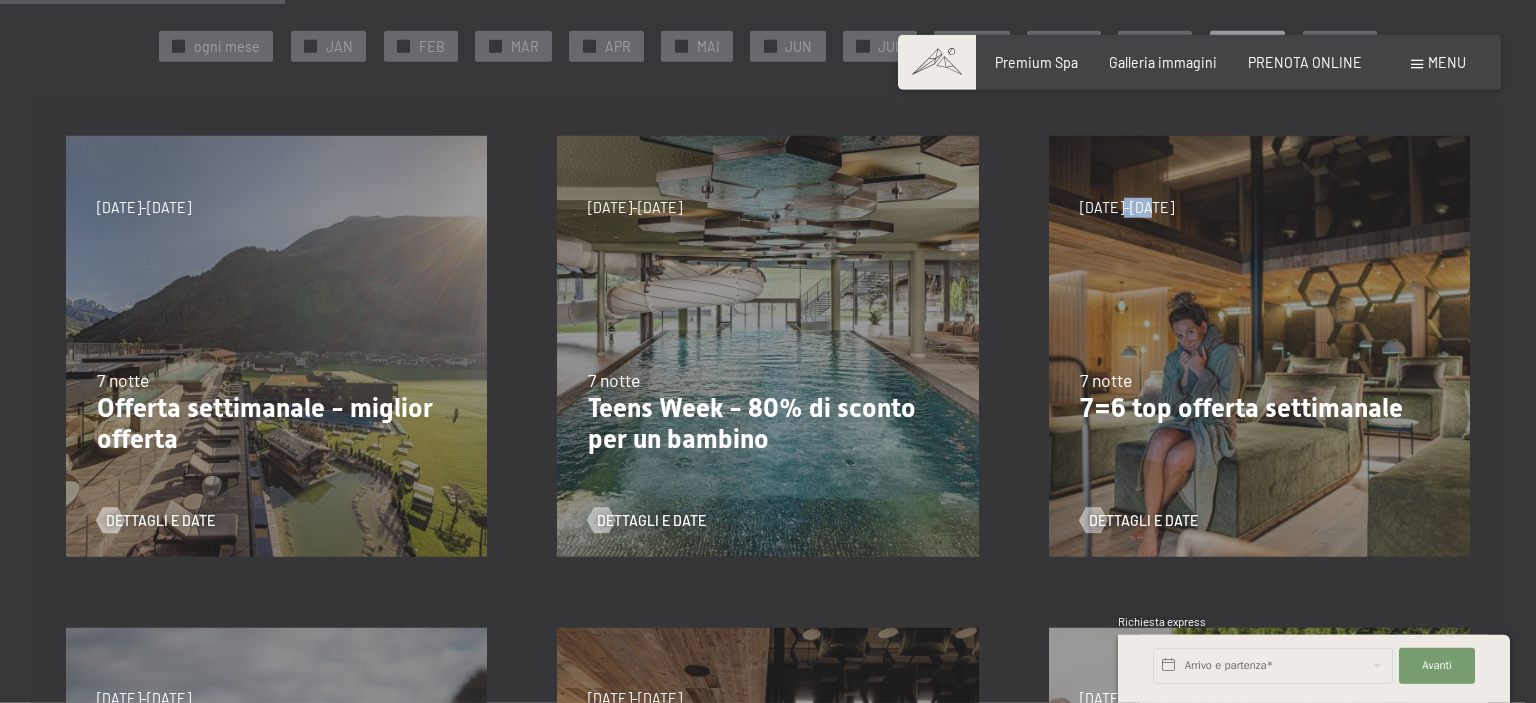scroll, scrollTop: 380, scrollLeft: 0, axis: vertical 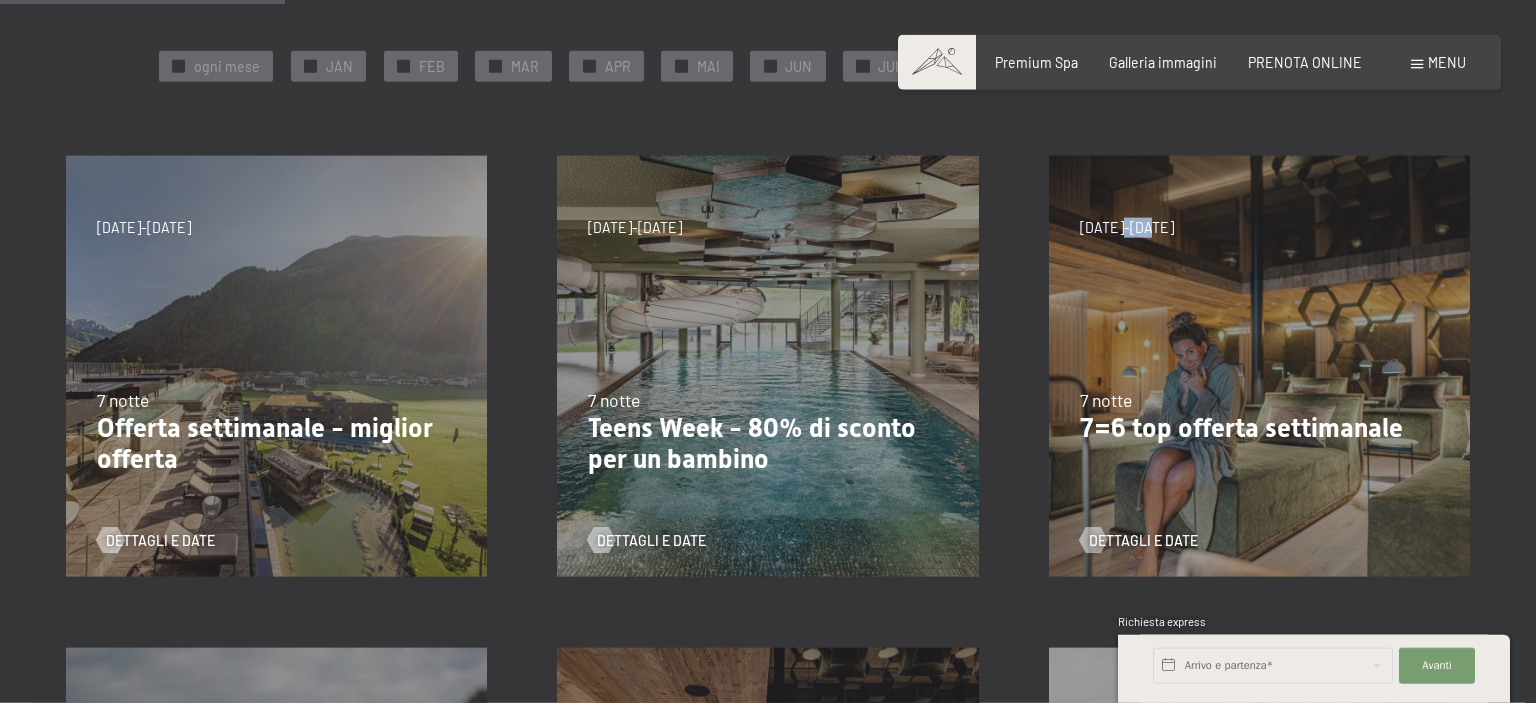 click on "4/10/2025-26/10/2025     1/11/2025-21/12/2025     10/1/2026-1/2/2026     7/3/2026-29/3/2026          7 notte         7=6 top offerta settimanale                 Dettagli e Date" at bounding box center (1259, 366) 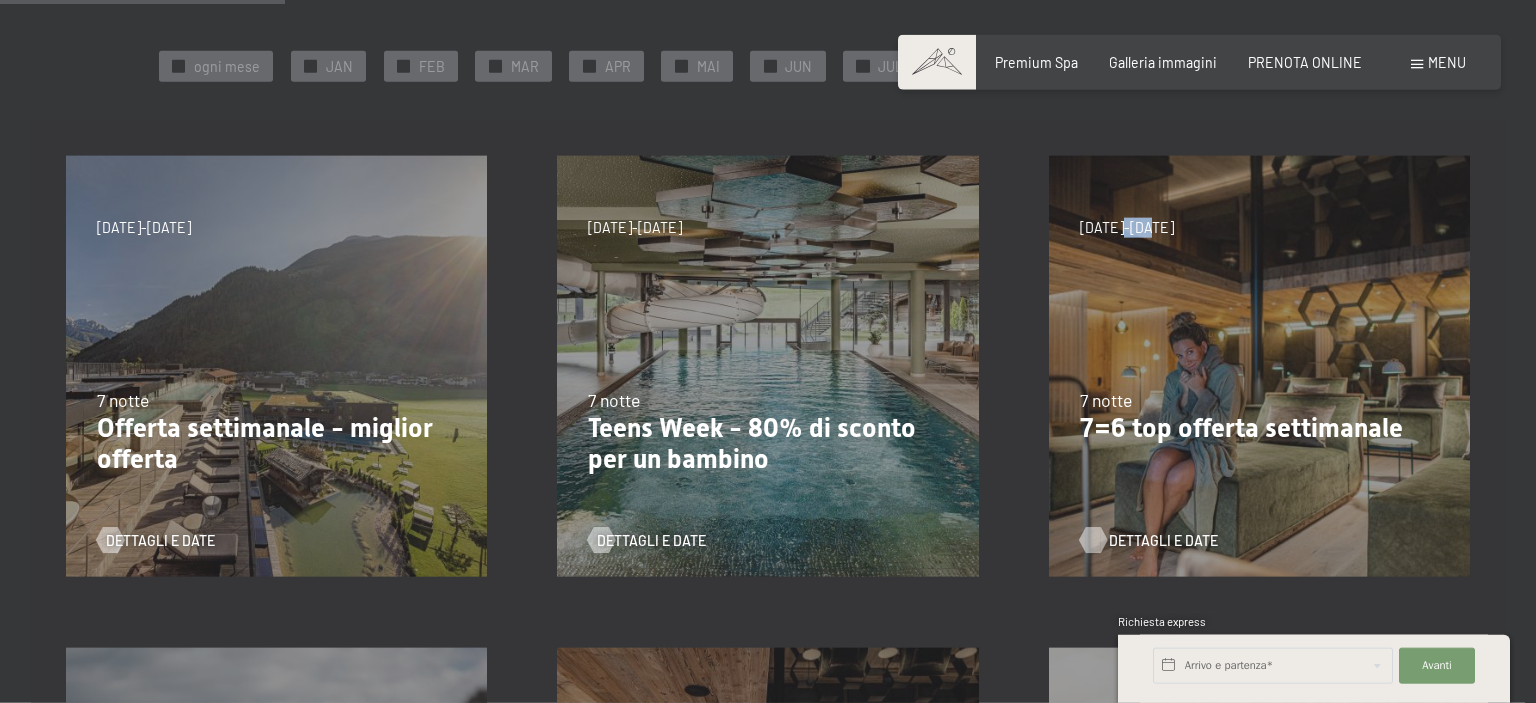 click on "Dettagli e Date" at bounding box center [1163, 541] 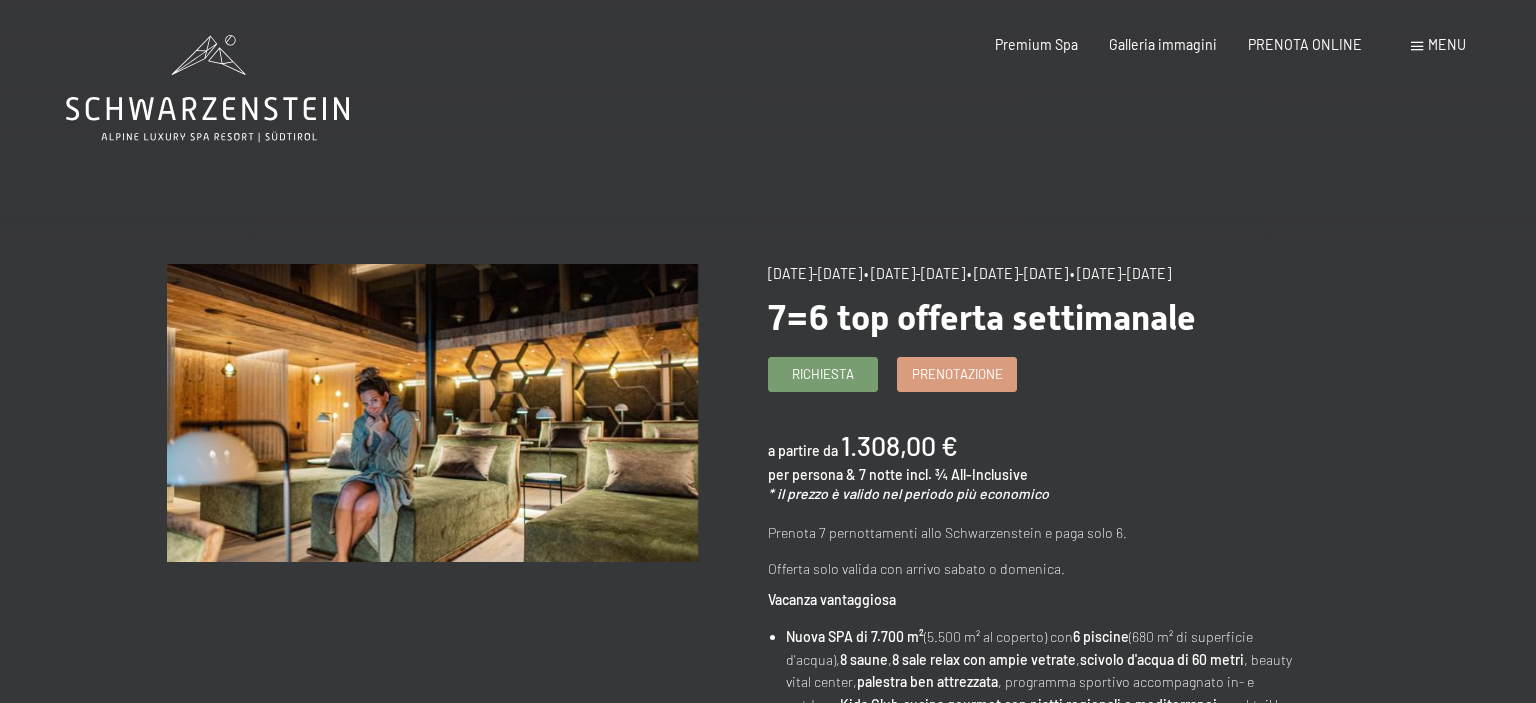 scroll, scrollTop: 0, scrollLeft: 0, axis: both 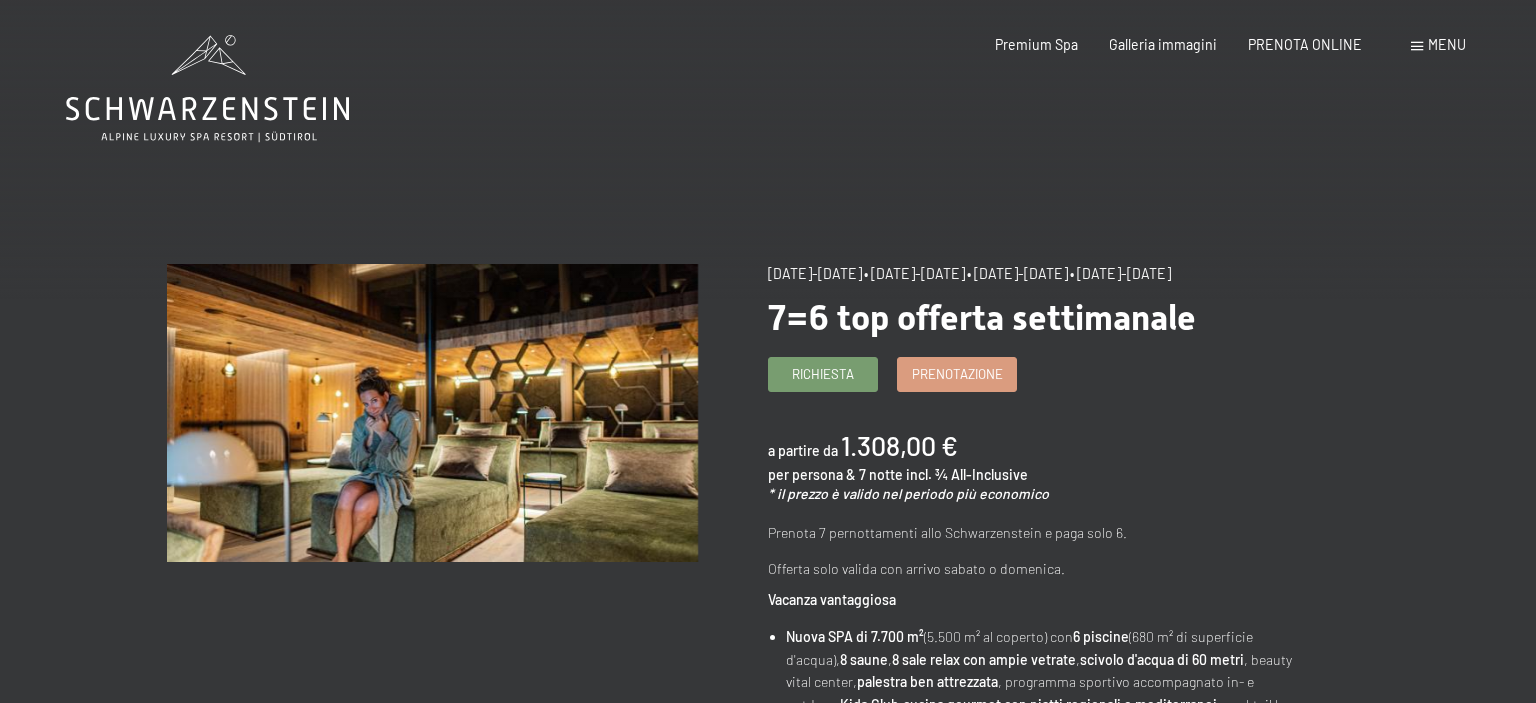 click at bounding box center (1417, 46) 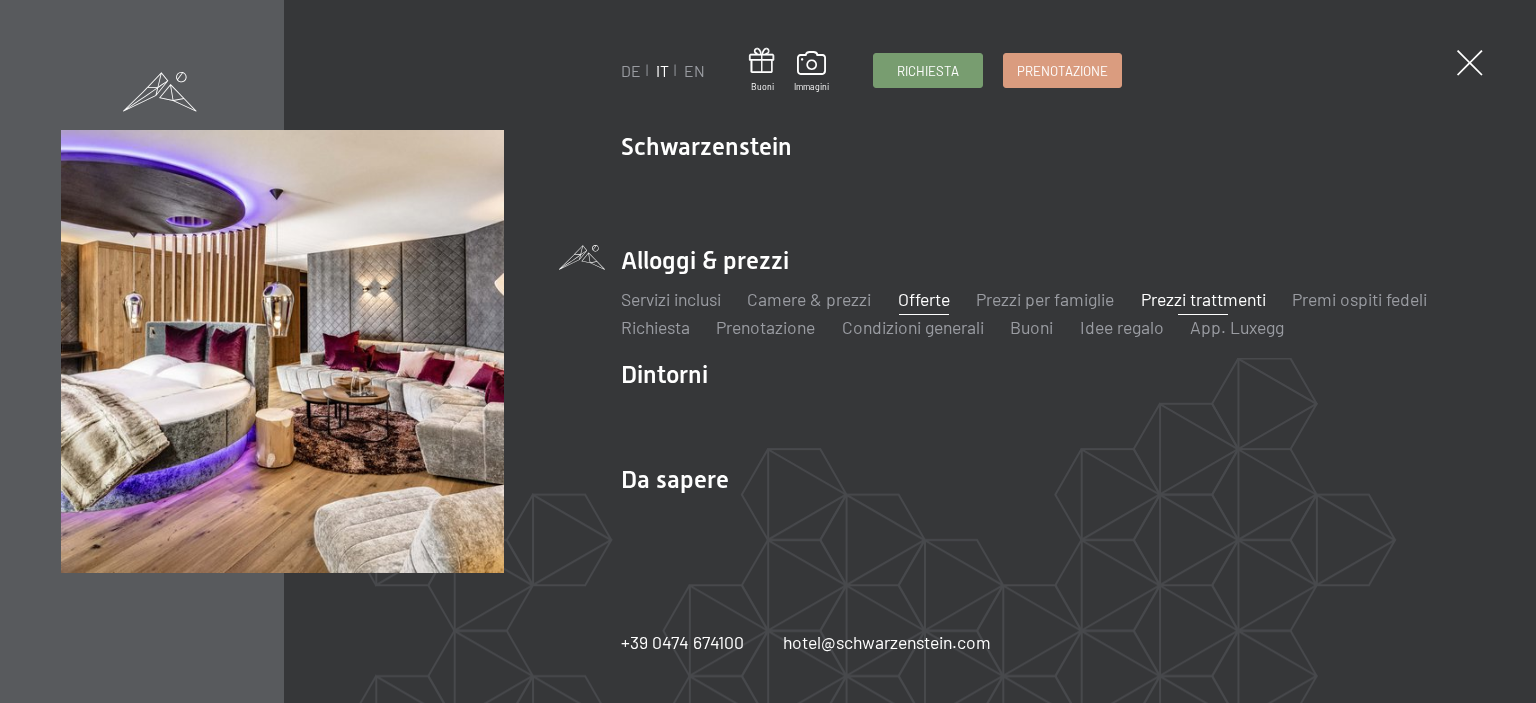 click on "Prezzi trattmenti" at bounding box center (1203, 299) 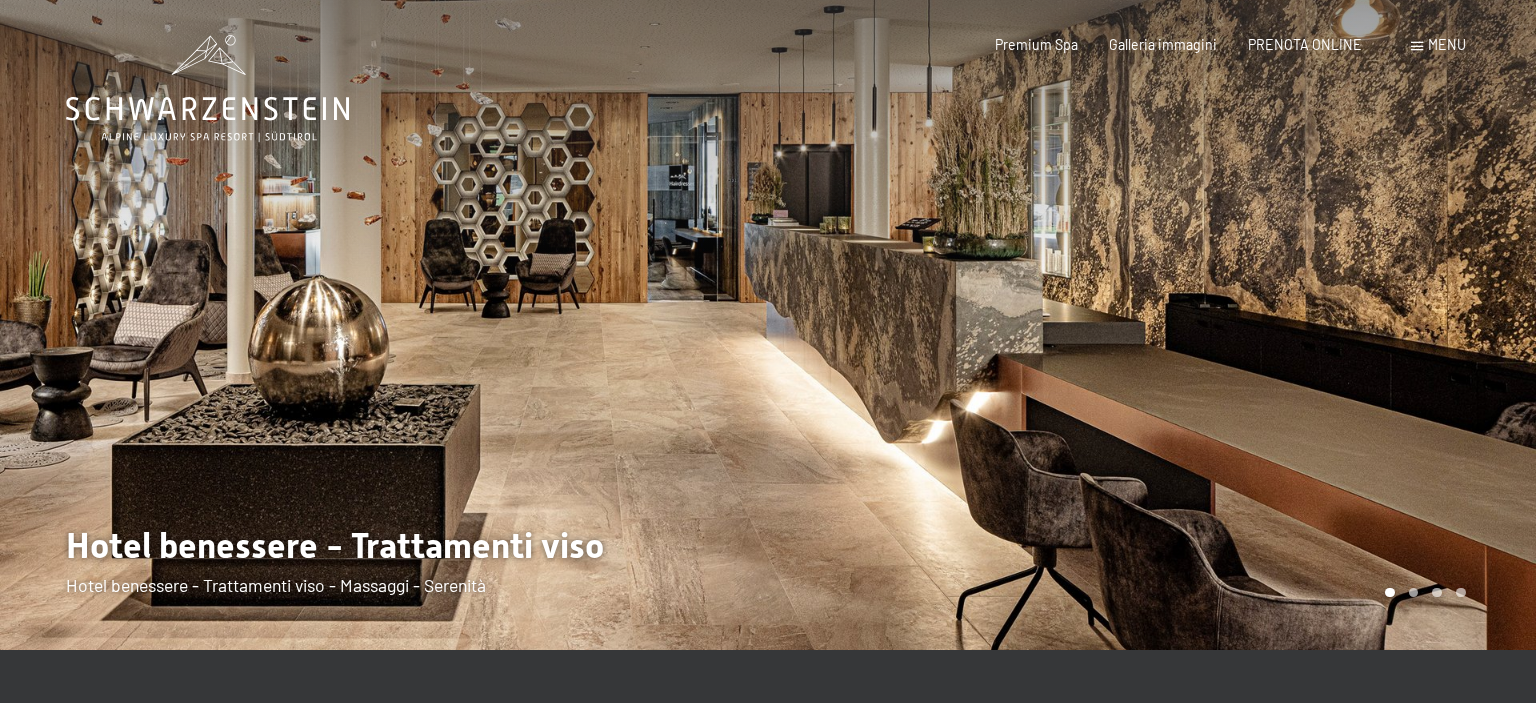 scroll, scrollTop: 0, scrollLeft: 0, axis: both 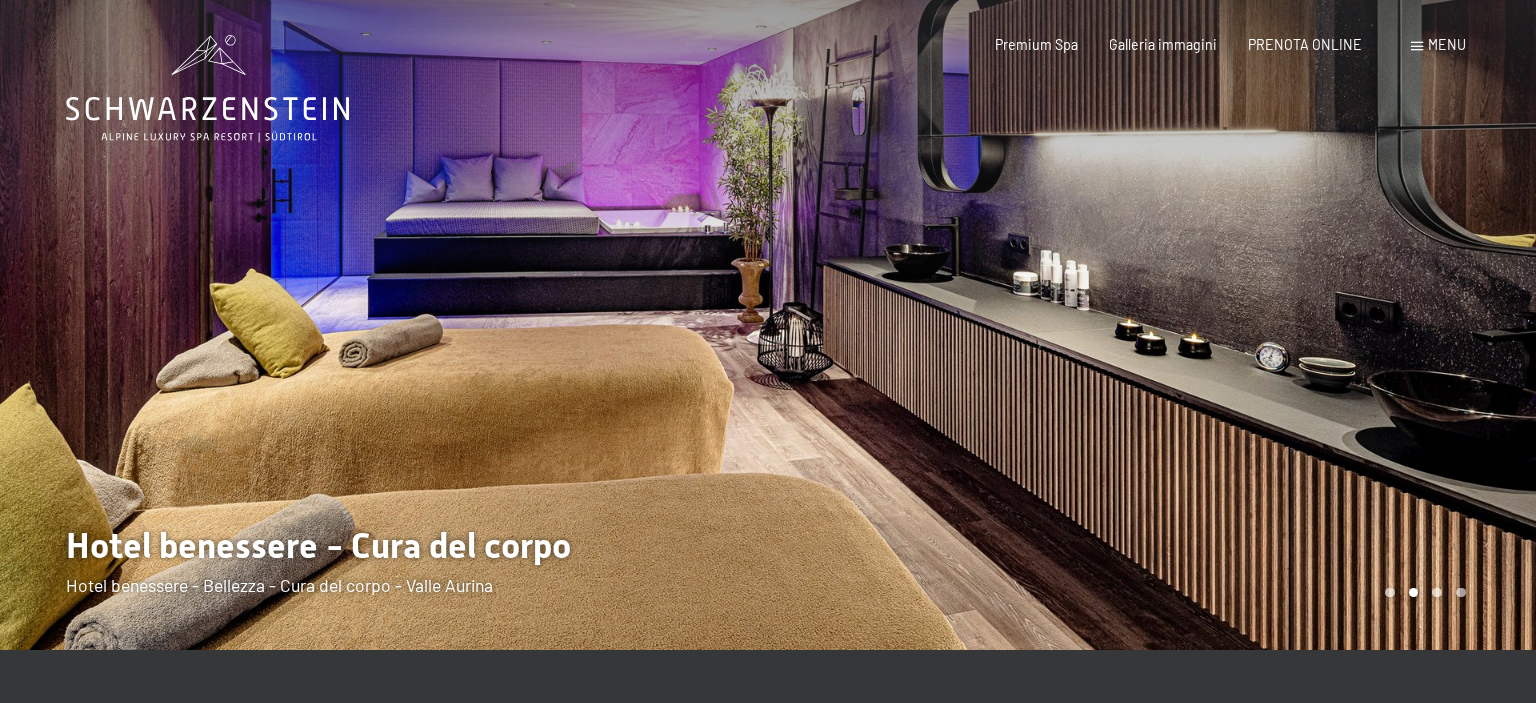 click on "Menu" at bounding box center [1438, 45] 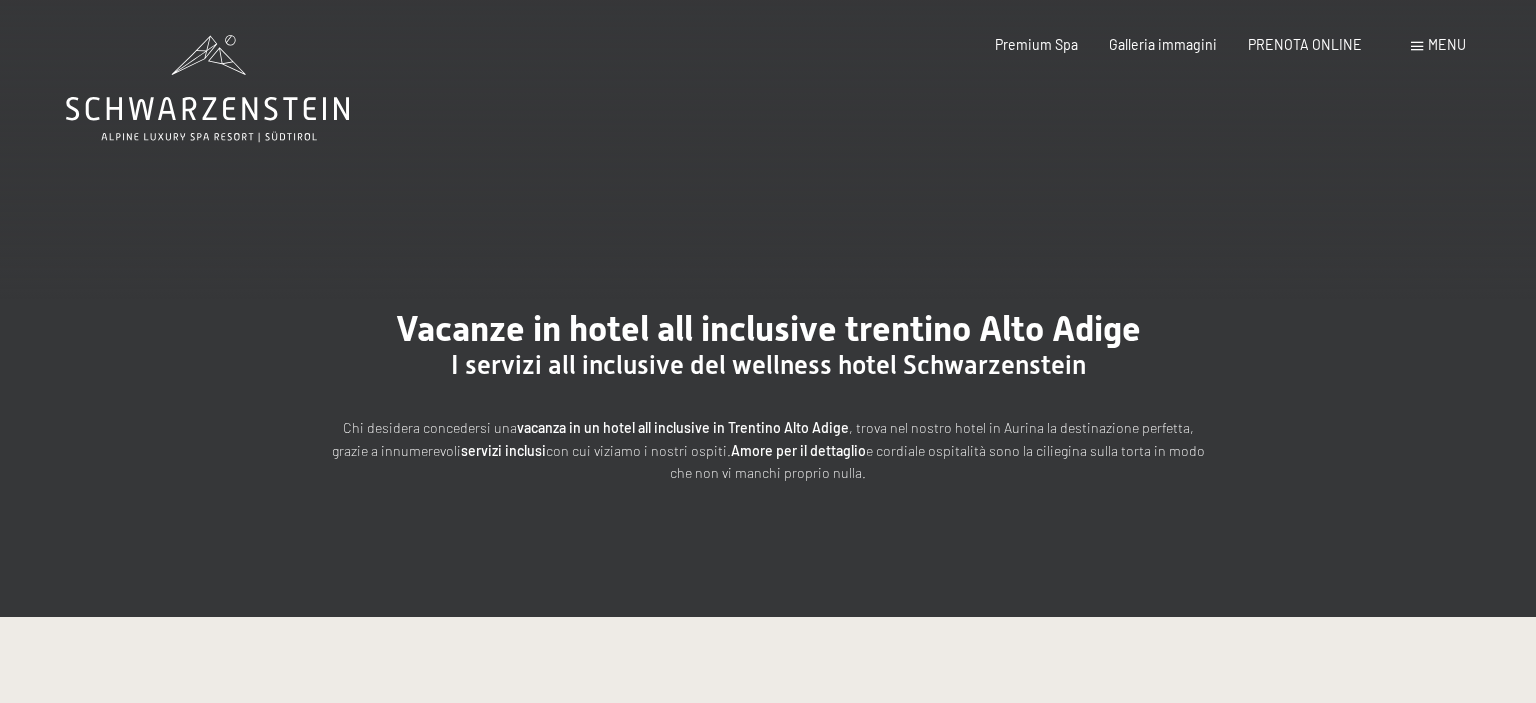 scroll, scrollTop: 0, scrollLeft: 0, axis: both 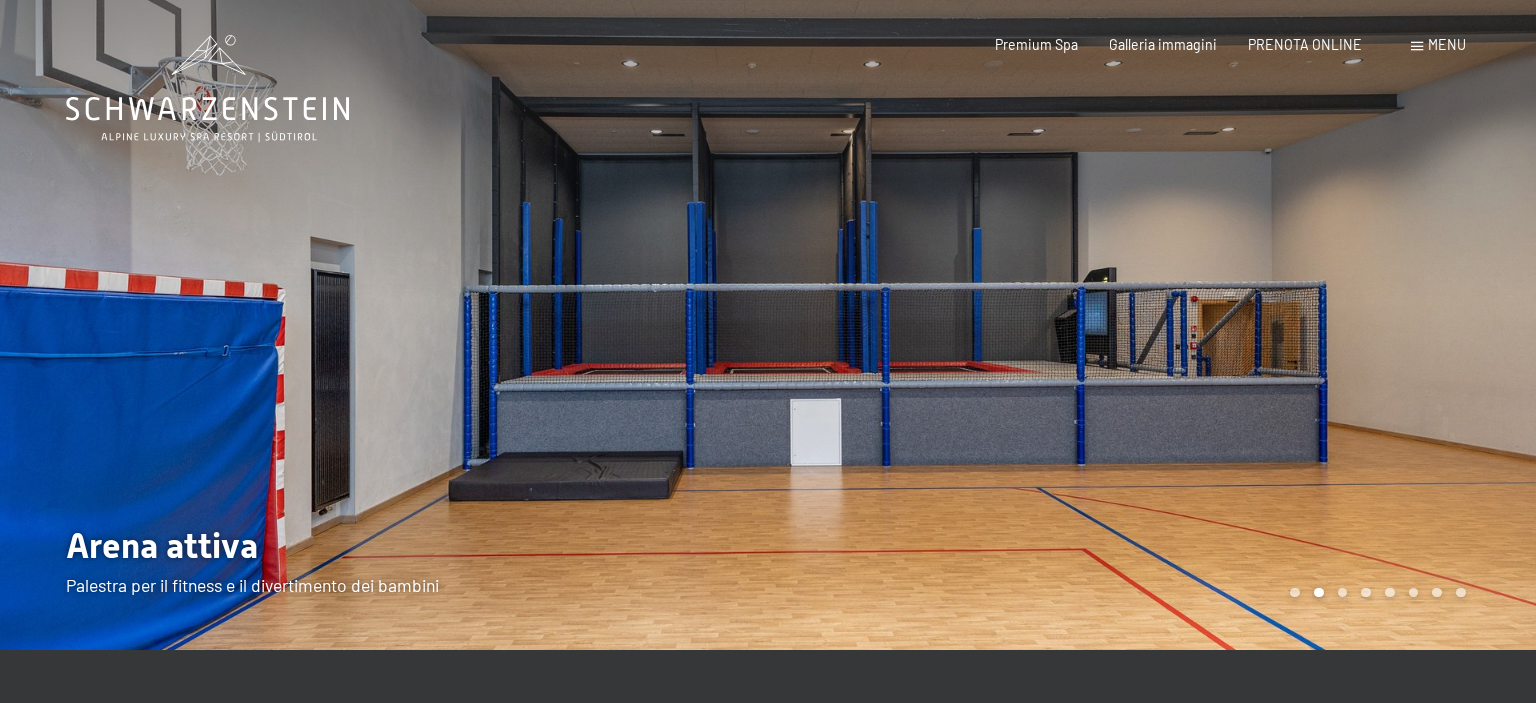 click at bounding box center (1417, 46) 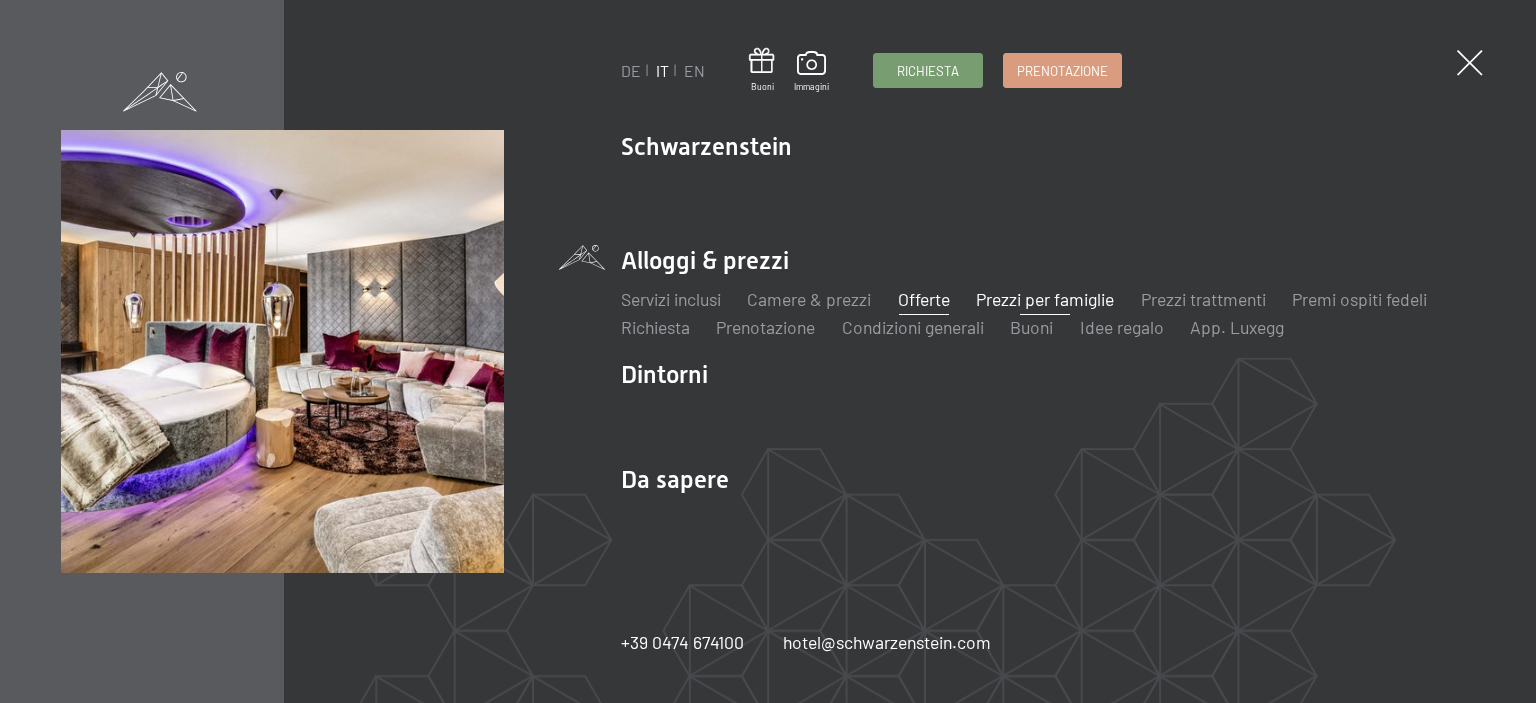 click on "Offerte" at bounding box center [924, 299] 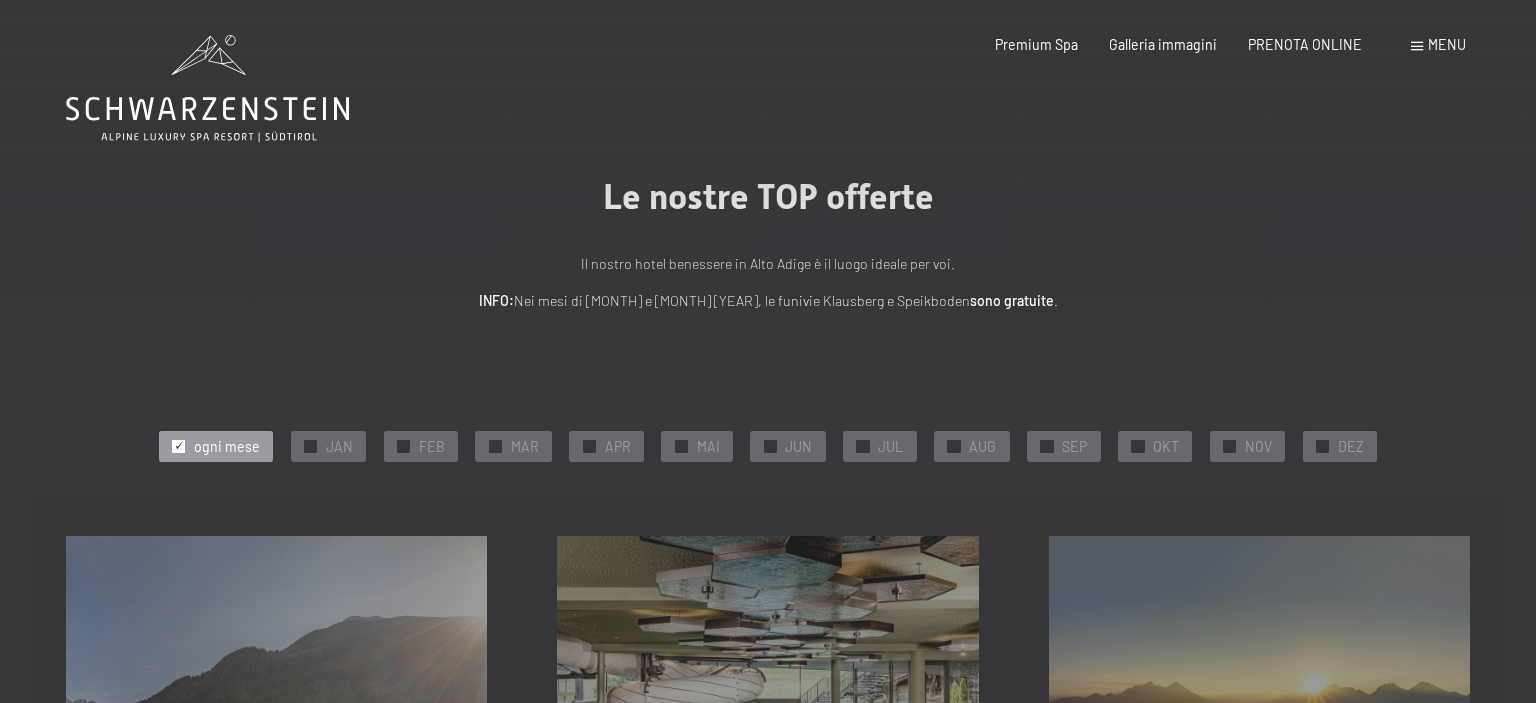 scroll, scrollTop: 0, scrollLeft: 0, axis: both 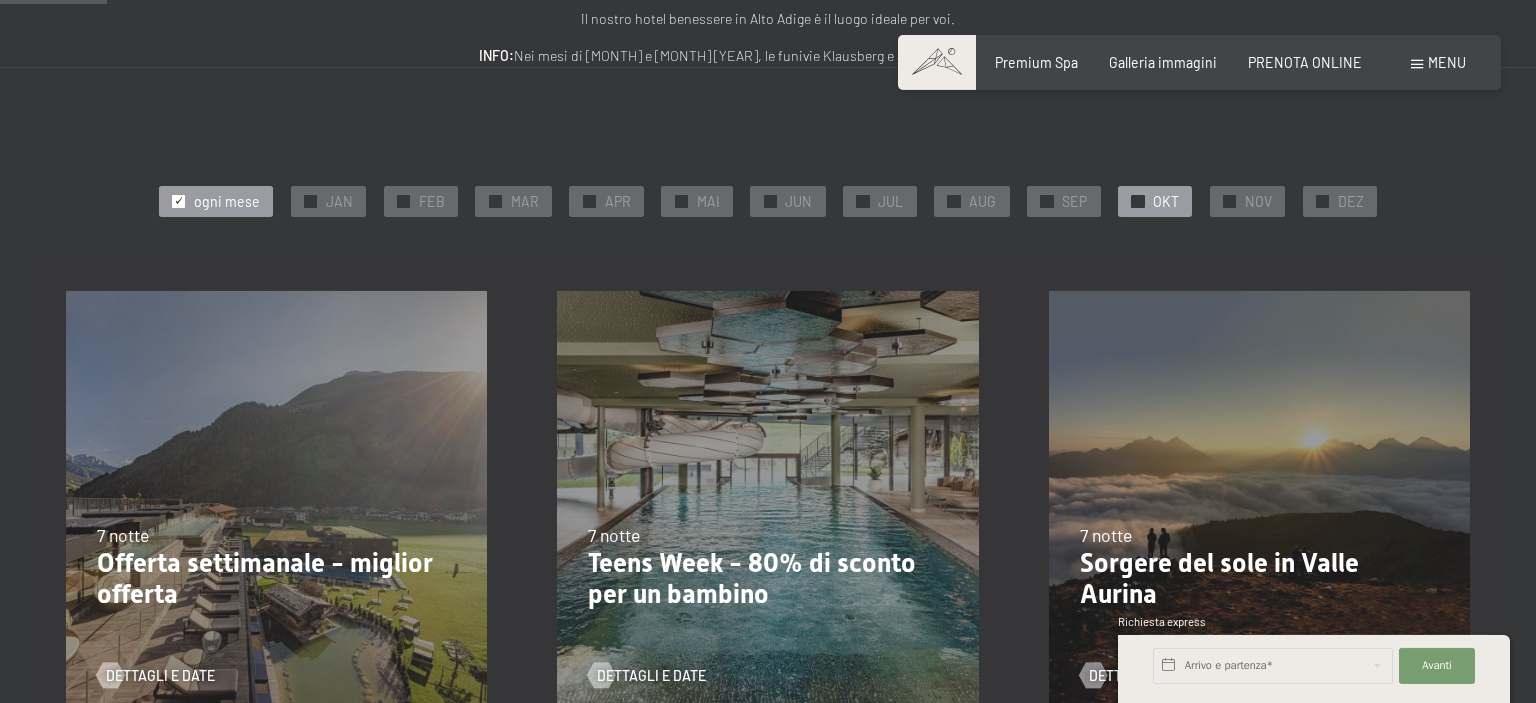 click on "OKT" at bounding box center [1166, 202] 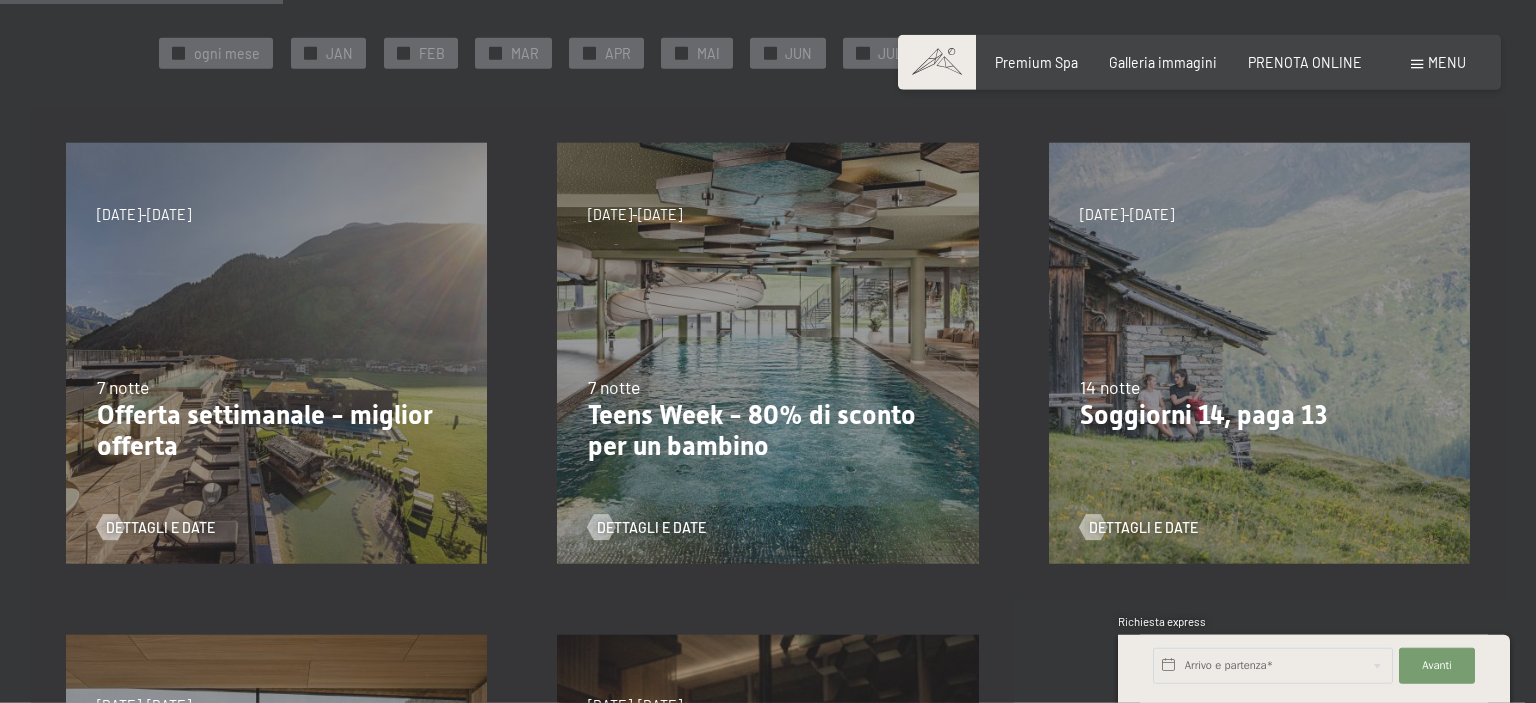 scroll, scrollTop: 362, scrollLeft: 0, axis: vertical 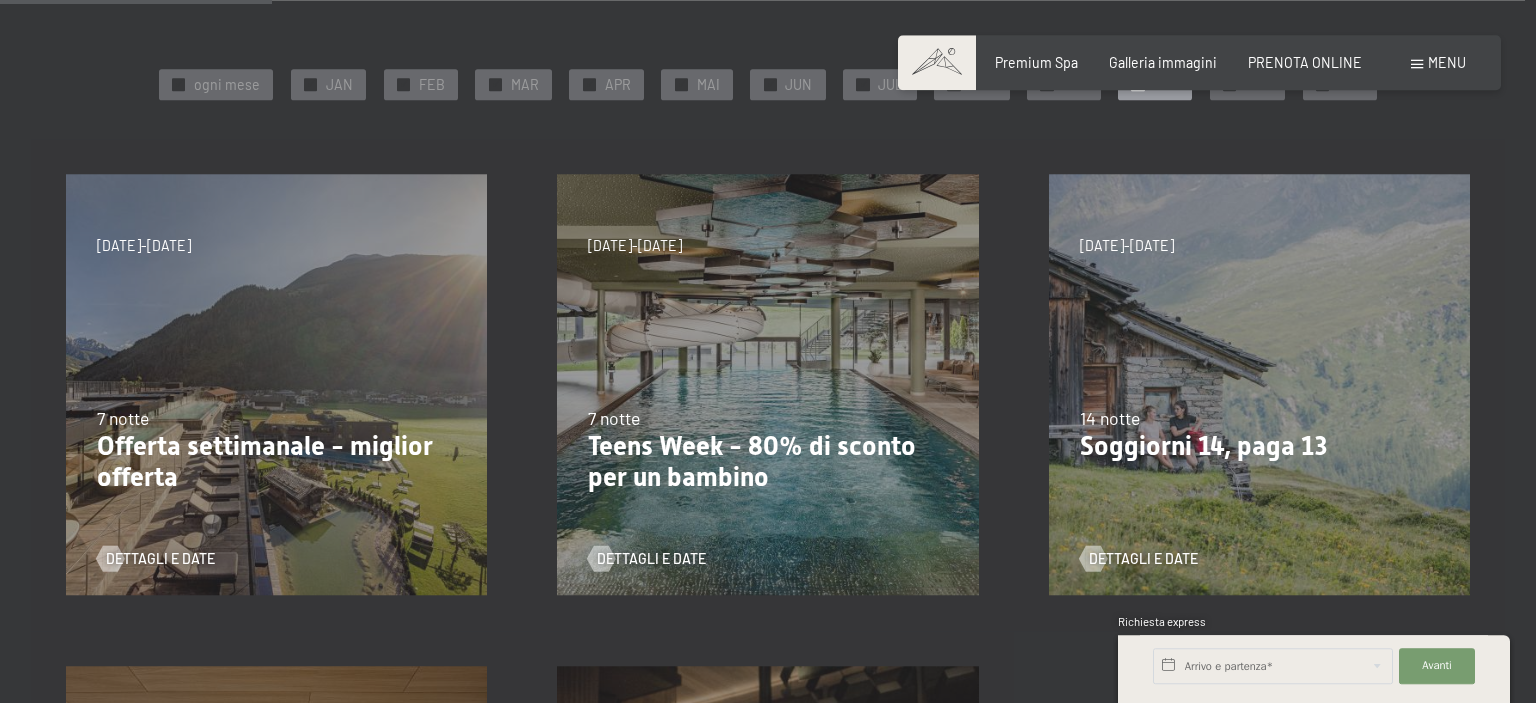 click on "Offerta settimanale - miglior offerta" at bounding box center (276, 462) 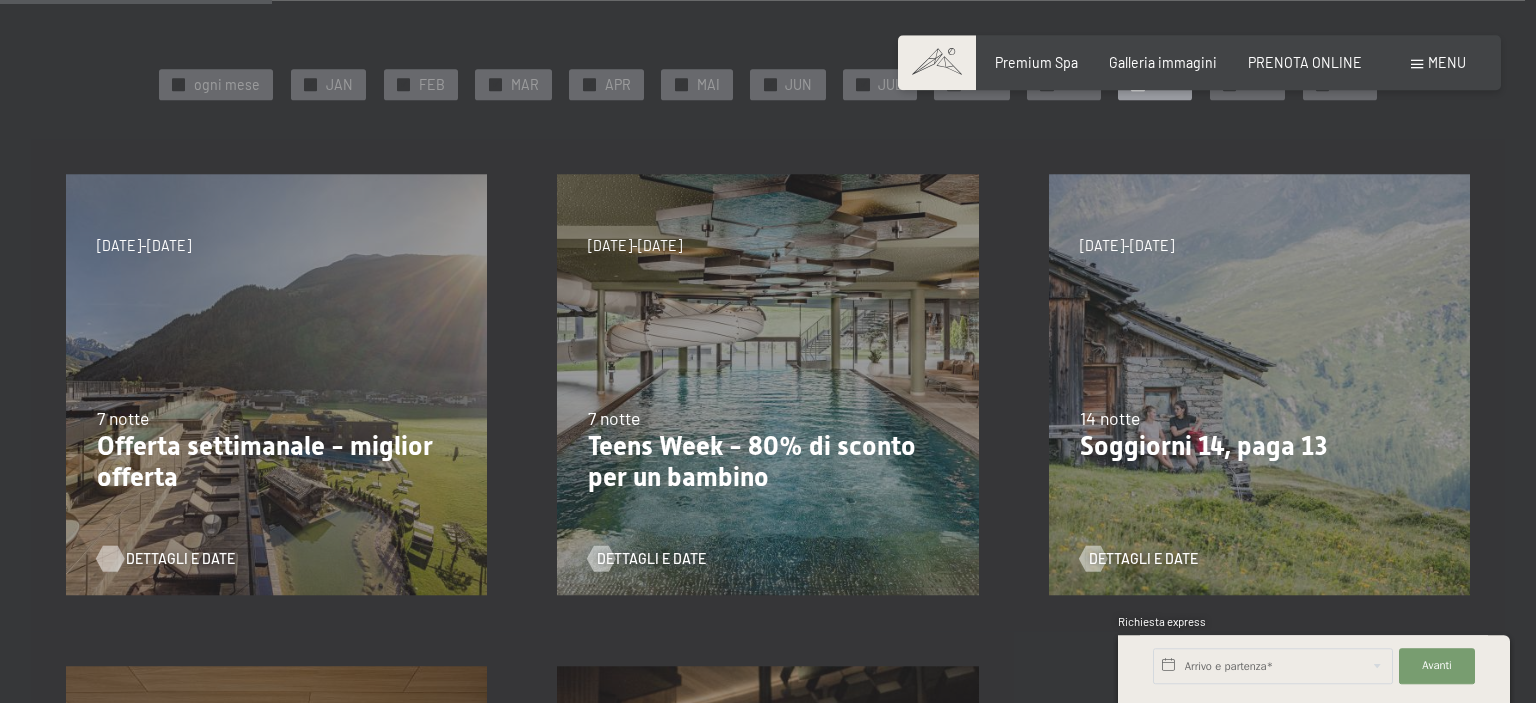 click on "Dettagli e Date" at bounding box center (180, 559) 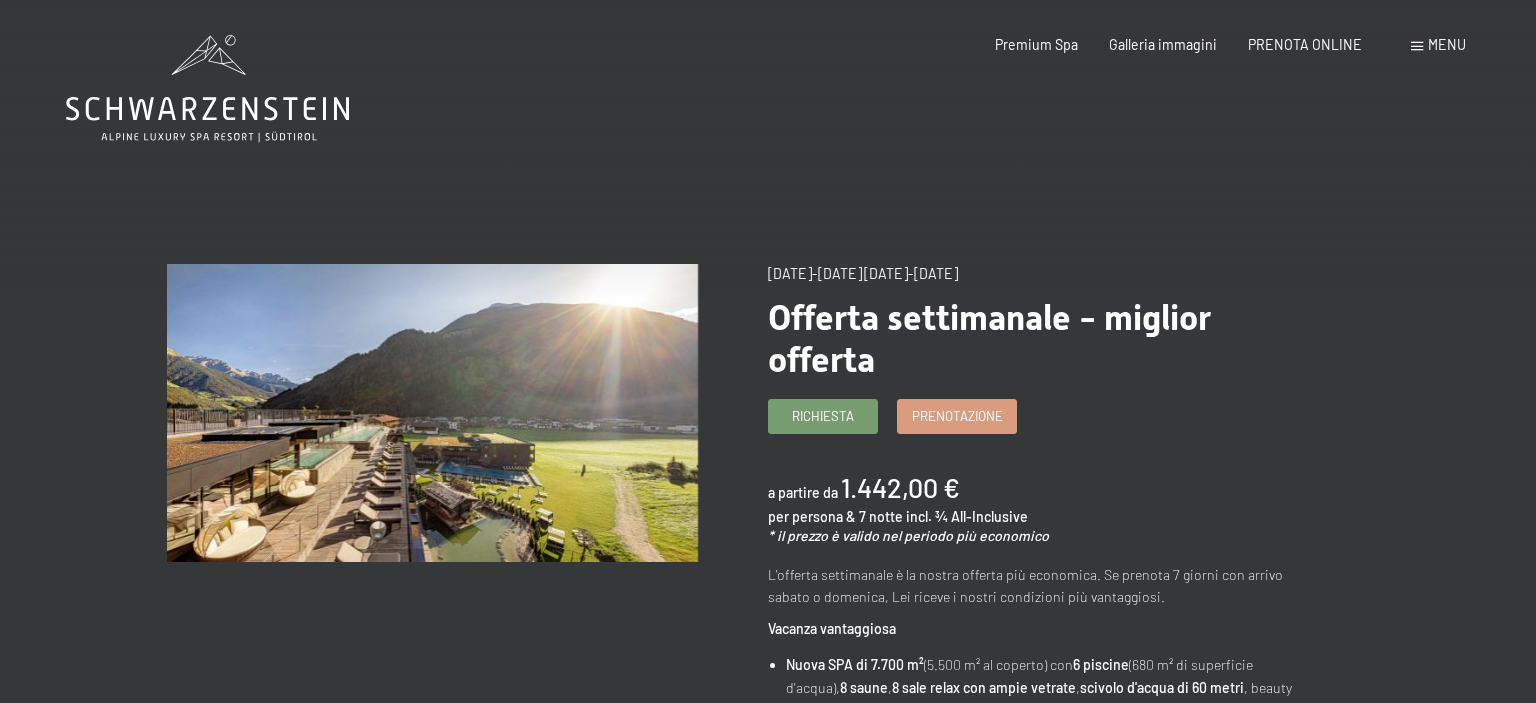scroll, scrollTop: 0, scrollLeft: 0, axis: both 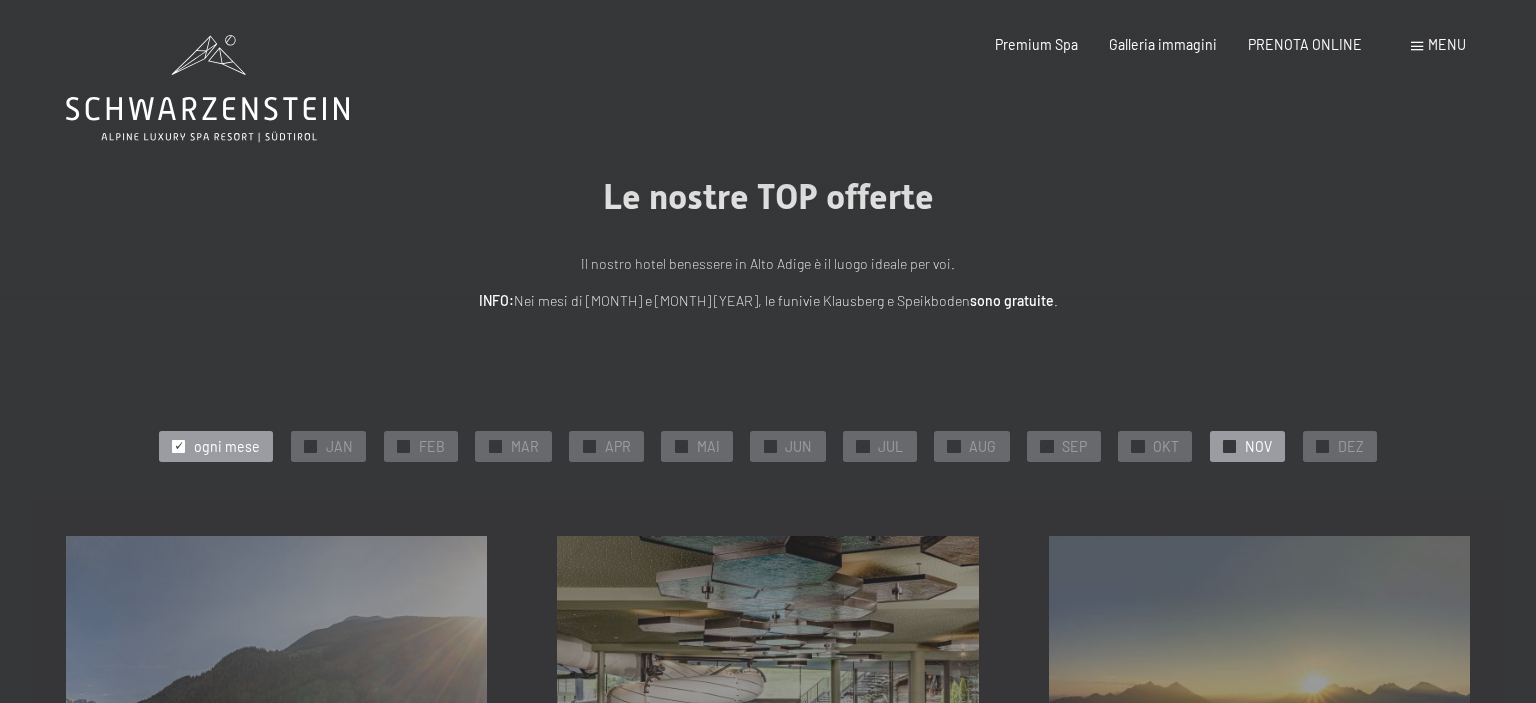 click at bounding box center (1229, 446) 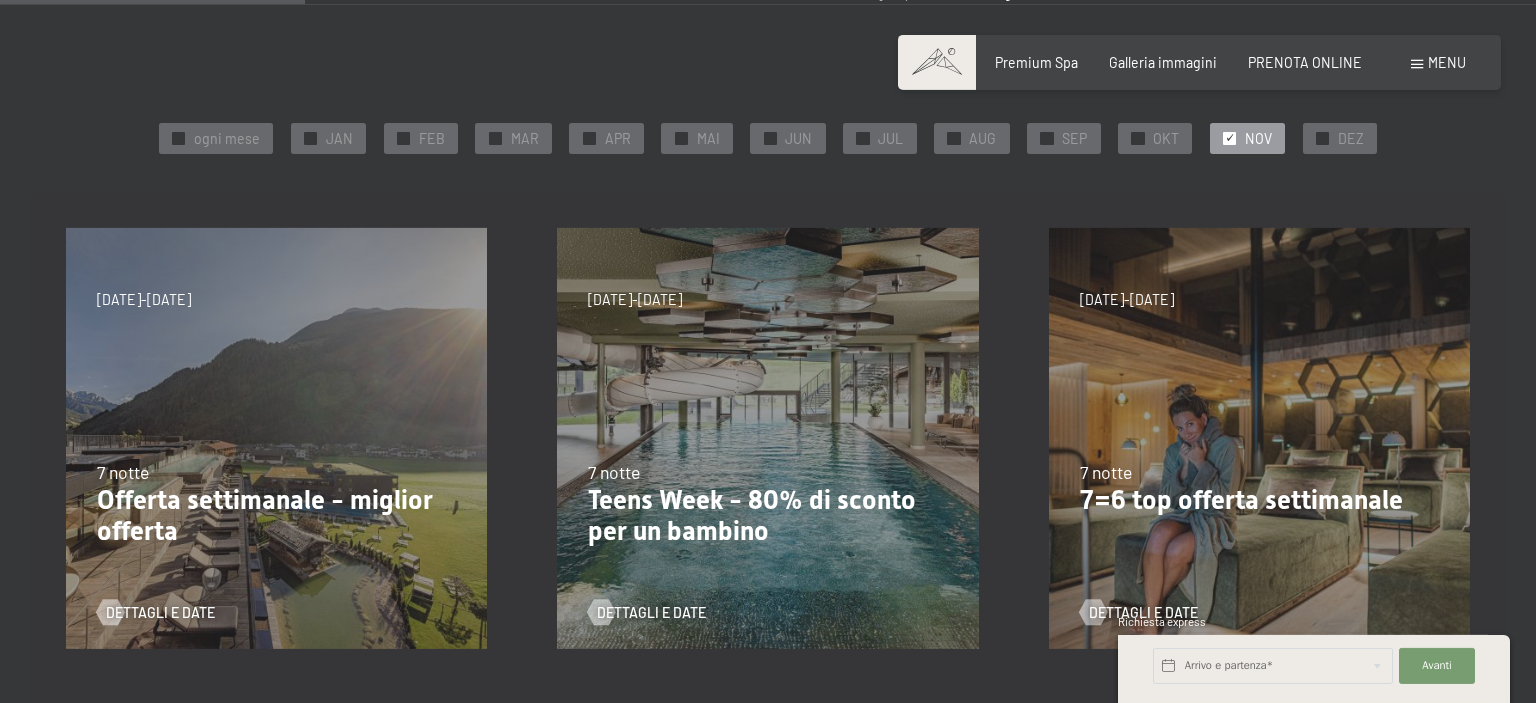 scroll, scrollTop: 0, scrollLeft: 0, axis: both 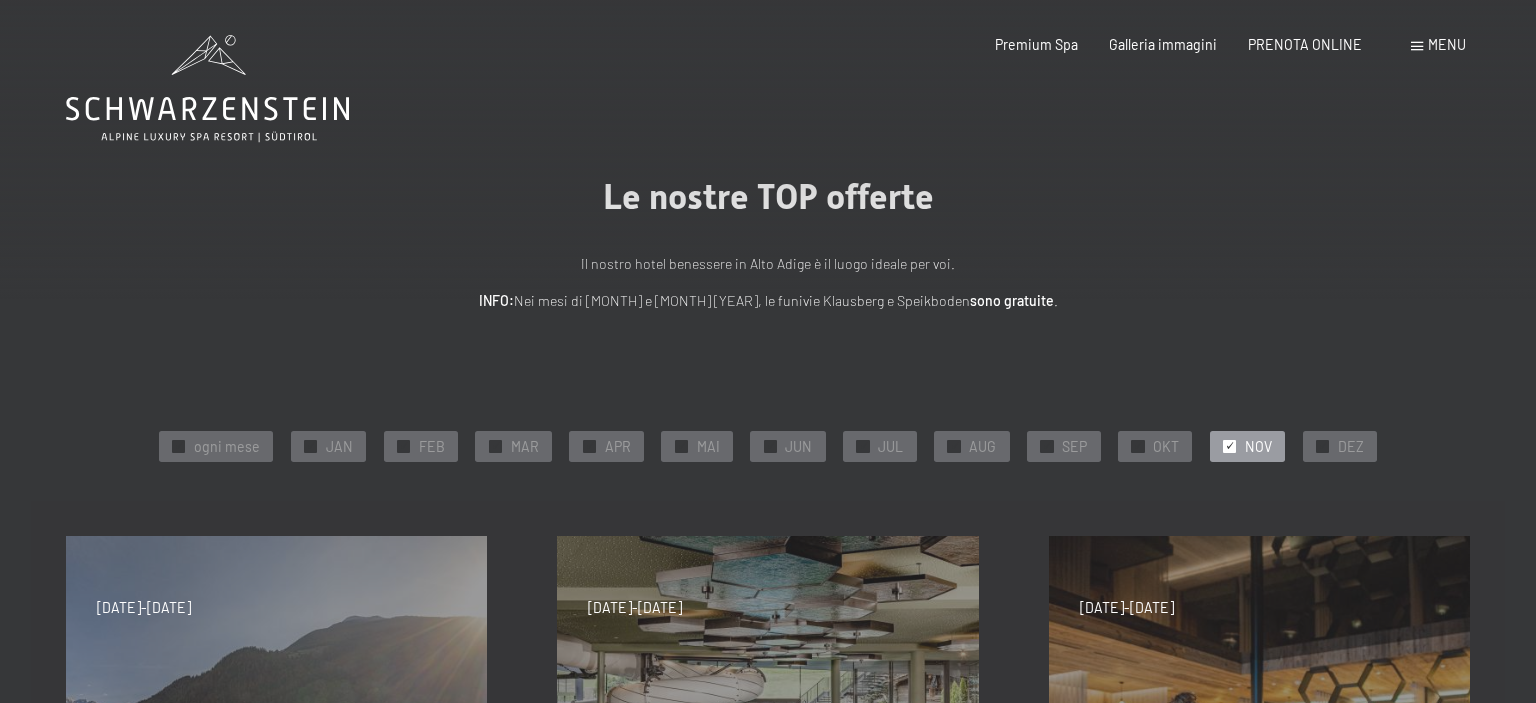 click at bounding box center [1417, 46] 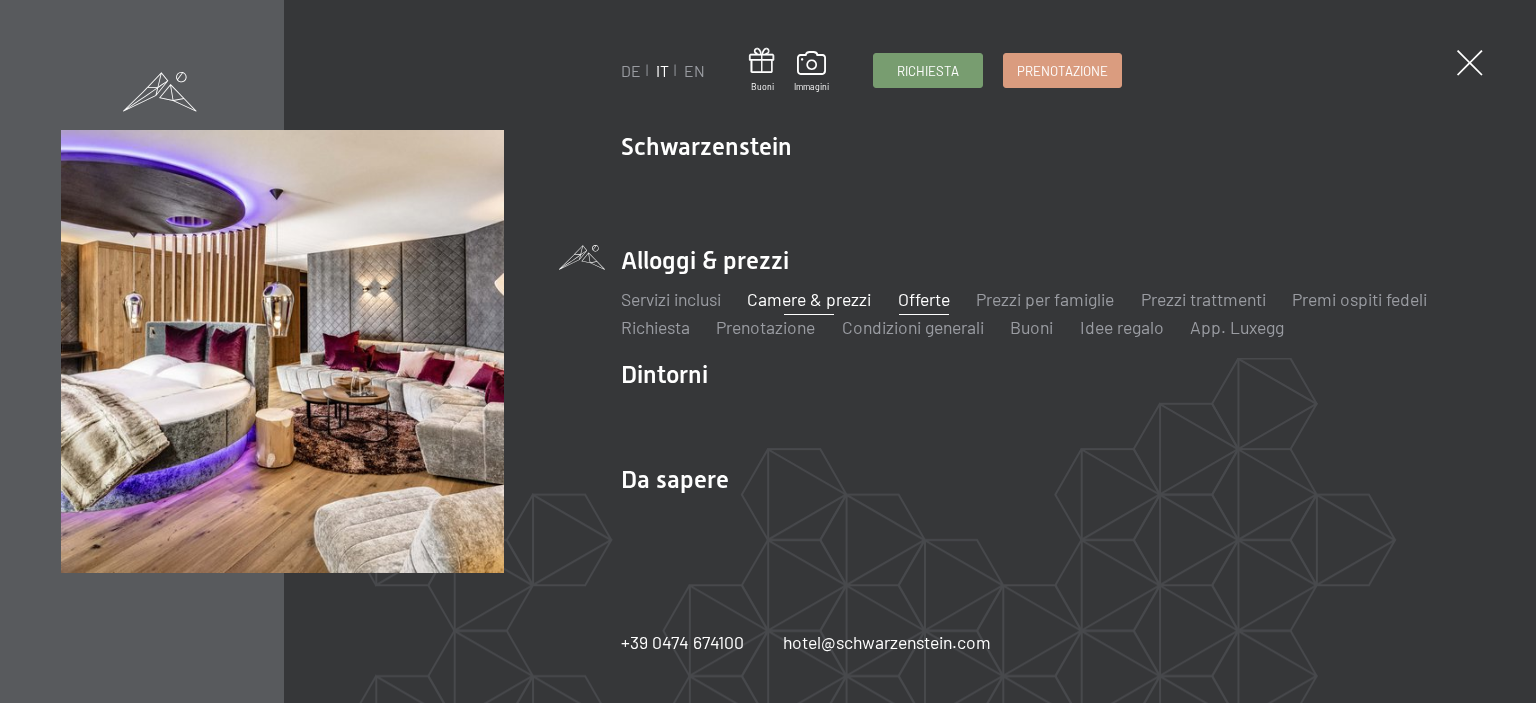 click on "Camere & prezzi" at bounding box center (809, 299) 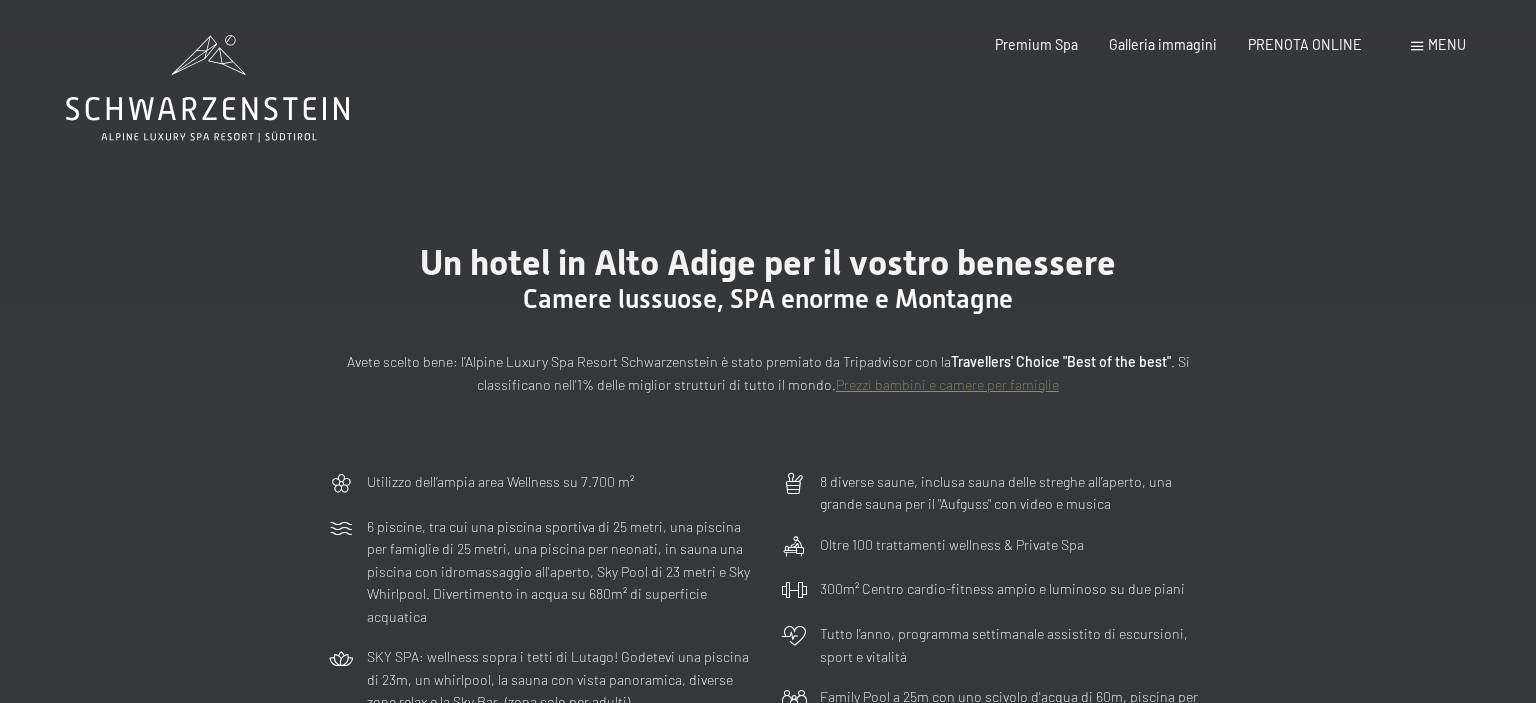 scroll, scrollTop: 0, scrollLeft: 0, axis: both 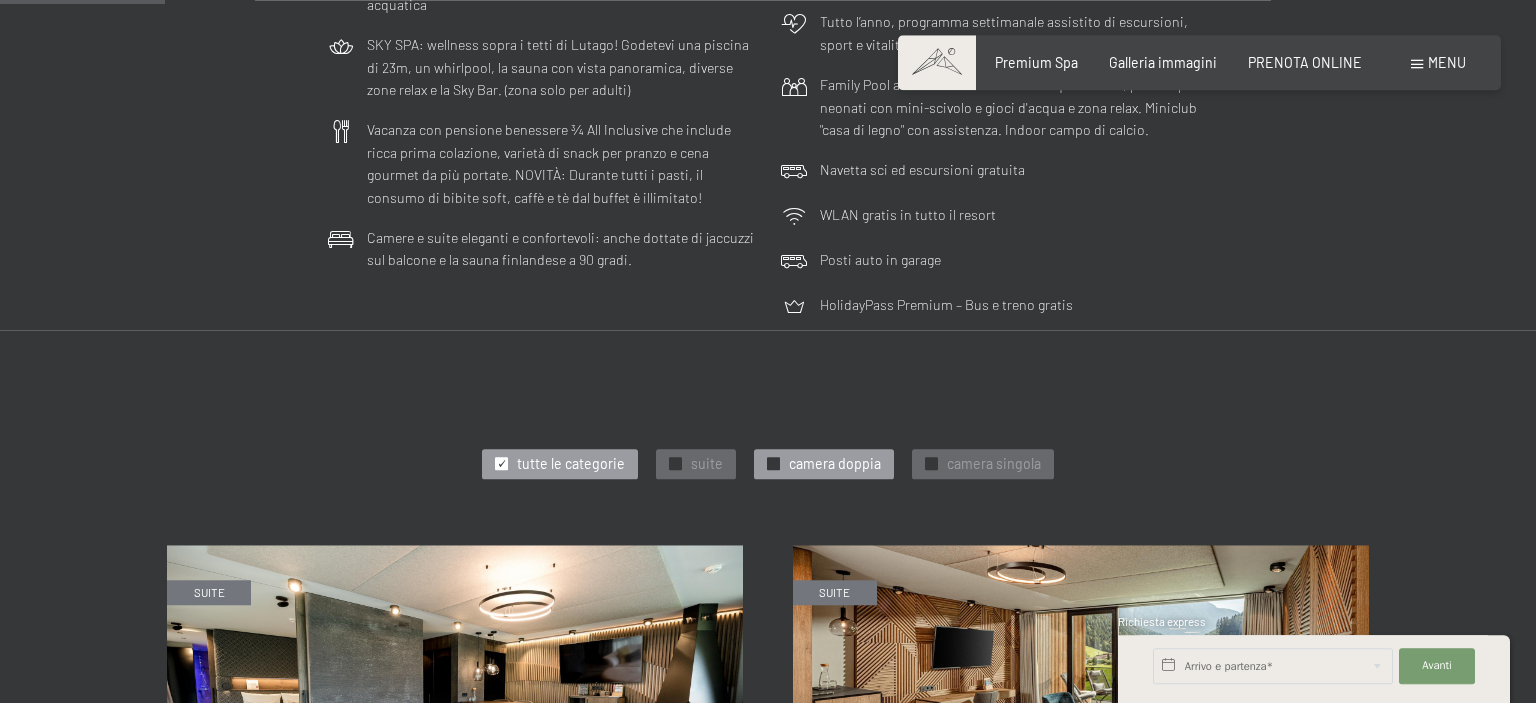click on "camera doppia" at bounding box center (835, 464) 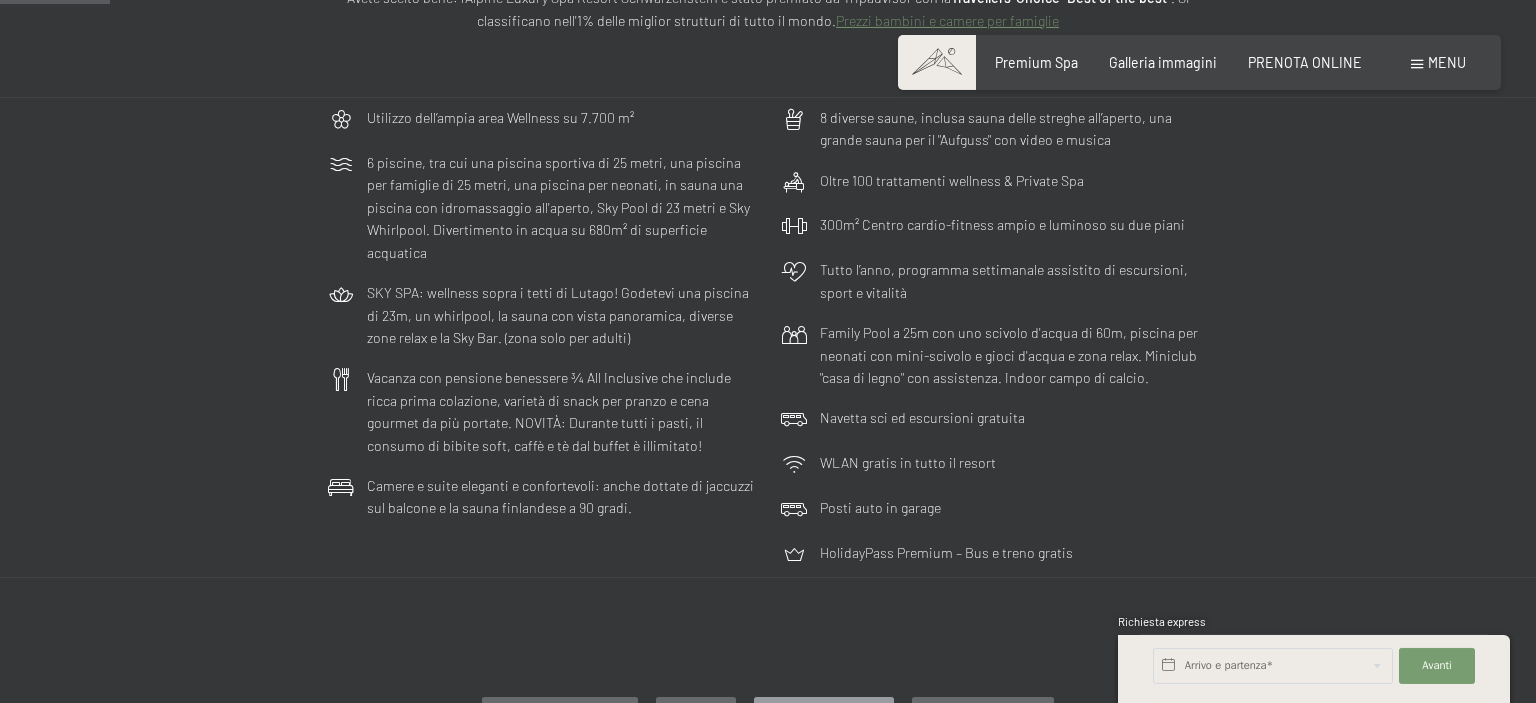 scroll, scrollTop: 240, scrollLeft: 0, axis: vertical 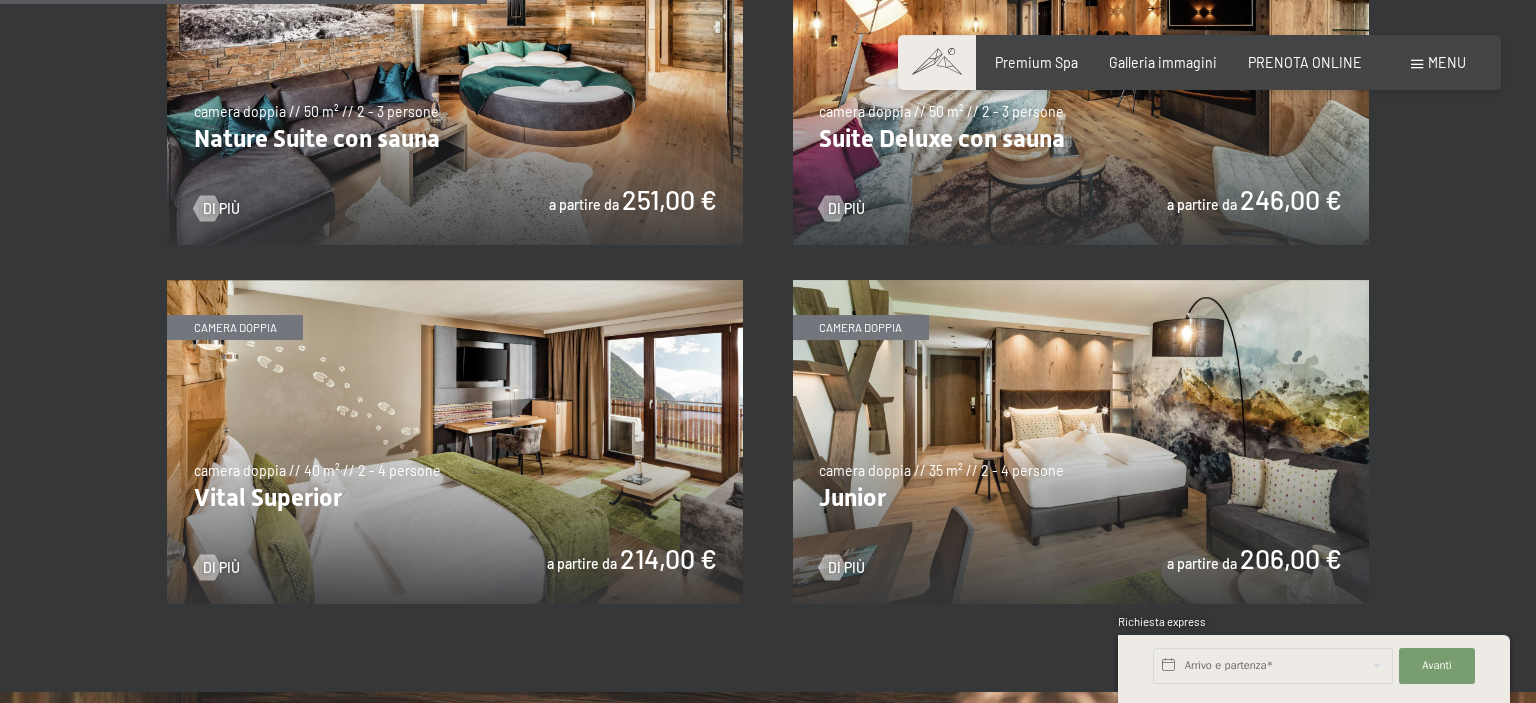click at bounding box center (1081, 442) 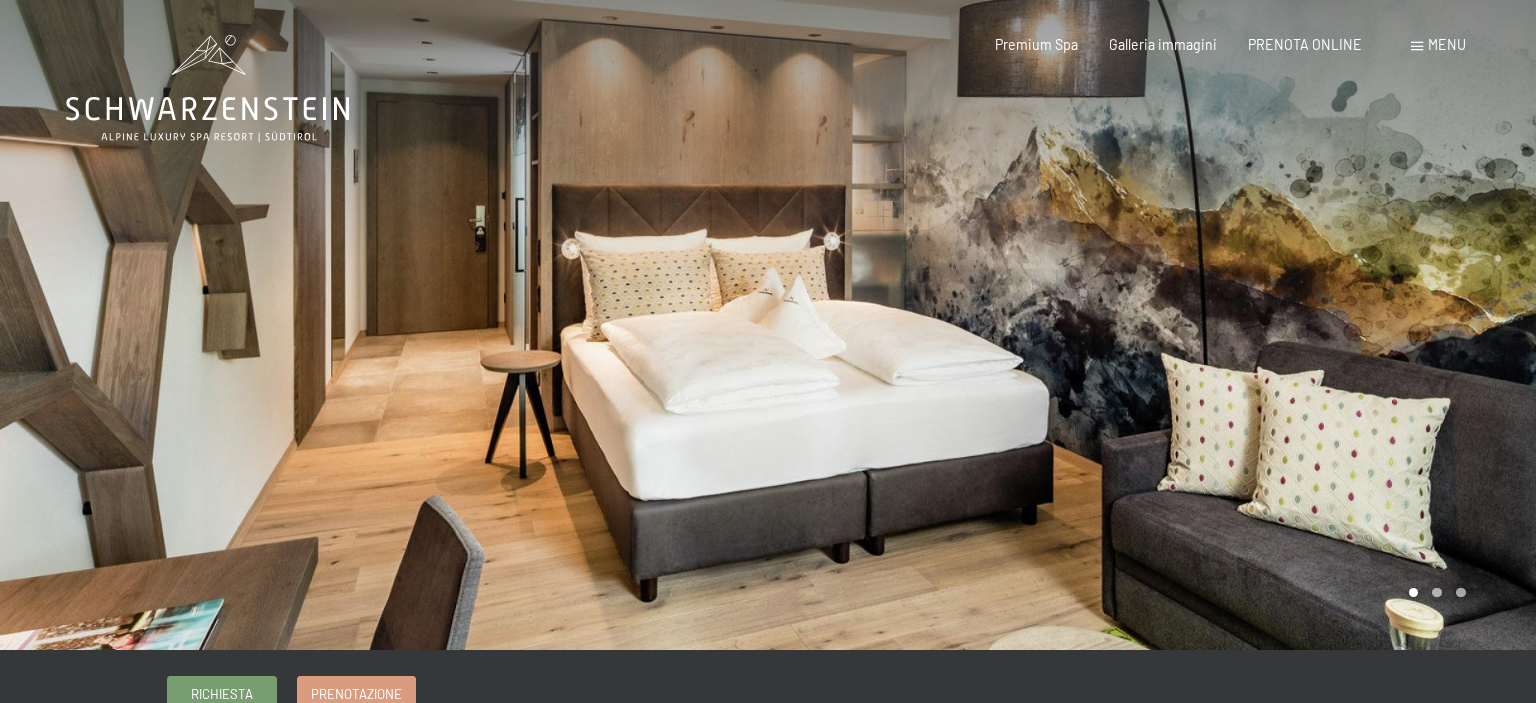 scroll, scrollTop: 0, scrollLeft: 0, axis: both 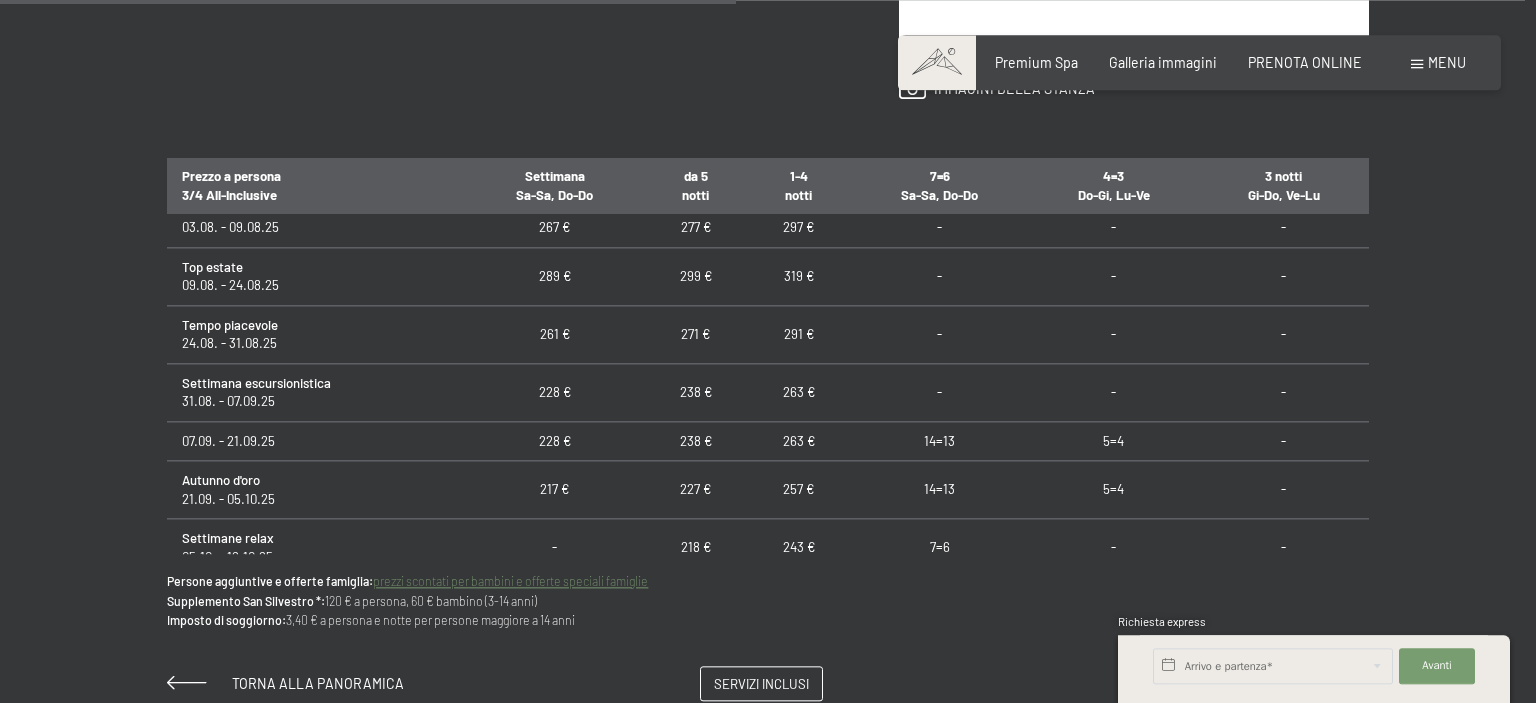 click on "218 €" at bounding box center (695, 548) 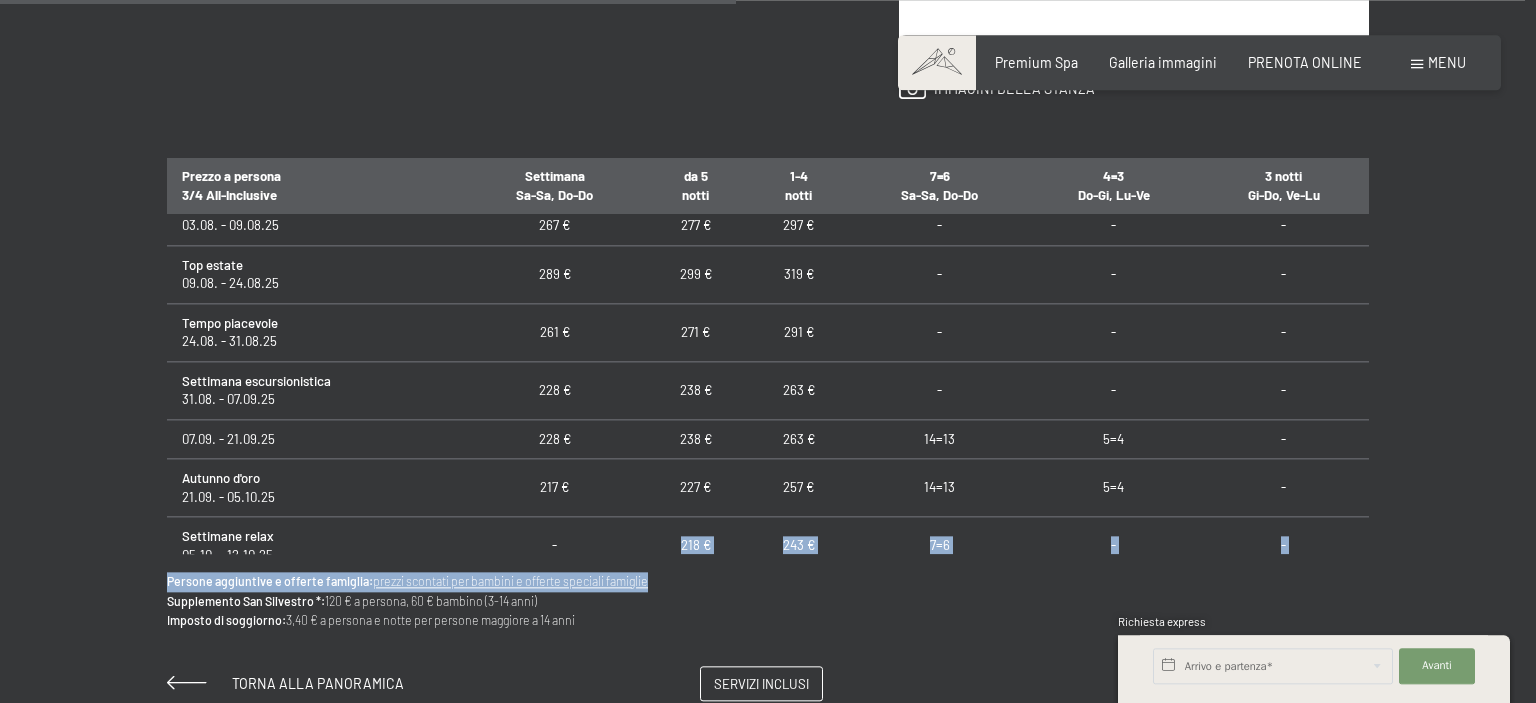 drag, startPoint x: 683, startPoint y: 555, endPoint x: 684, endPoint y: 571, distance: 16.03122 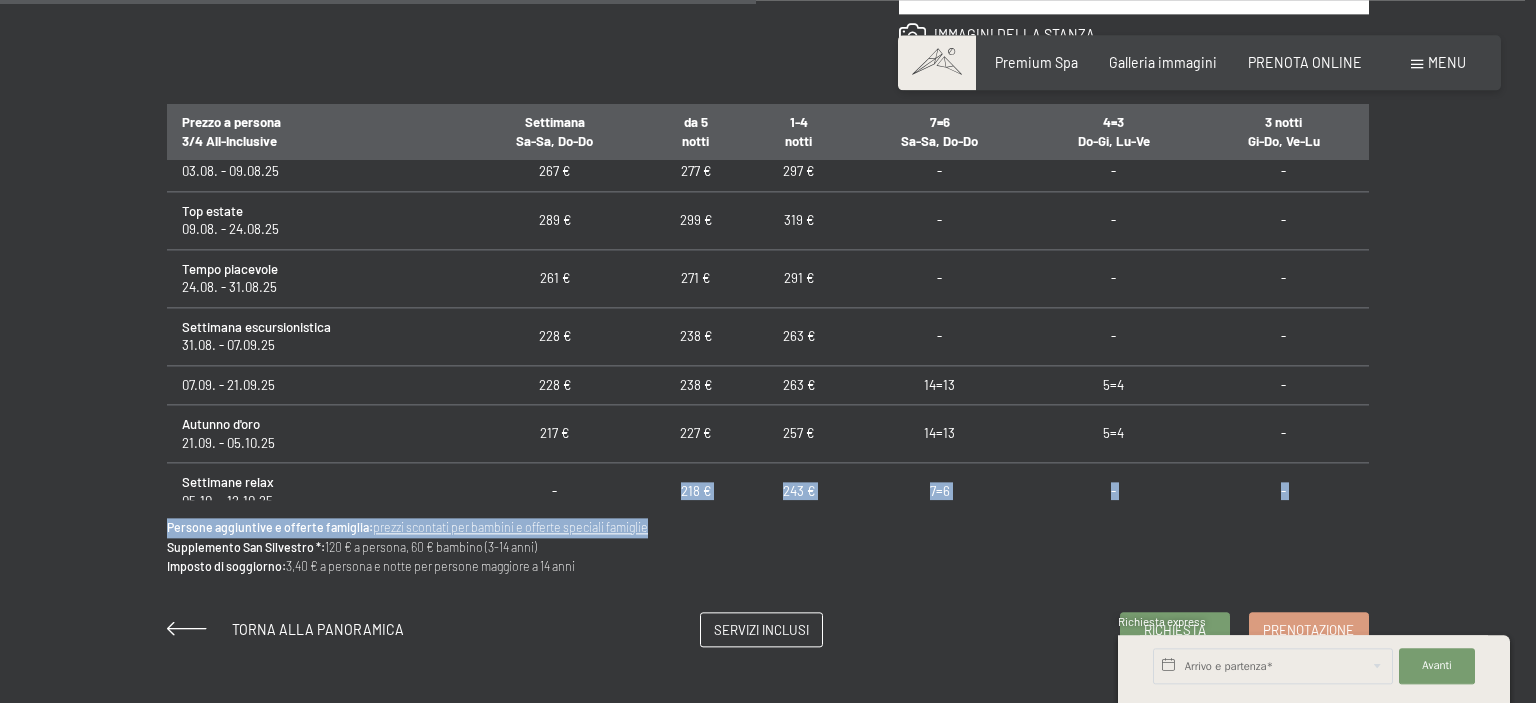 scroll, scrollTop: 1240, scrollLeft: 0, axis: vertical 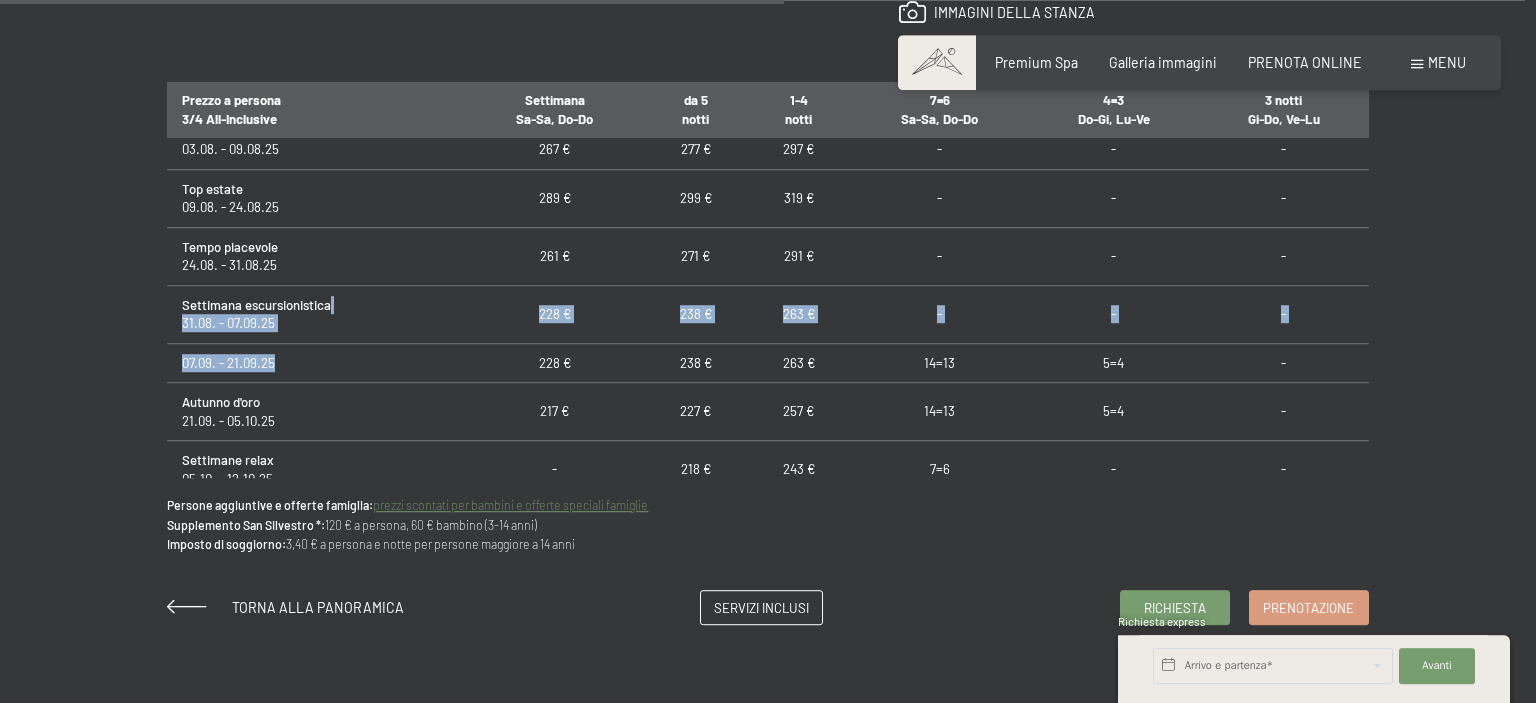 drag, startPoint x: 393, startPoint y: 375, endPoint x: 401, endPoint y: 310, distance: 65.490456 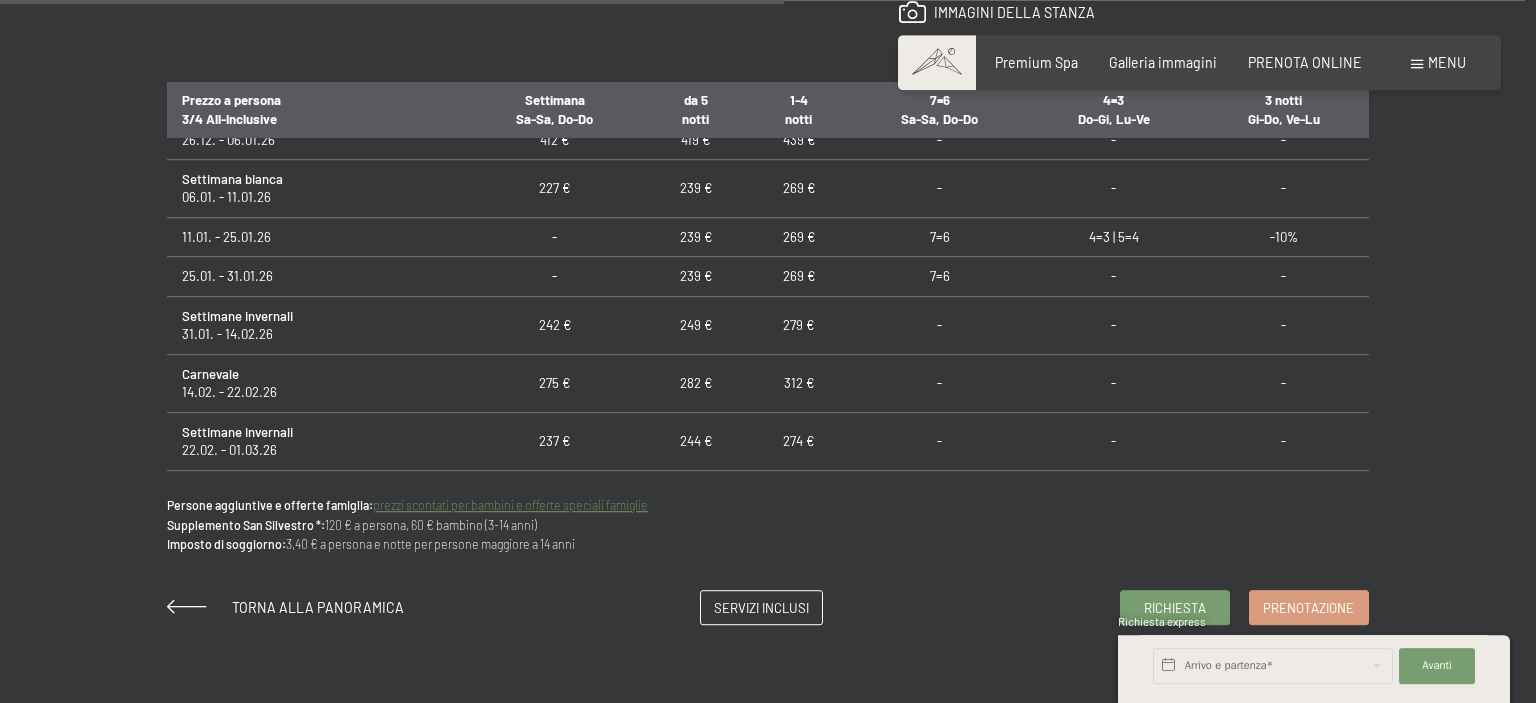 scroll, scrollTop: 797, scrollLeft: 0, axis: vertical 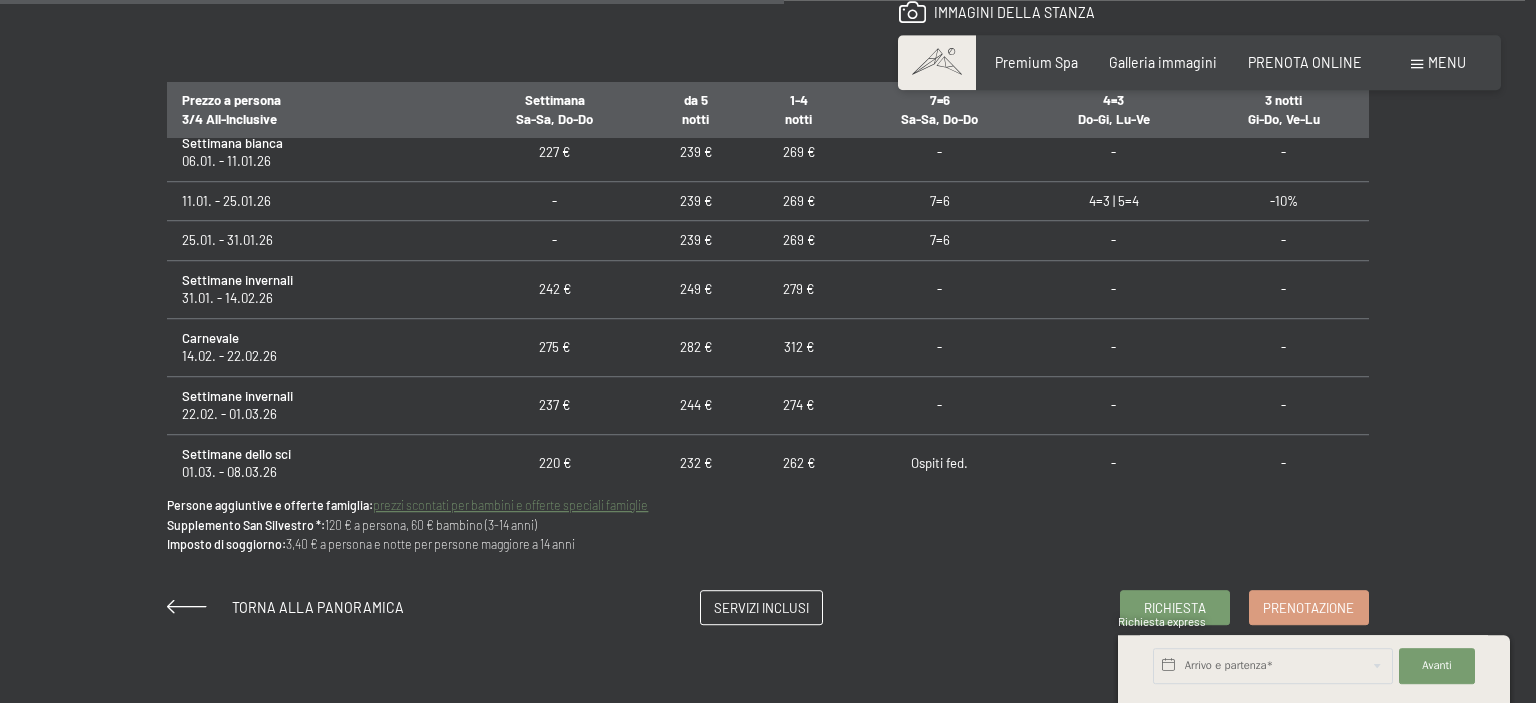 drag, startPoint x: 451, startPoint y: 472, endPoint x: 452, endPoint y: 277, distance: 195.00256 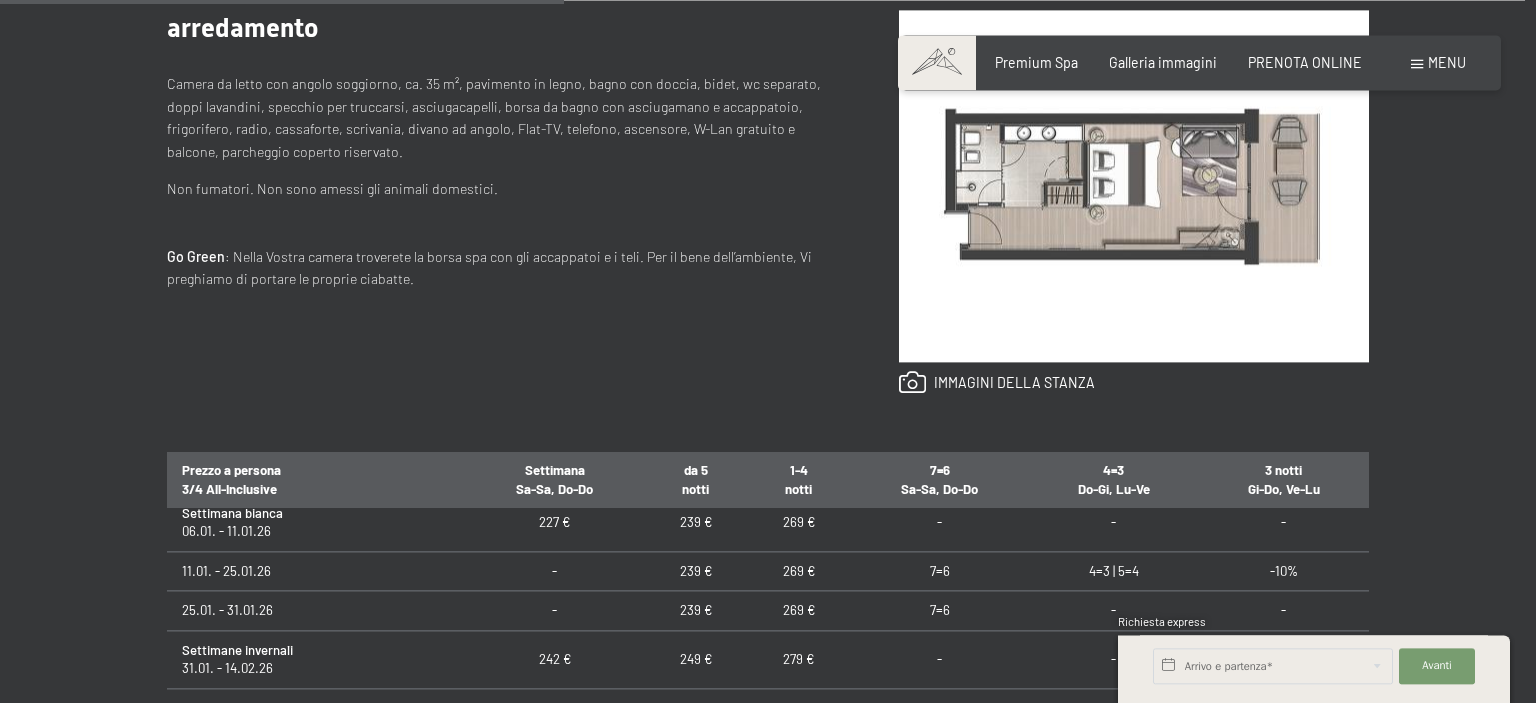 scroll, scrollTop: 892, scrollLeft: 0, axis: vertical 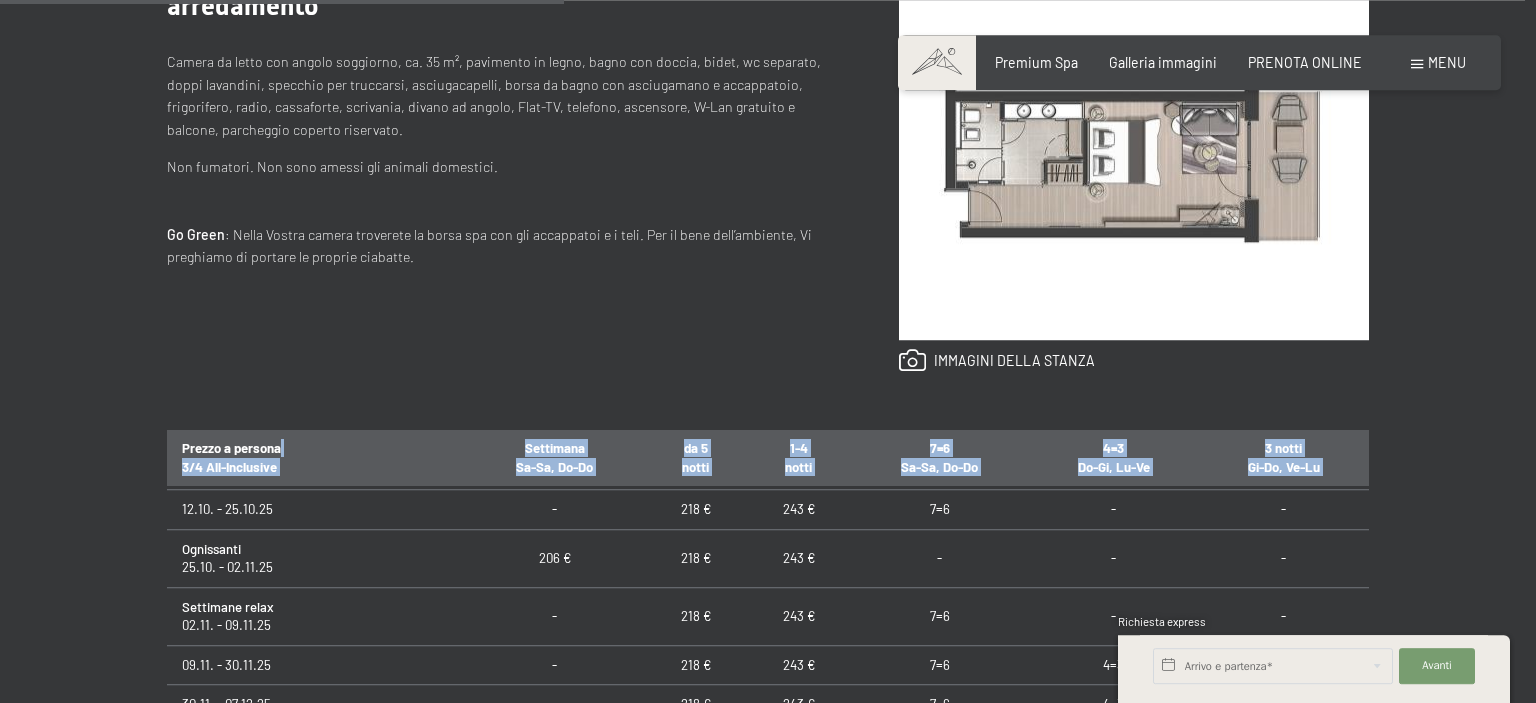 drag, startPoint x: 403, startPoint y: 439, endPoint x: 412, endPoint y: 416, distance: 24.698177 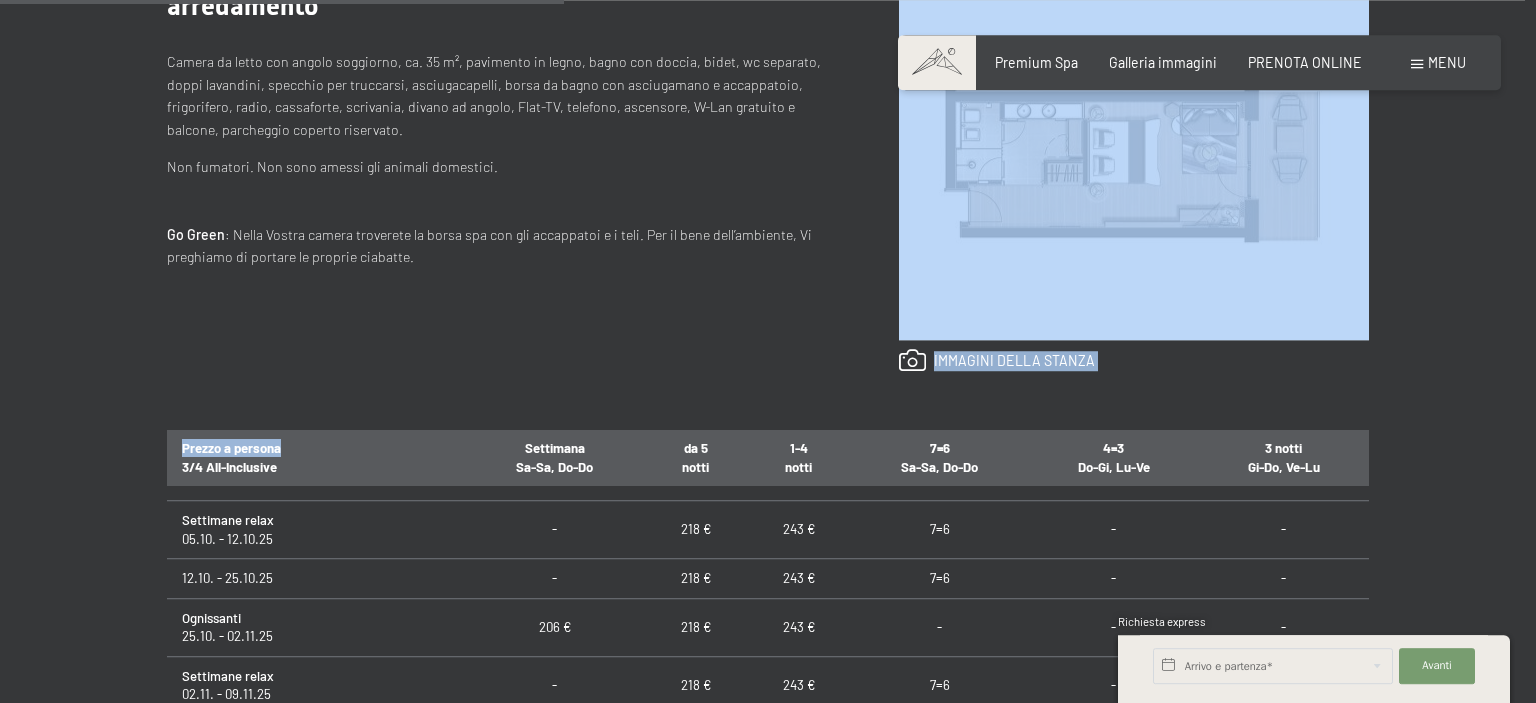 scroll, scrollTop: 320, scrollLeft: 0, axis: vertical 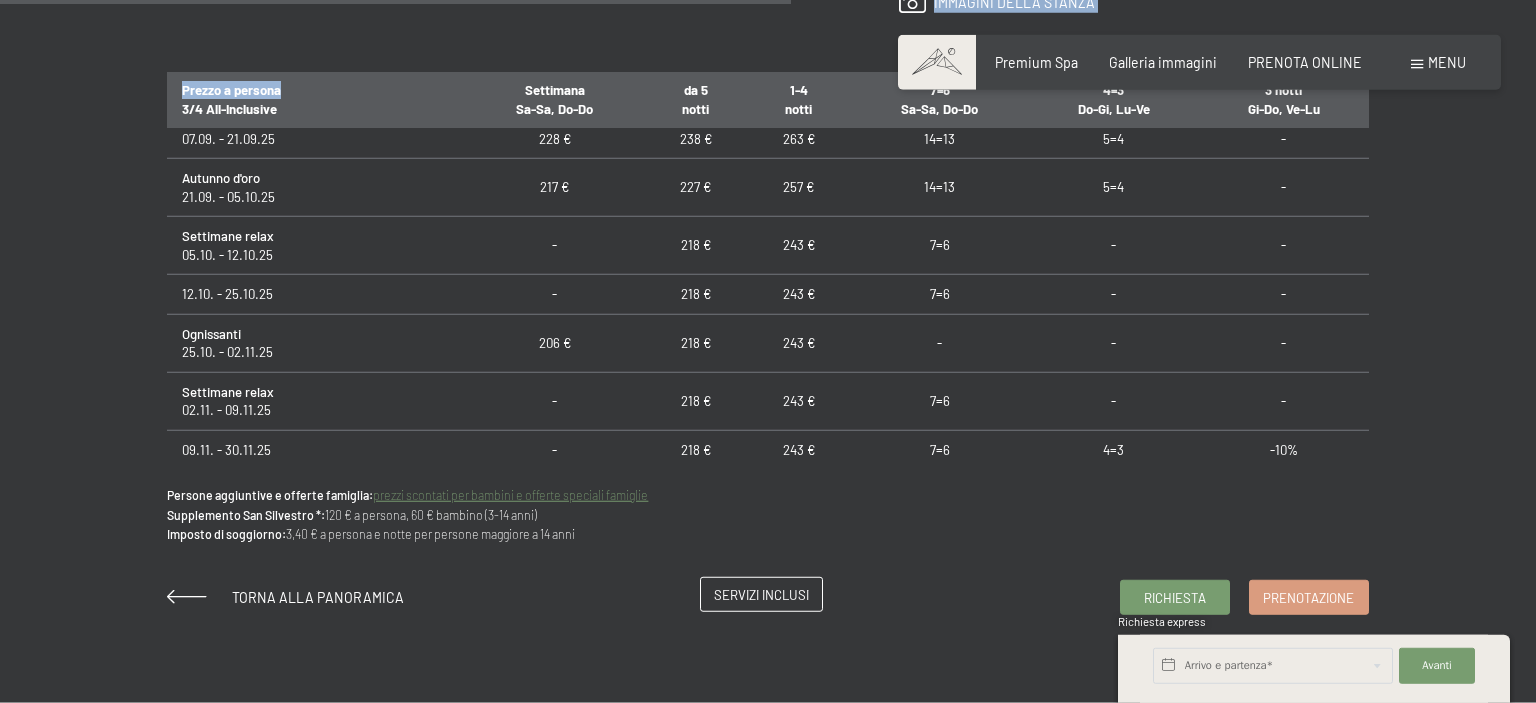 click on "Servizi inclusi" at bounding box center [761, 595] 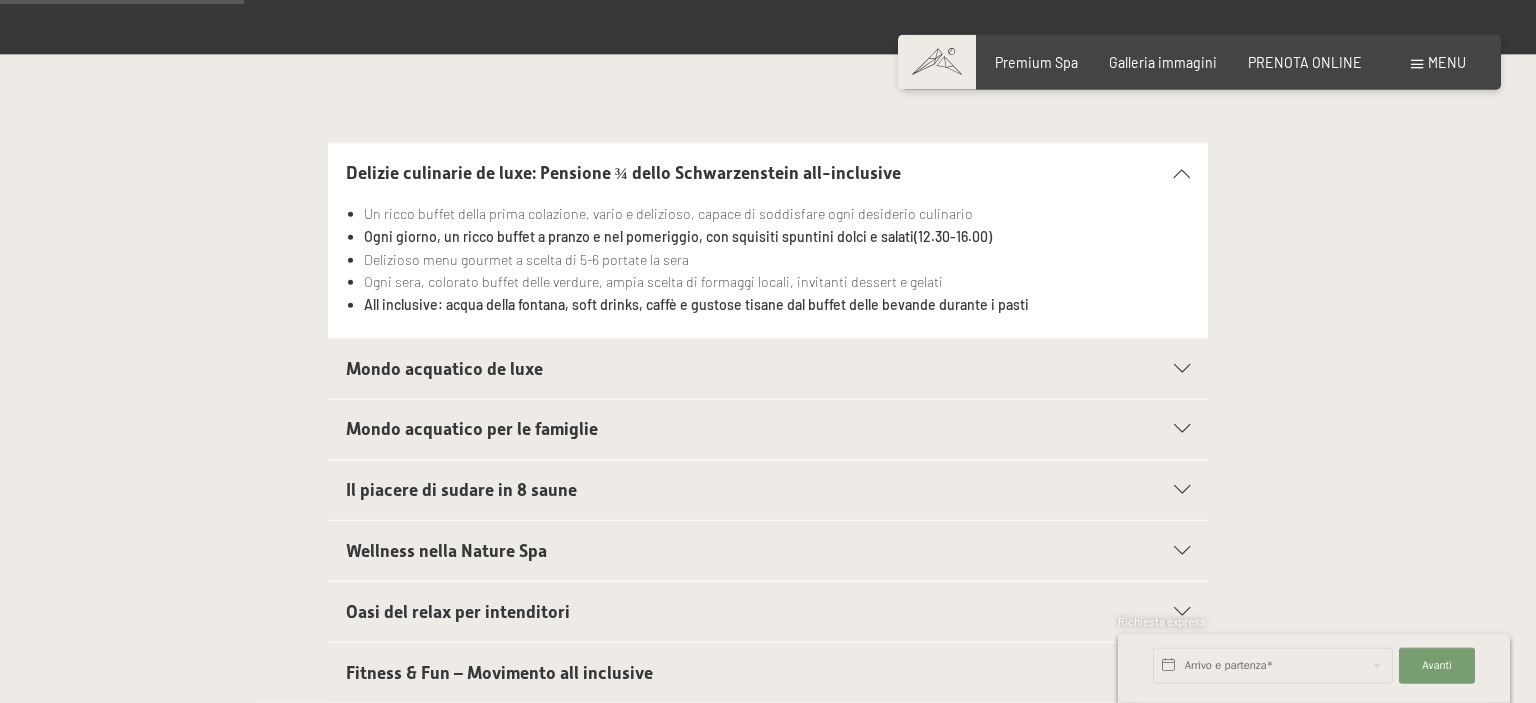 scroll, scrollTop: 568, scrollLeft: 0, axis: vertical 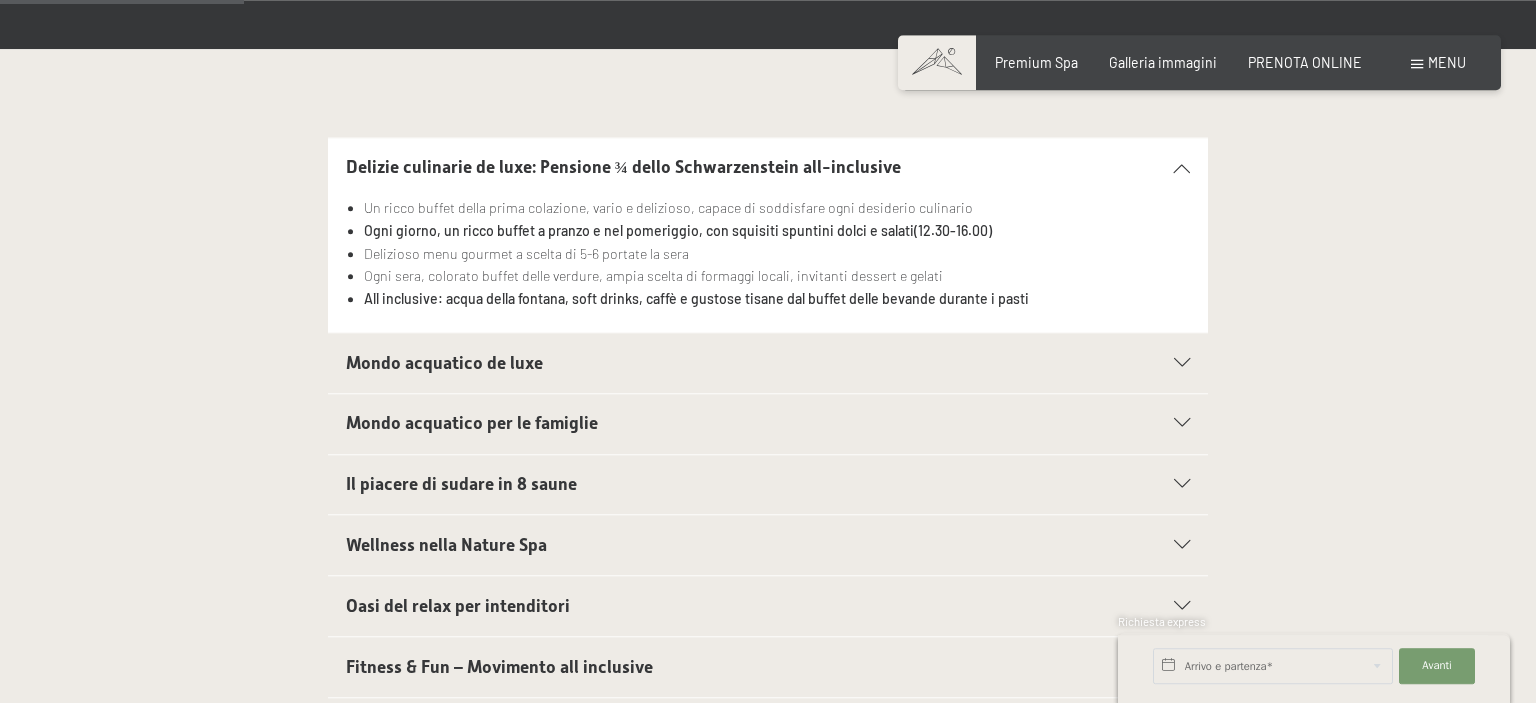 click on "Il piacere di sudare in 8 saune" at bounding box center (768, 485) 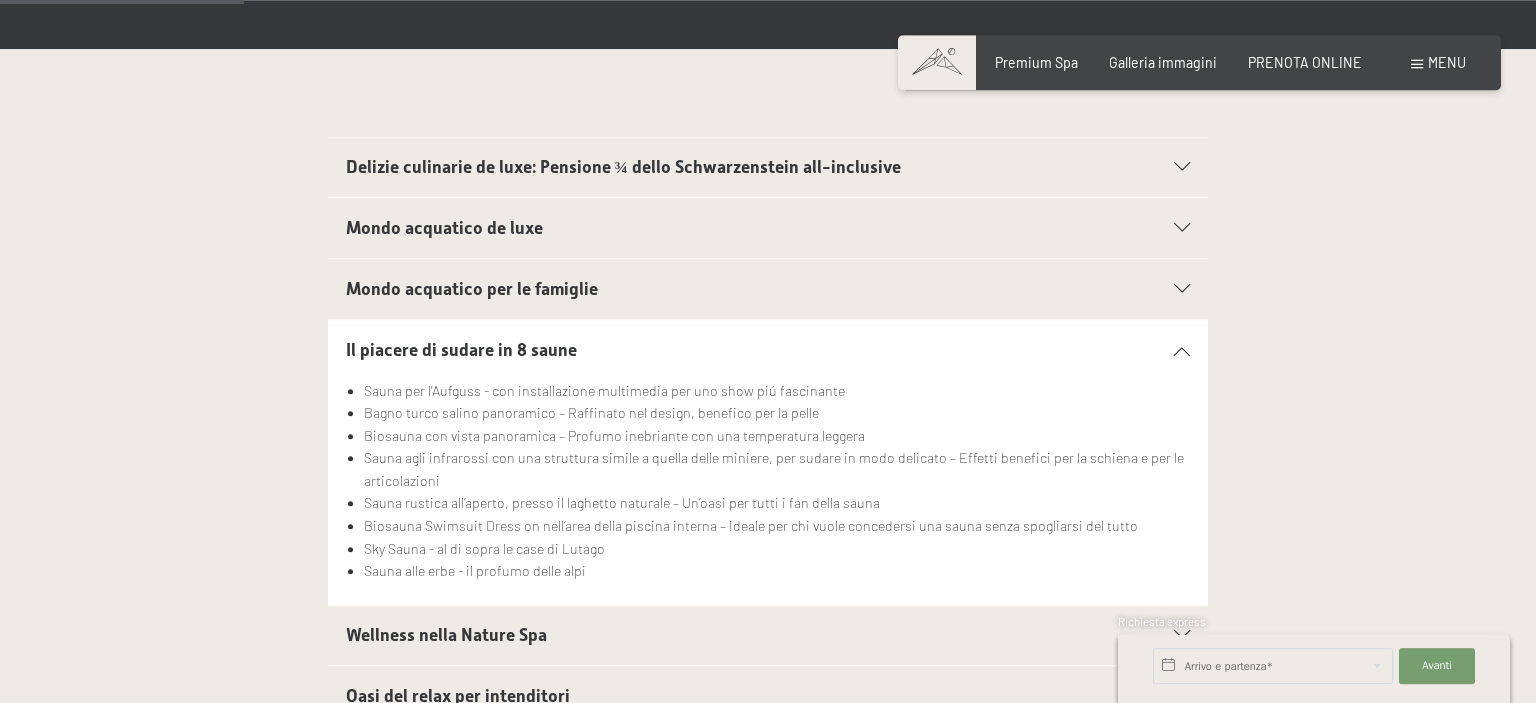 click at bounding box center (1182, 350) 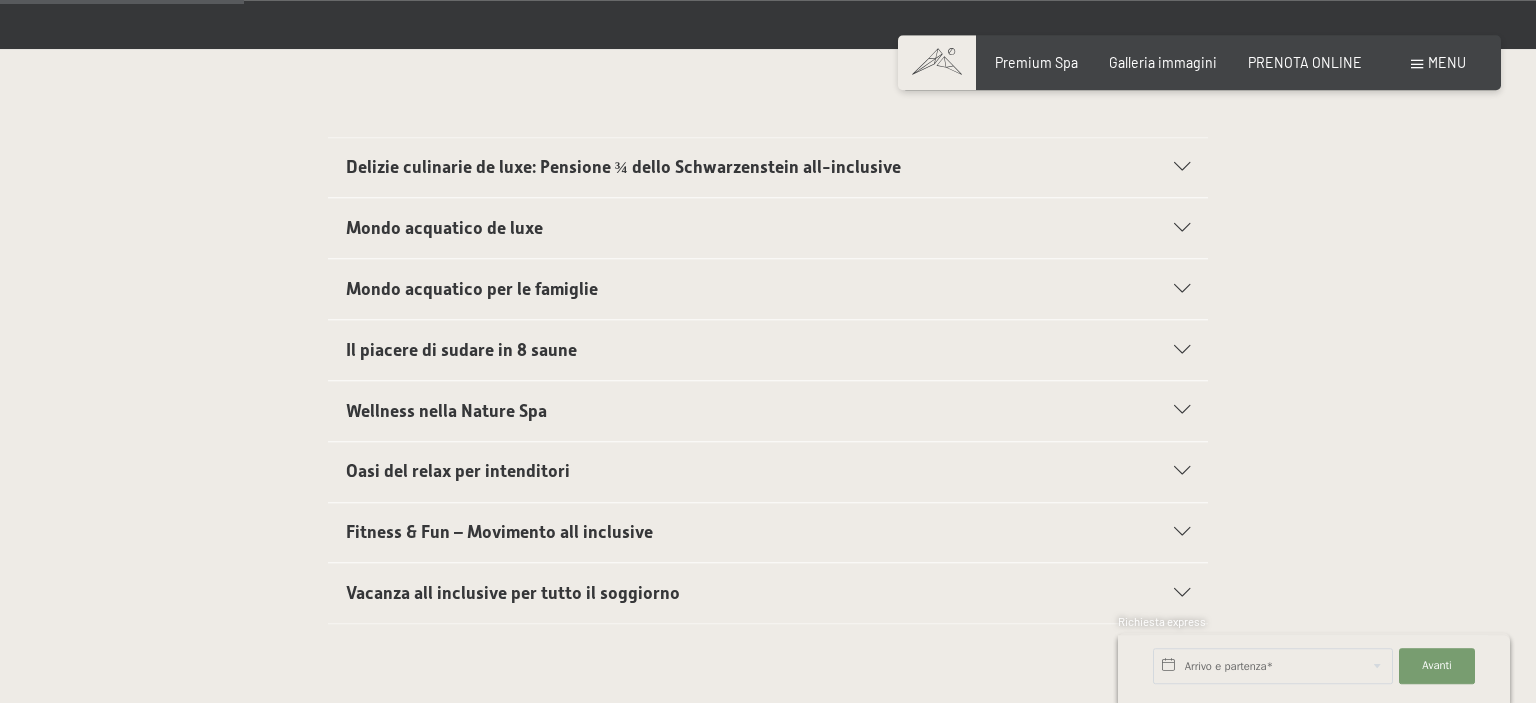 click on "Delizie culinarie de luxe: Pensione ¾ dello Schwarzenstein all-inclusive" at bounding box center (768, 168) 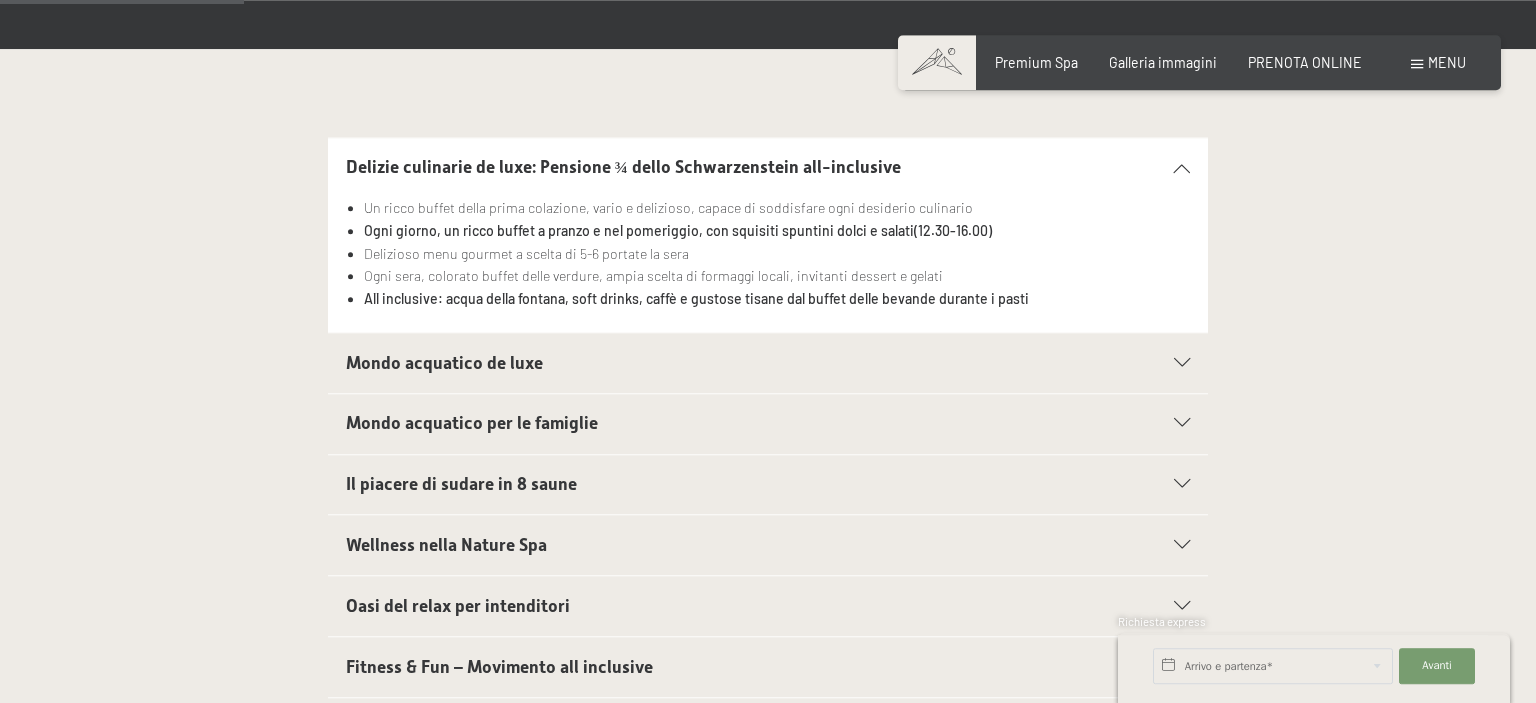 click at bounding box center [1182, 363] 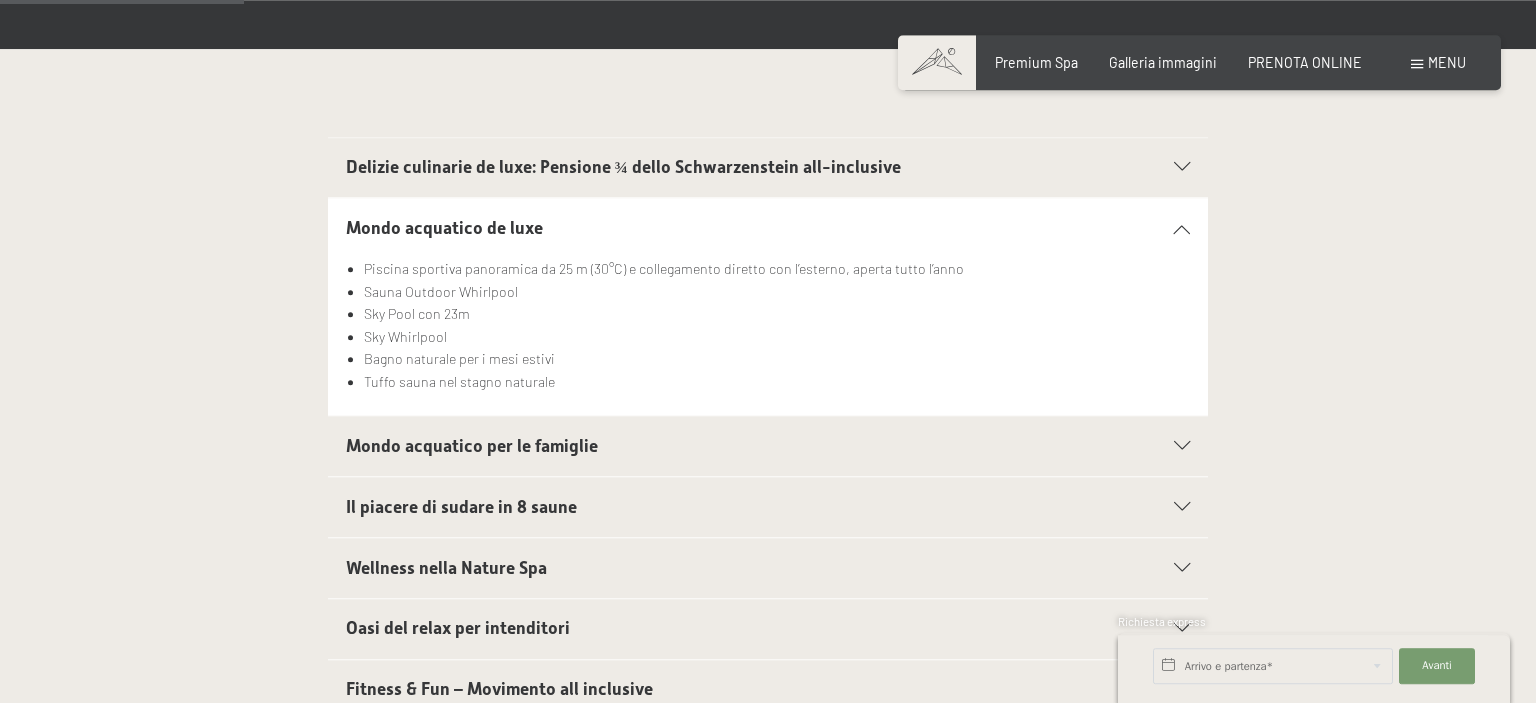 click at bounding box center [1182, 446] 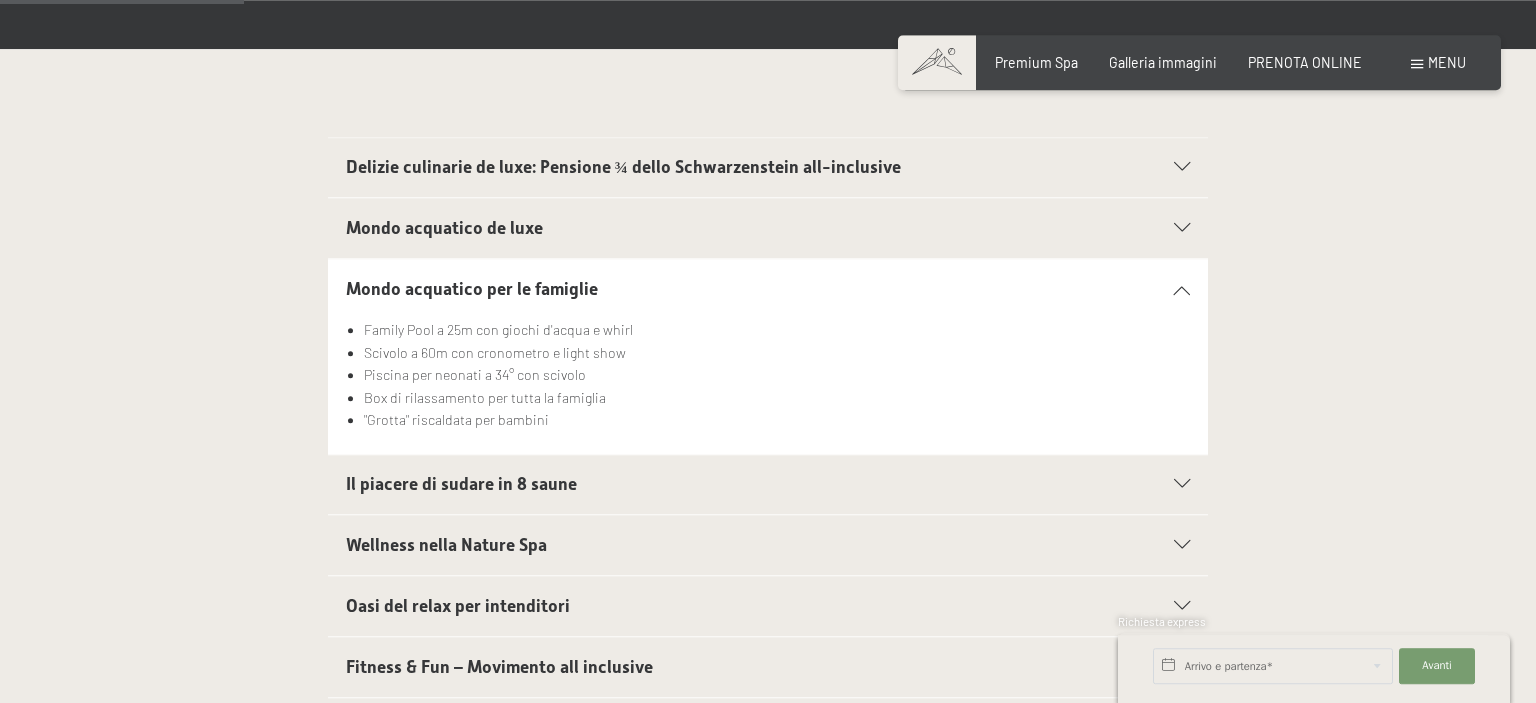 click at bounding box center [1182, 484] 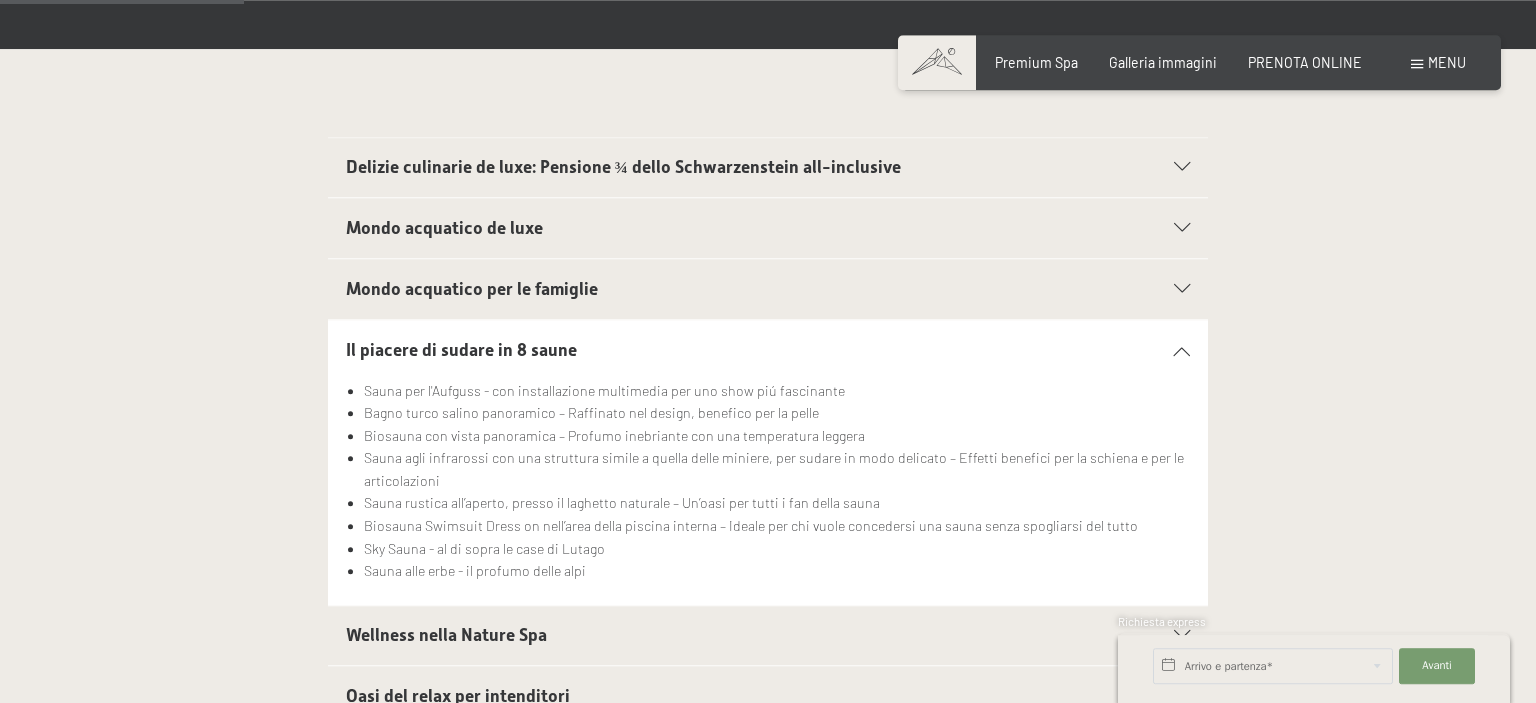 click at bounding box center [1171, 350] 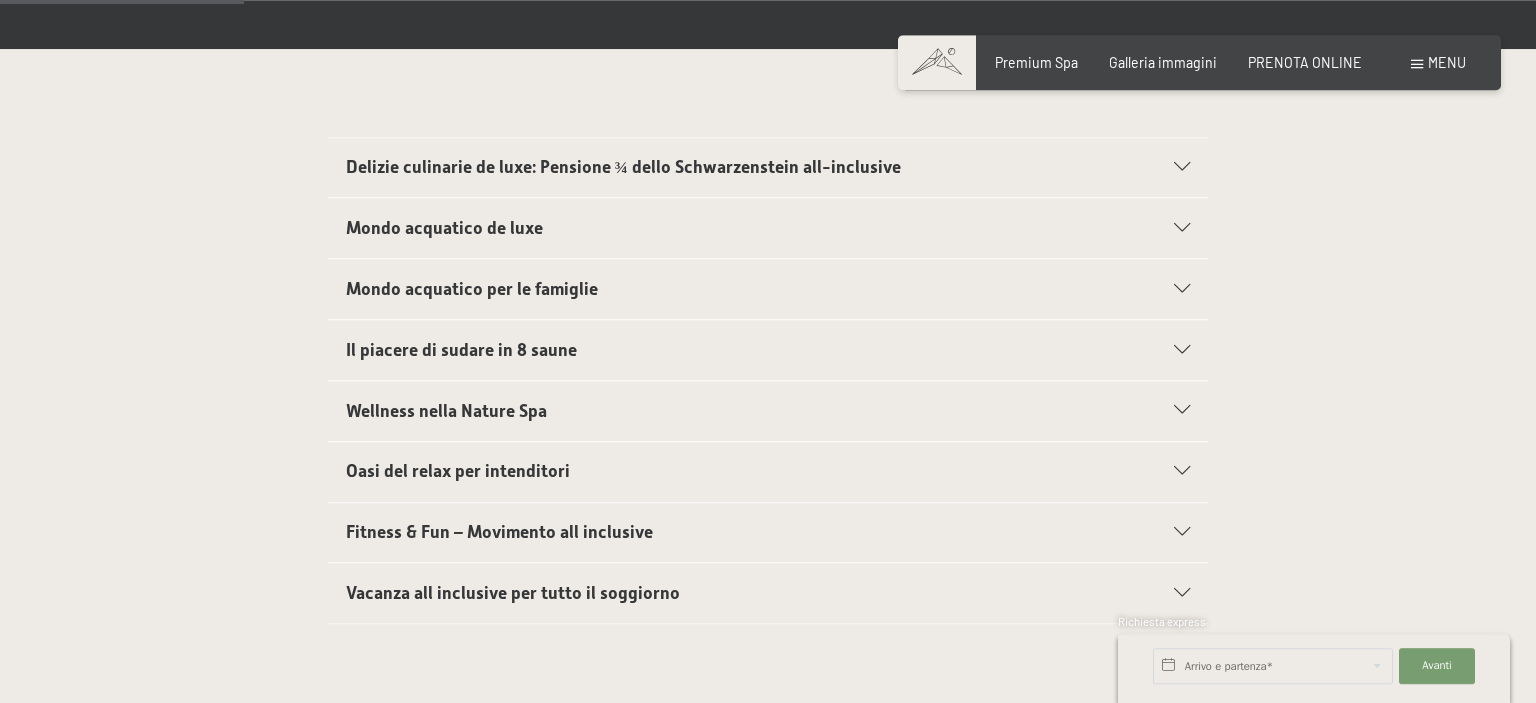 click on "Il piacere di sudare in 8 saune" at bounding box center [726, 350] 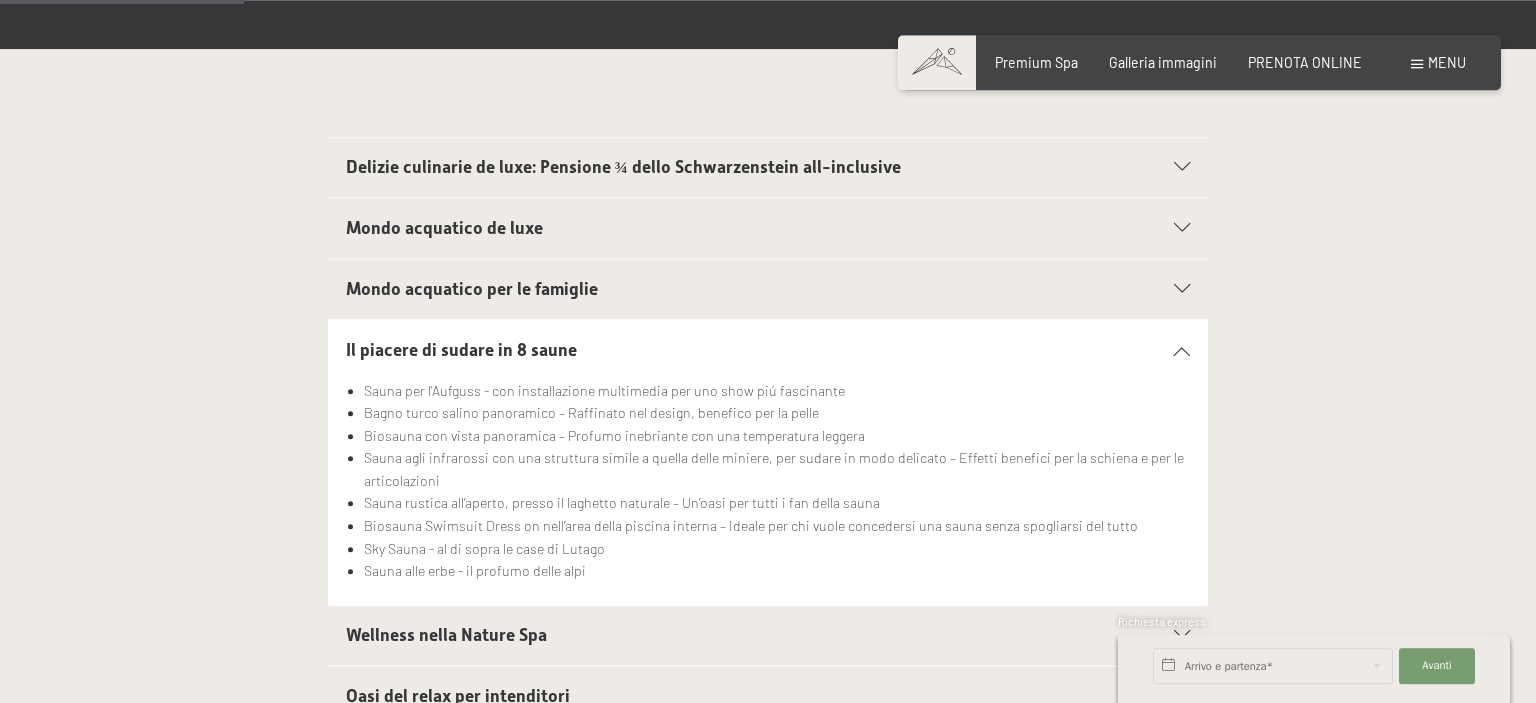 click on "Il piacere di sudare in 8 saune" at bounding box center (726, 350) 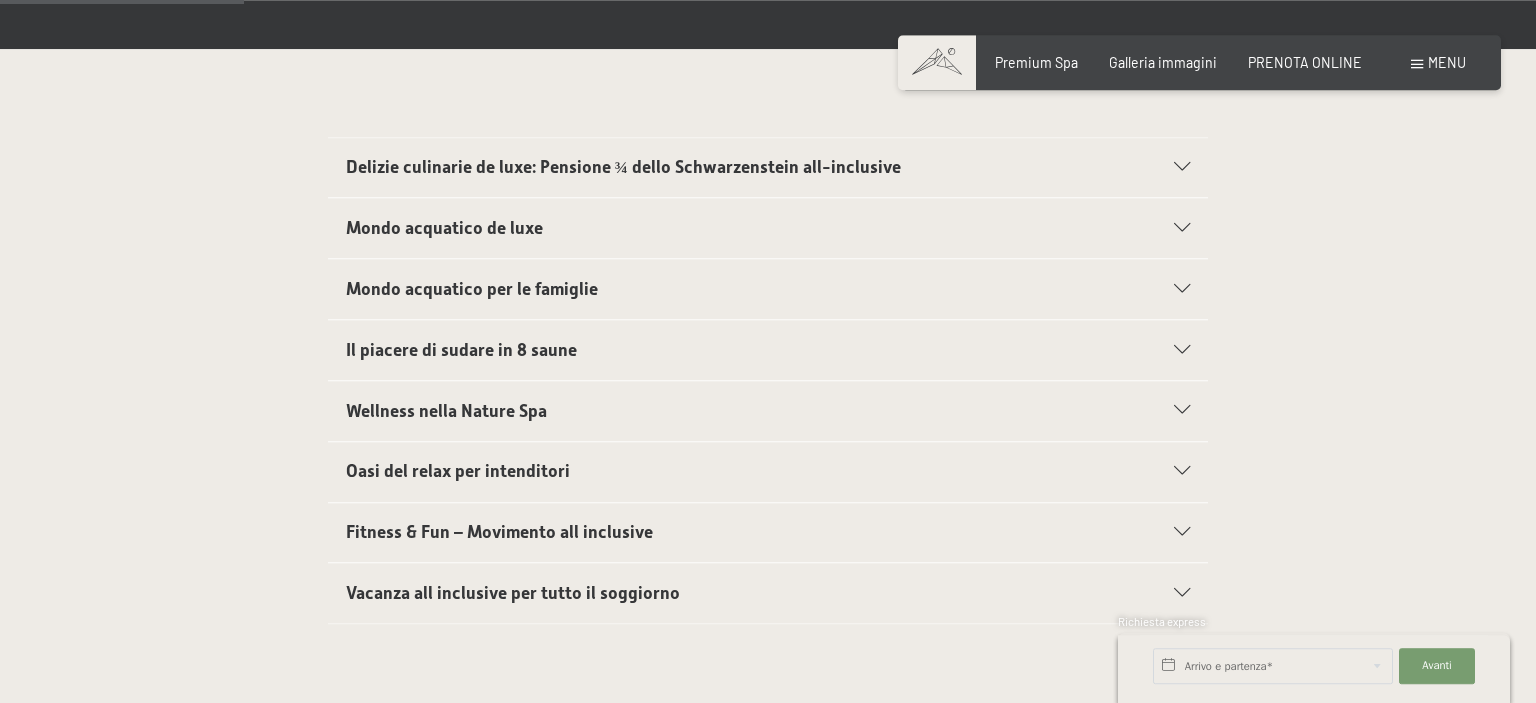click on "Wellness nella Nature Spa" at bounding box center [446, 411] 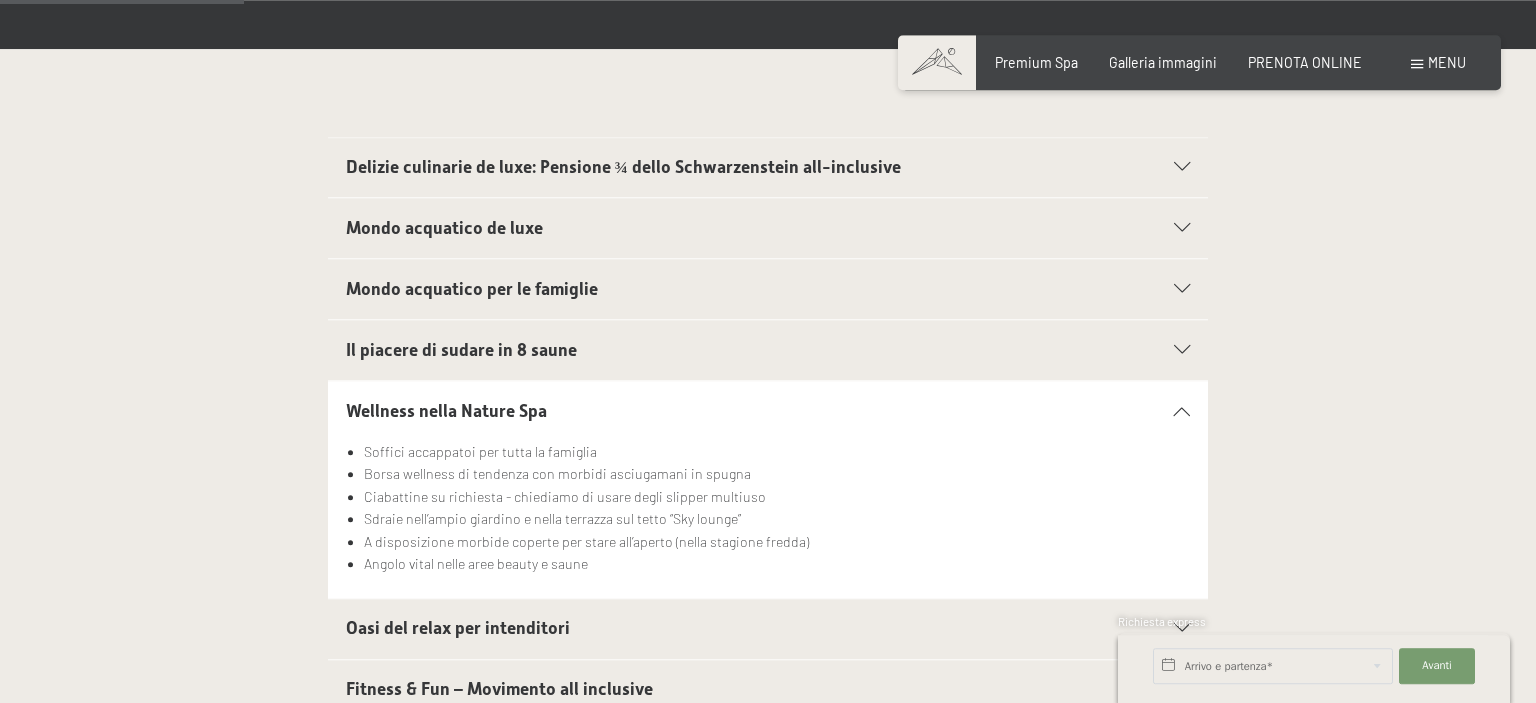 click at bounding box center [1182, 410] 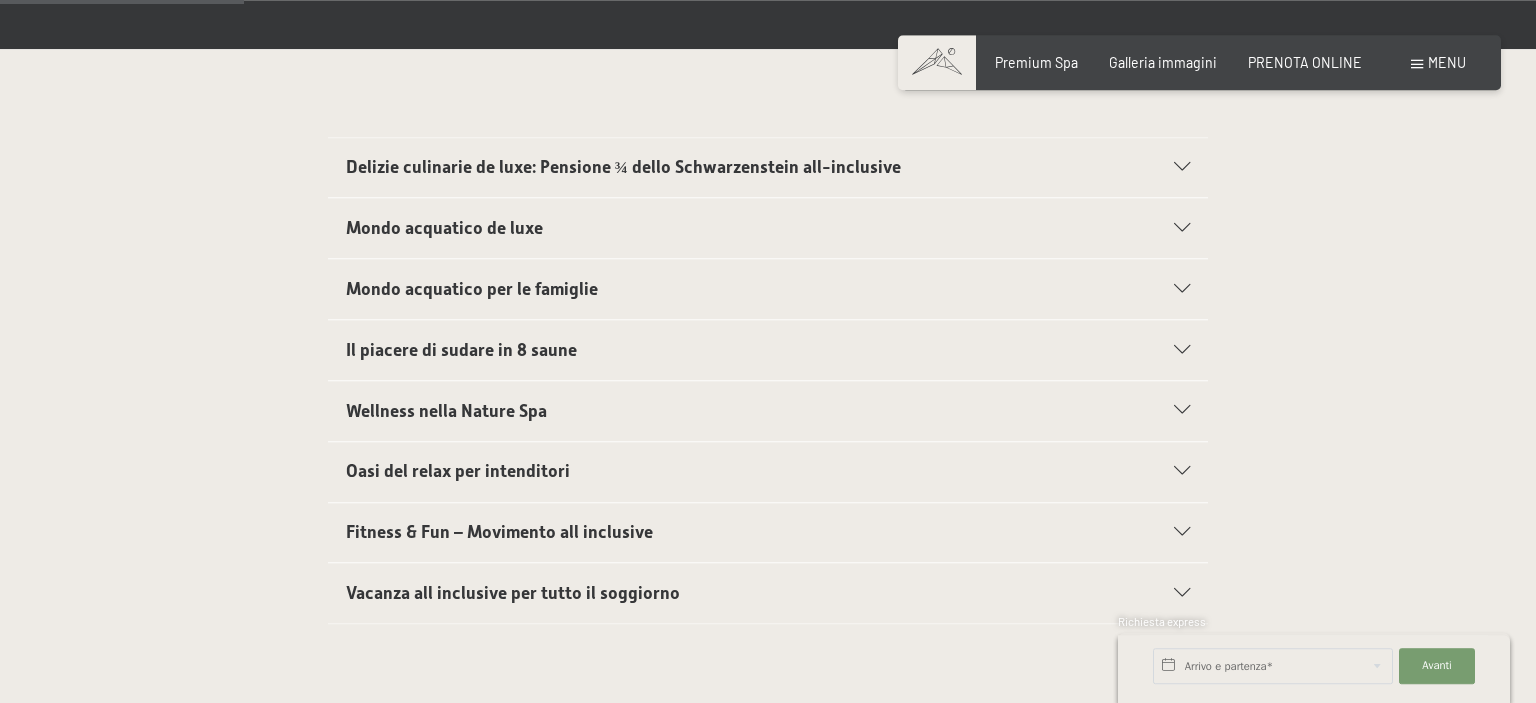 click on "Oasi del relax per intenditori" at bounding box center [726, 471] 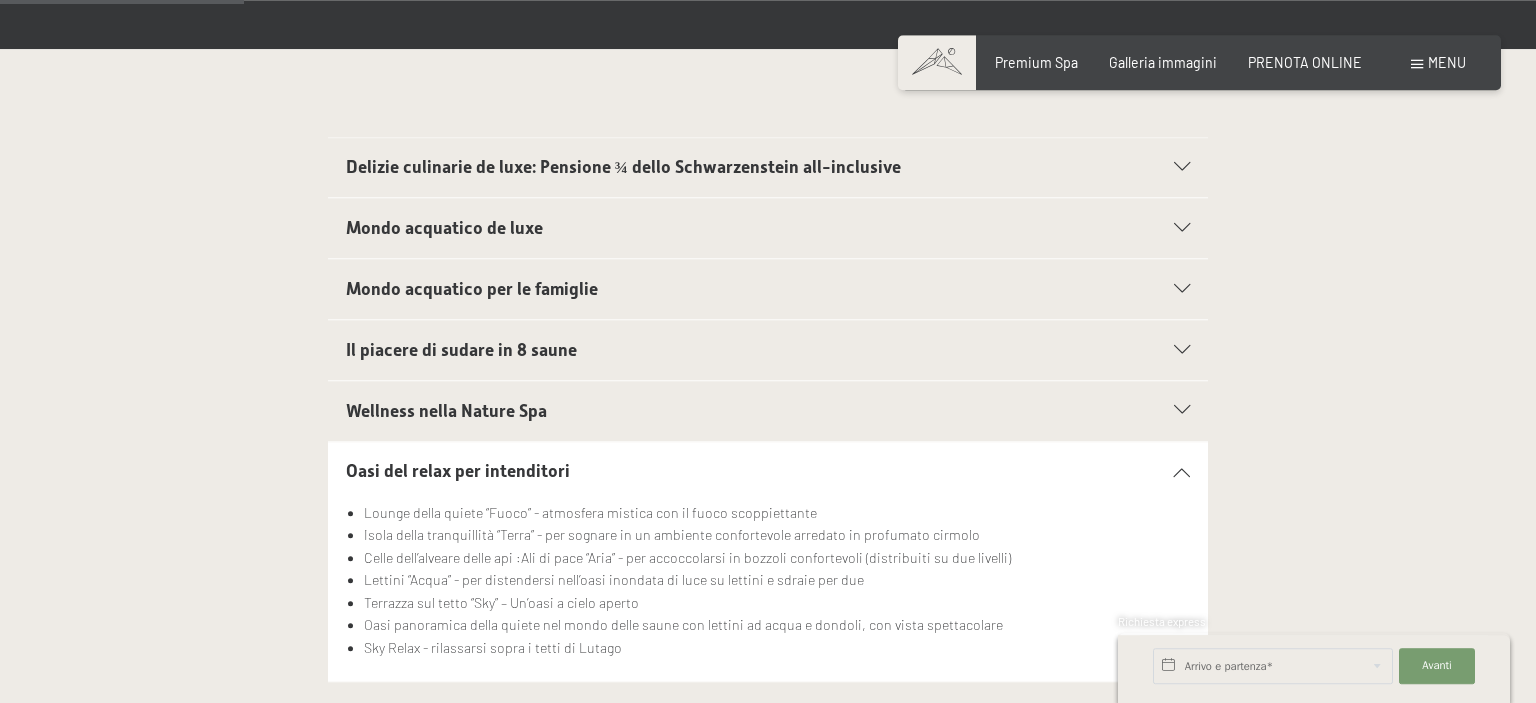 click at bounding box center (1182, 350) 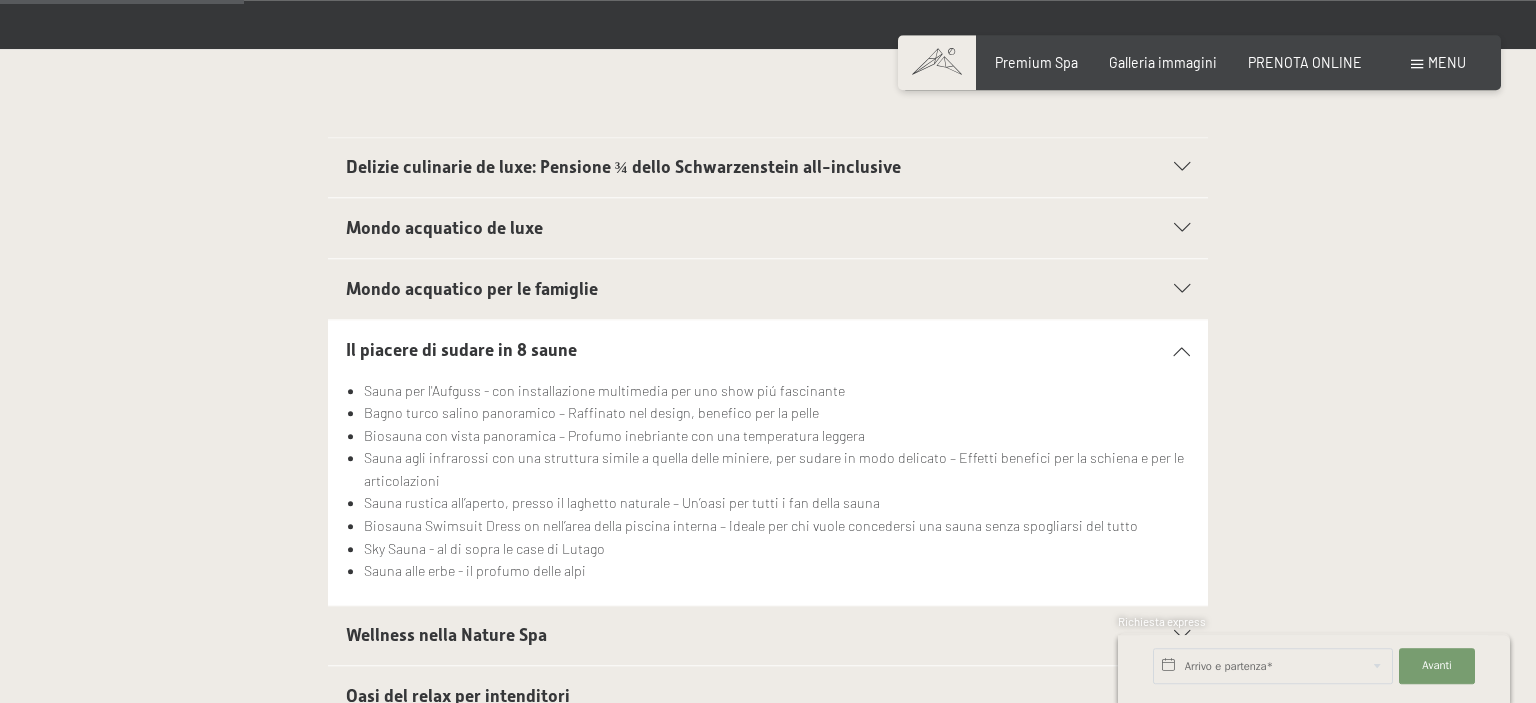 click at bounding box center (1182, 350) 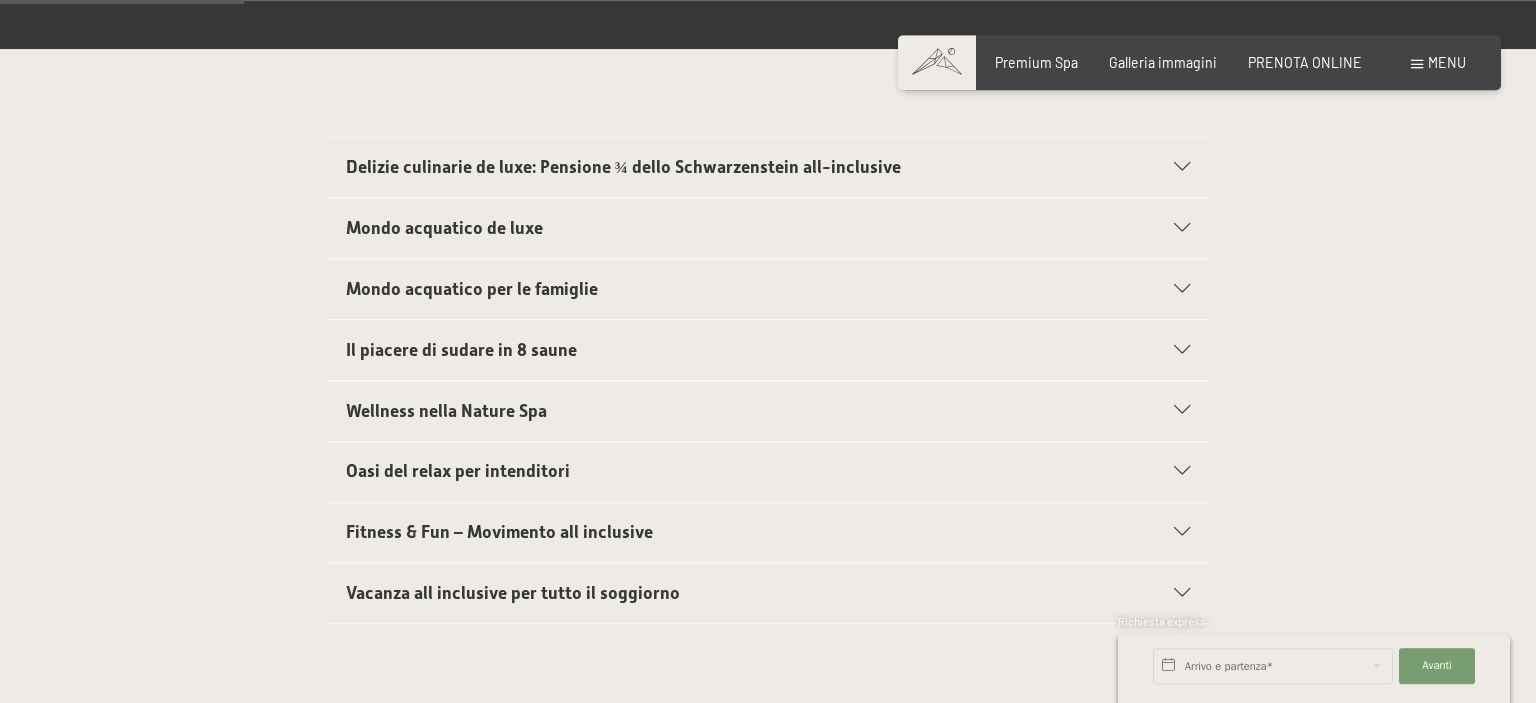 click on "Fitness & Fun – Movimento all inclusive" at bounding box center (499, 532) 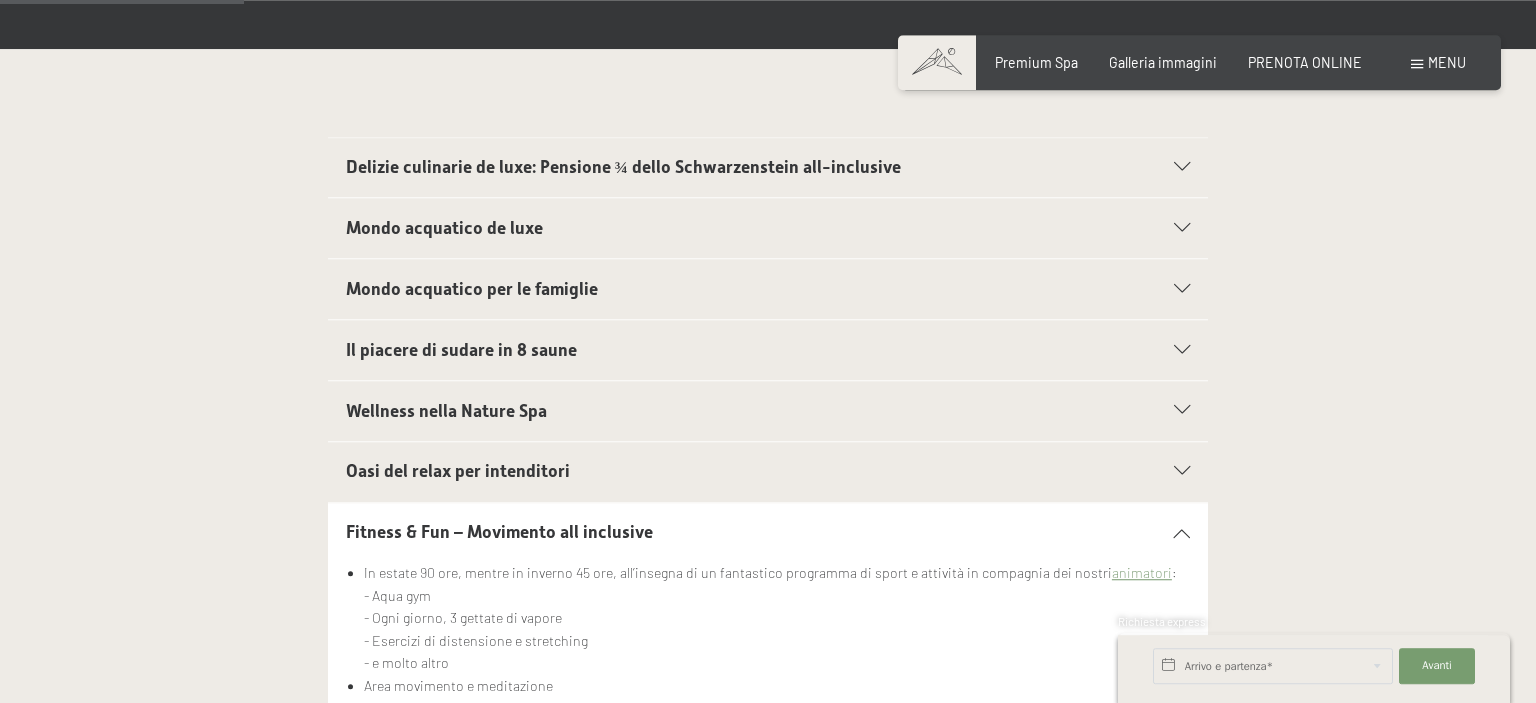click at bounding box center (1182, 532) 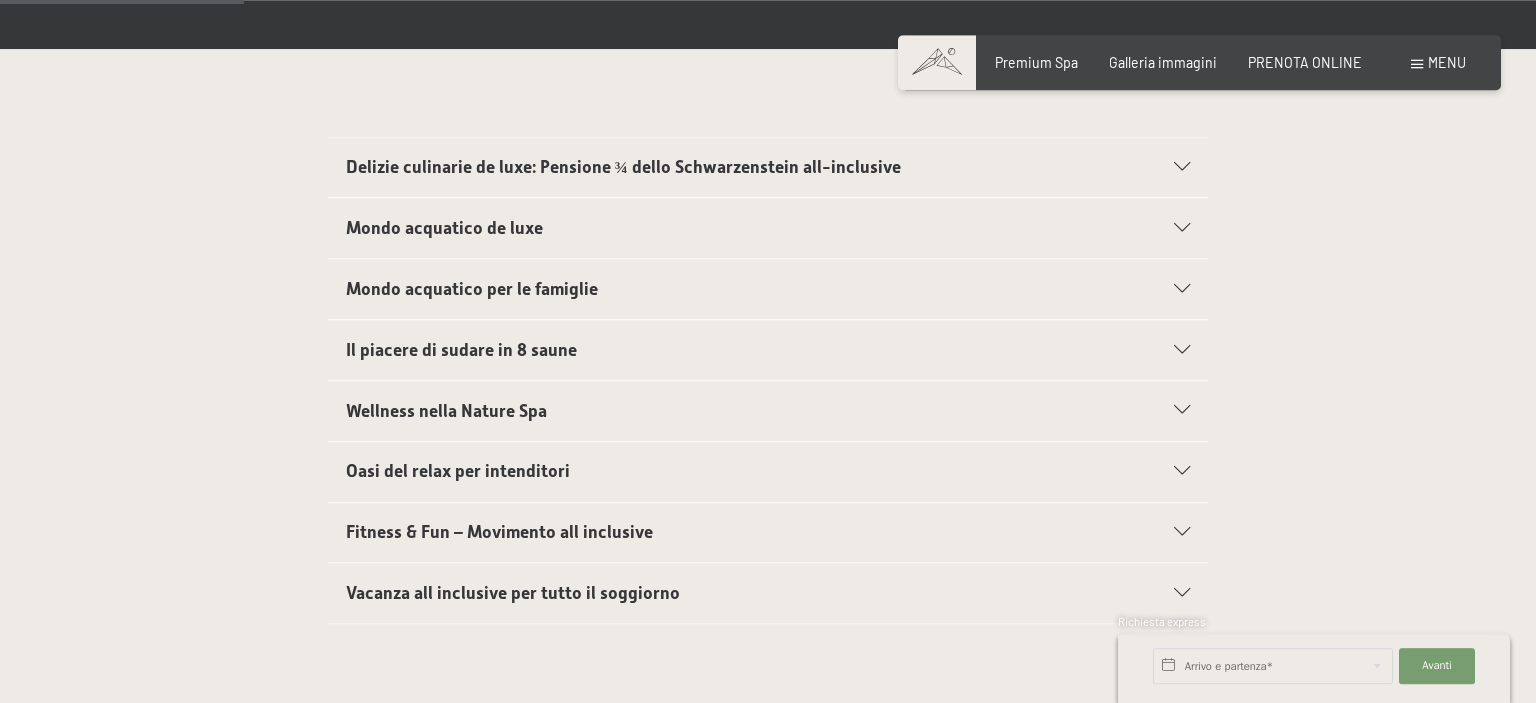 click on "Vacanza all inclusive per tutto il soggiorno" at bounding box center [513, 593] 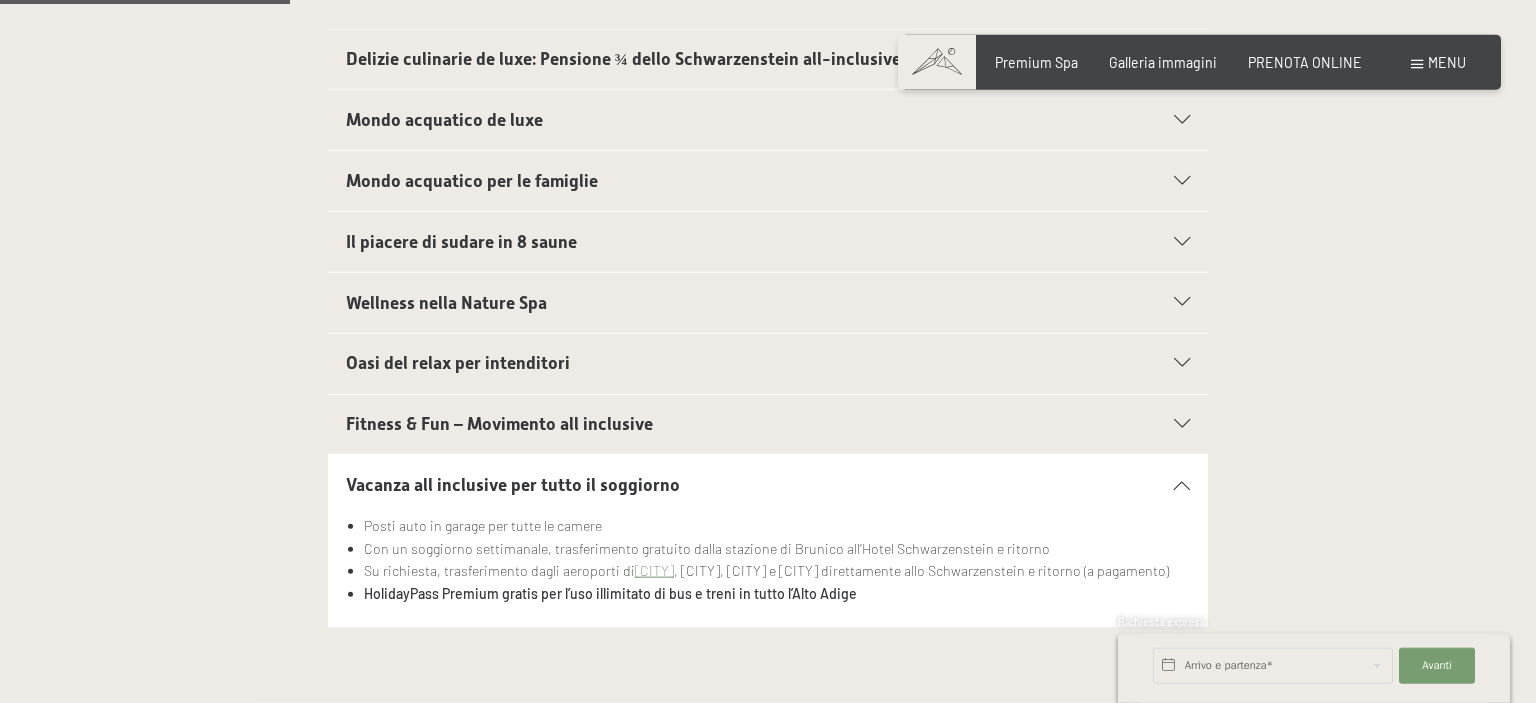 scroll, scrollTop: 702, scrollLeft: 0, axis: vertical 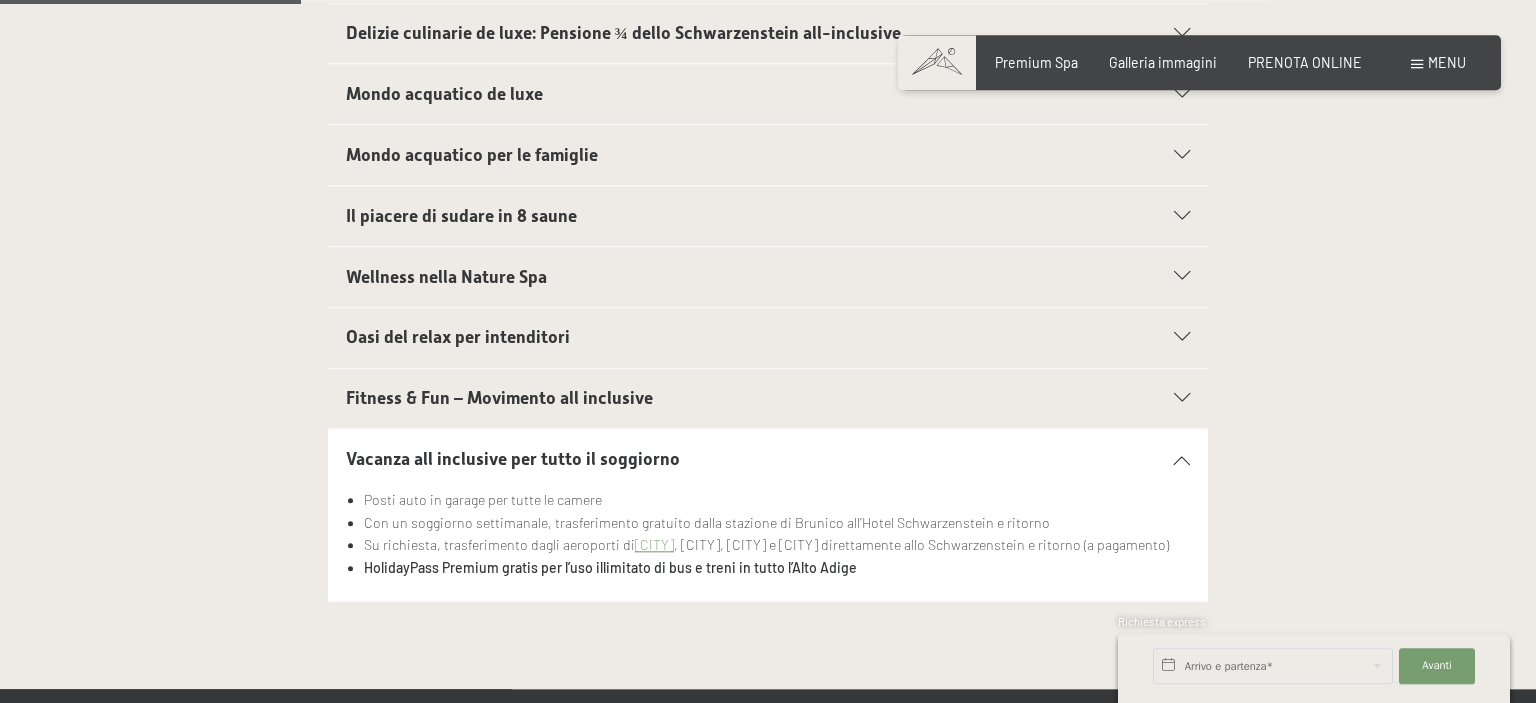 click at bounding box center [1182, 155] 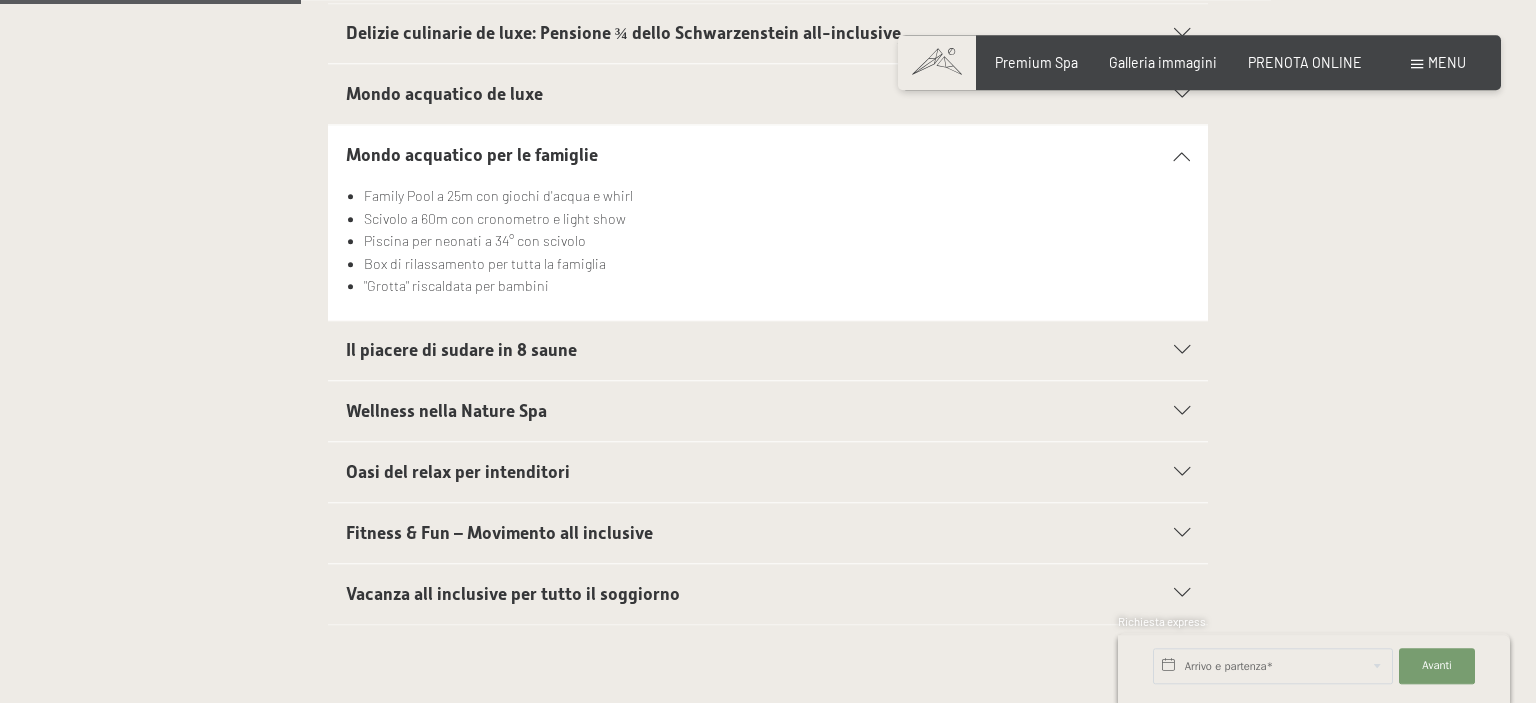 click at bounding box center [1182, 155] 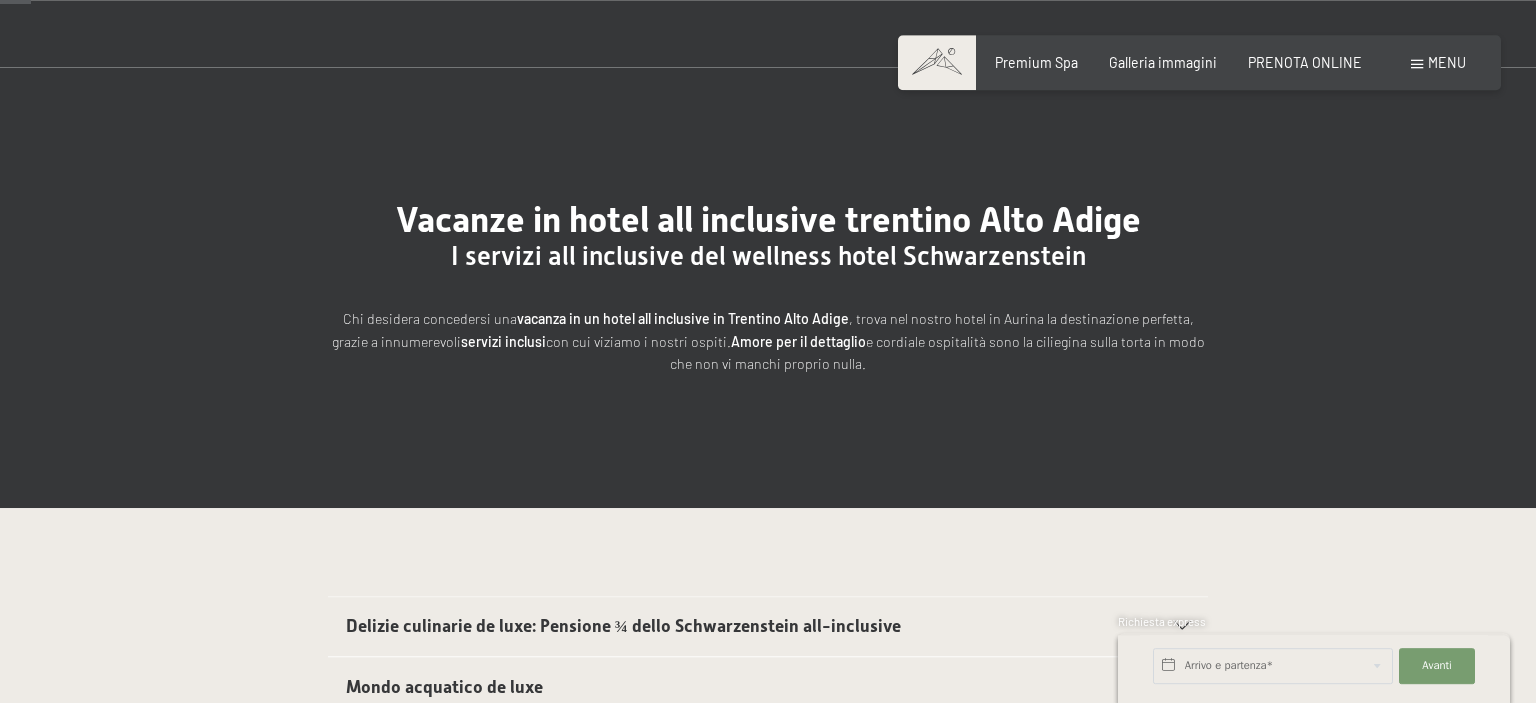 scroll, scrollTop: 0, scrollLeft: 0, axis: both 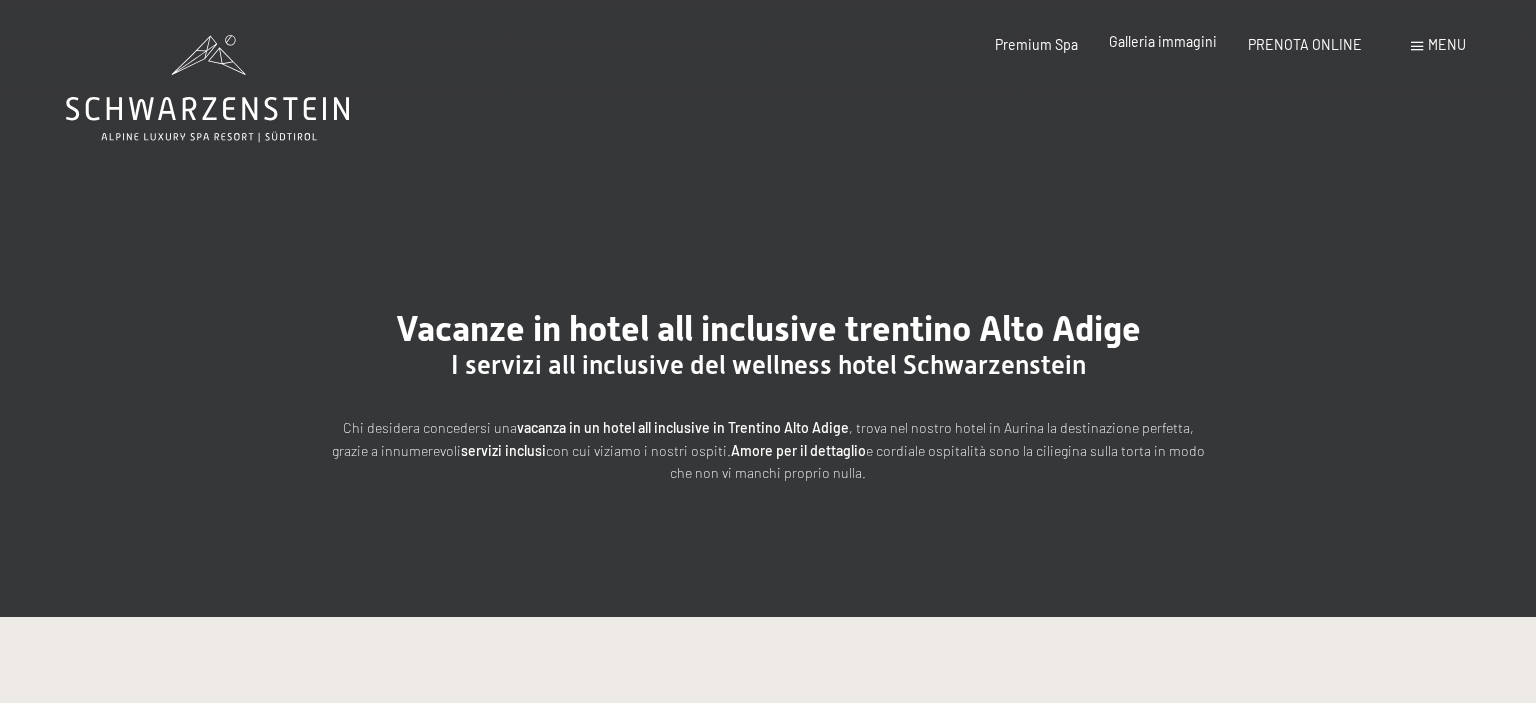click on "Galleria immagini" at bounding box center (1163, 41) 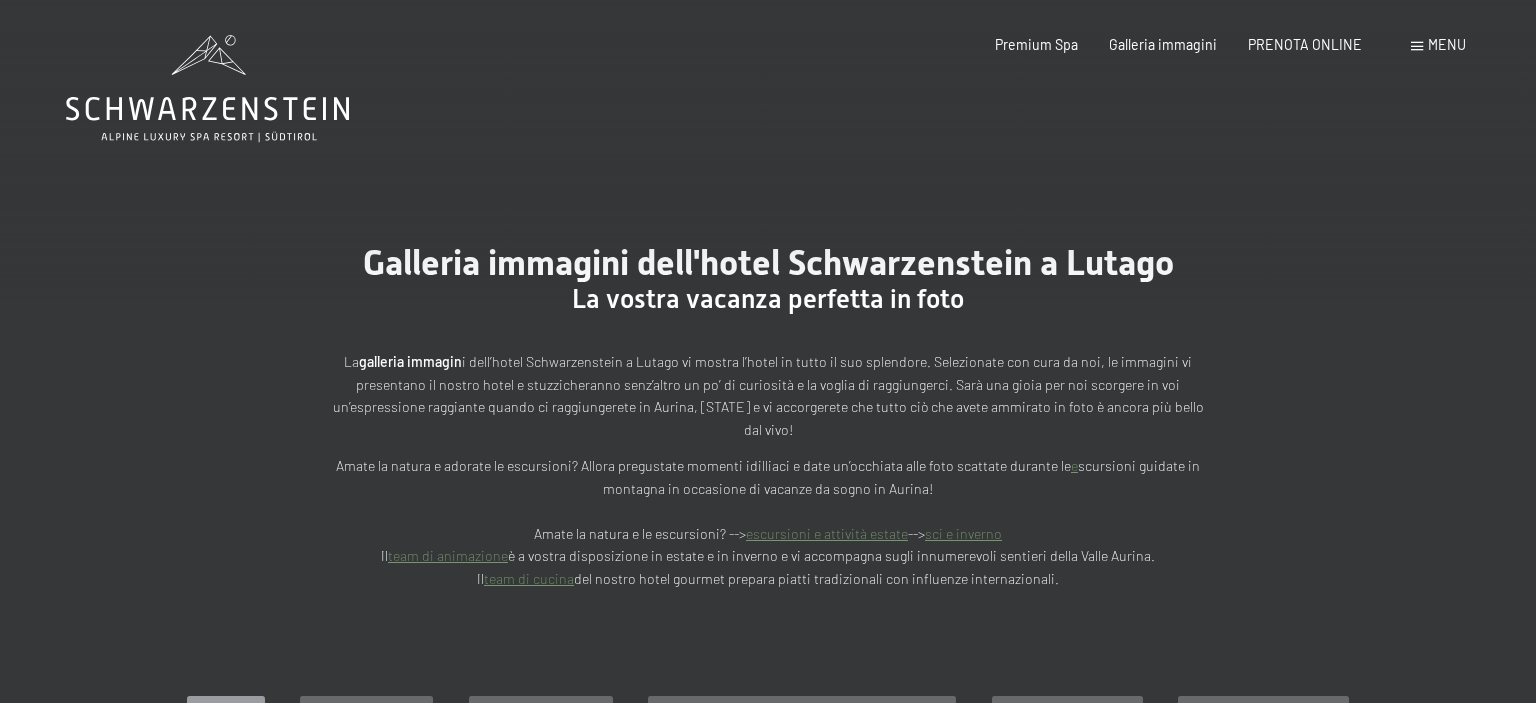scroll, scrollTop: 0, scrollLeft: 0, axis: both 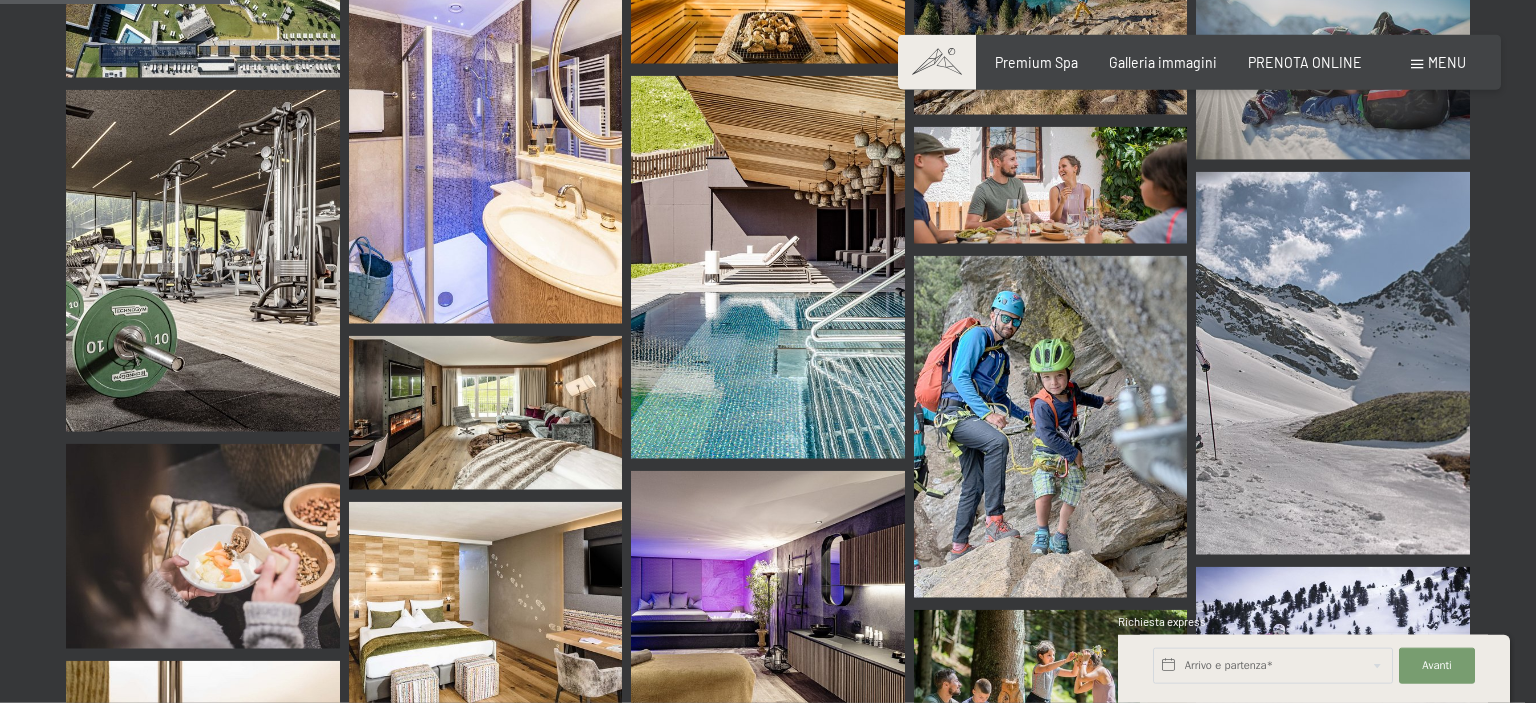 click at bounding box center (768, 653) 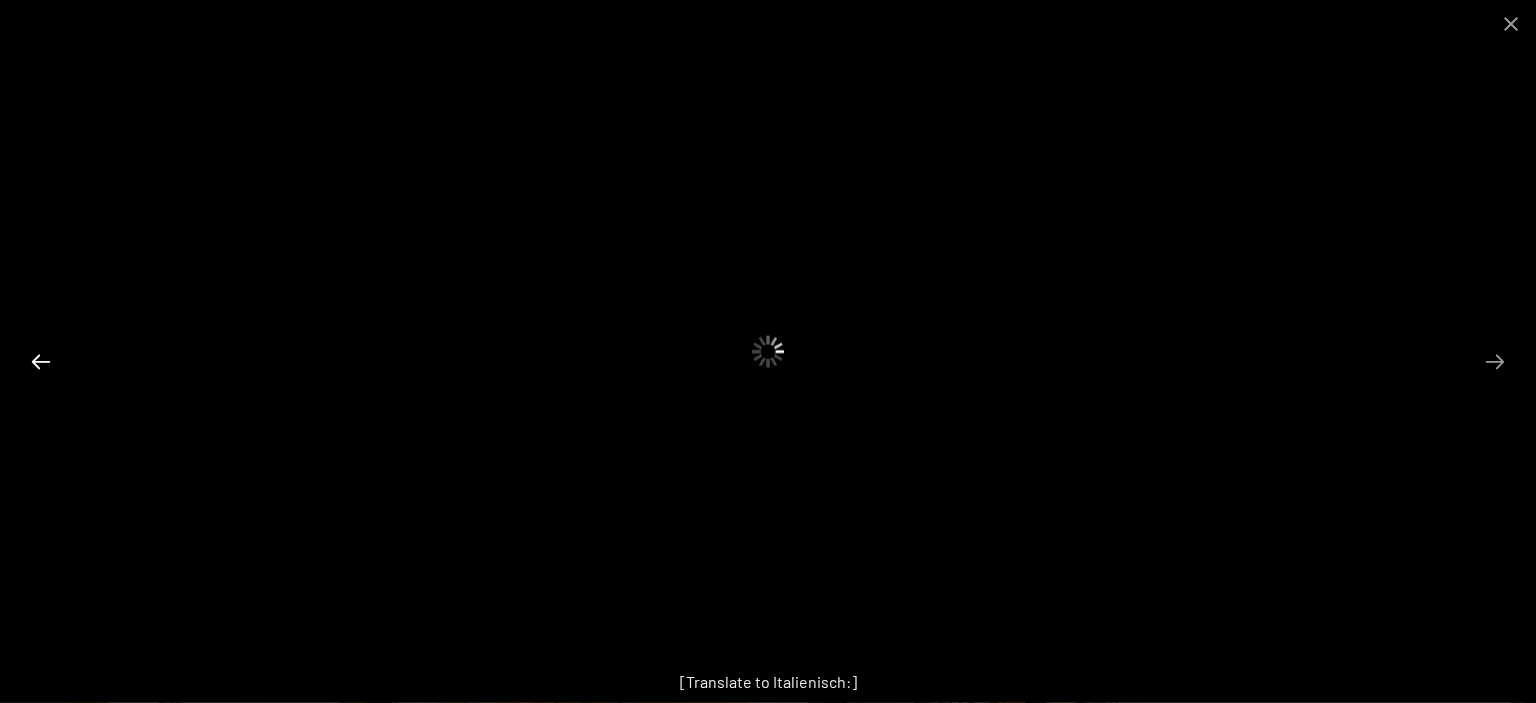 click at bounding box center [41, 361] 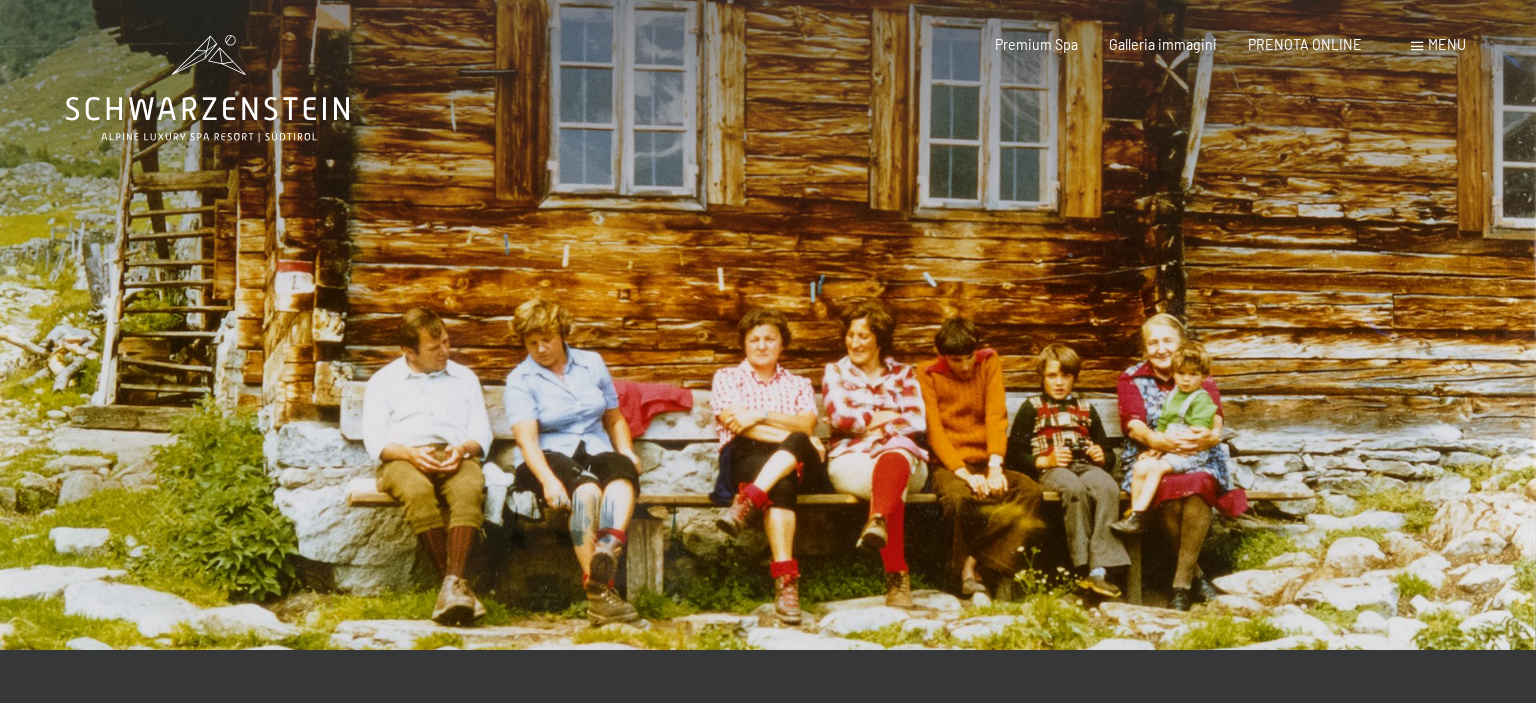 scroll, scrollTop: 0, scrollLeft: 0, axis: both 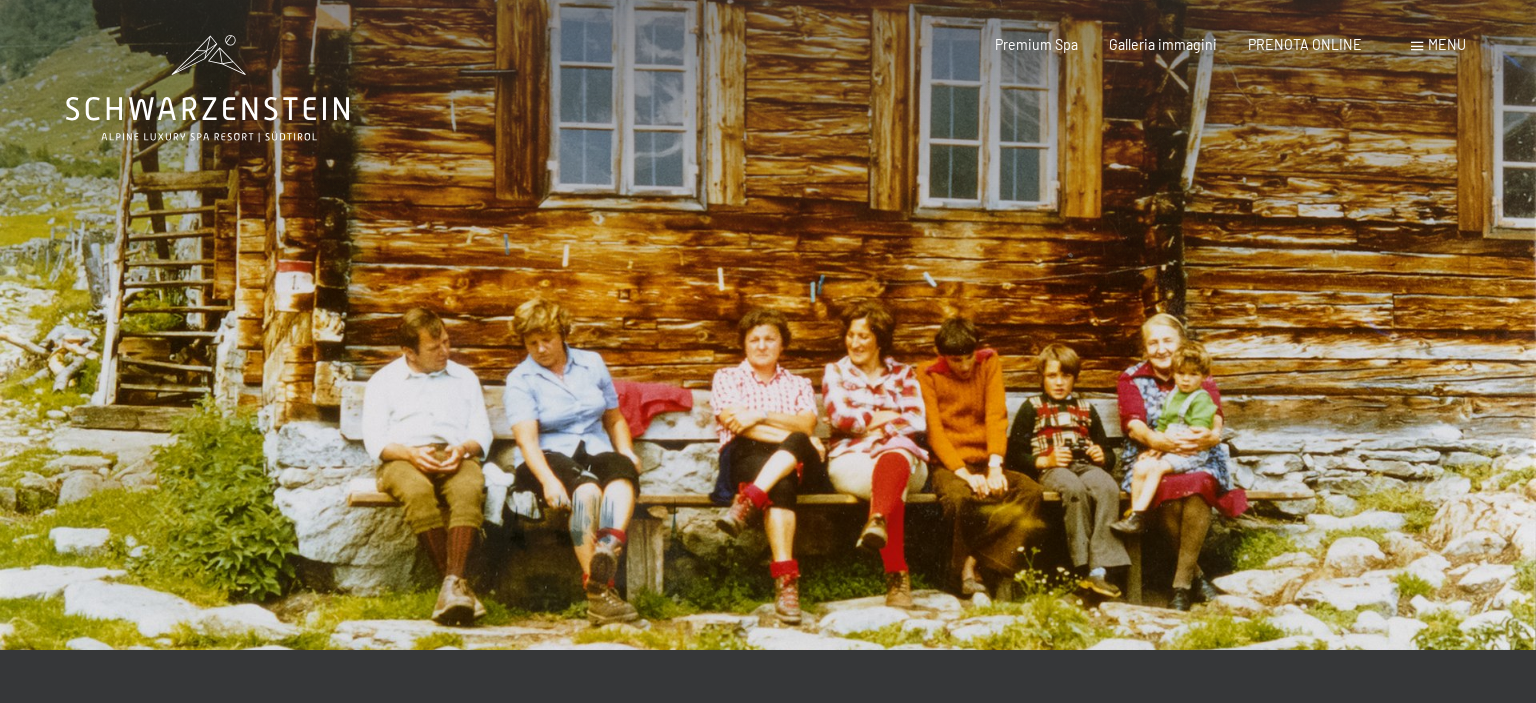 click on "Menu" at bounding box center (1438, 45) 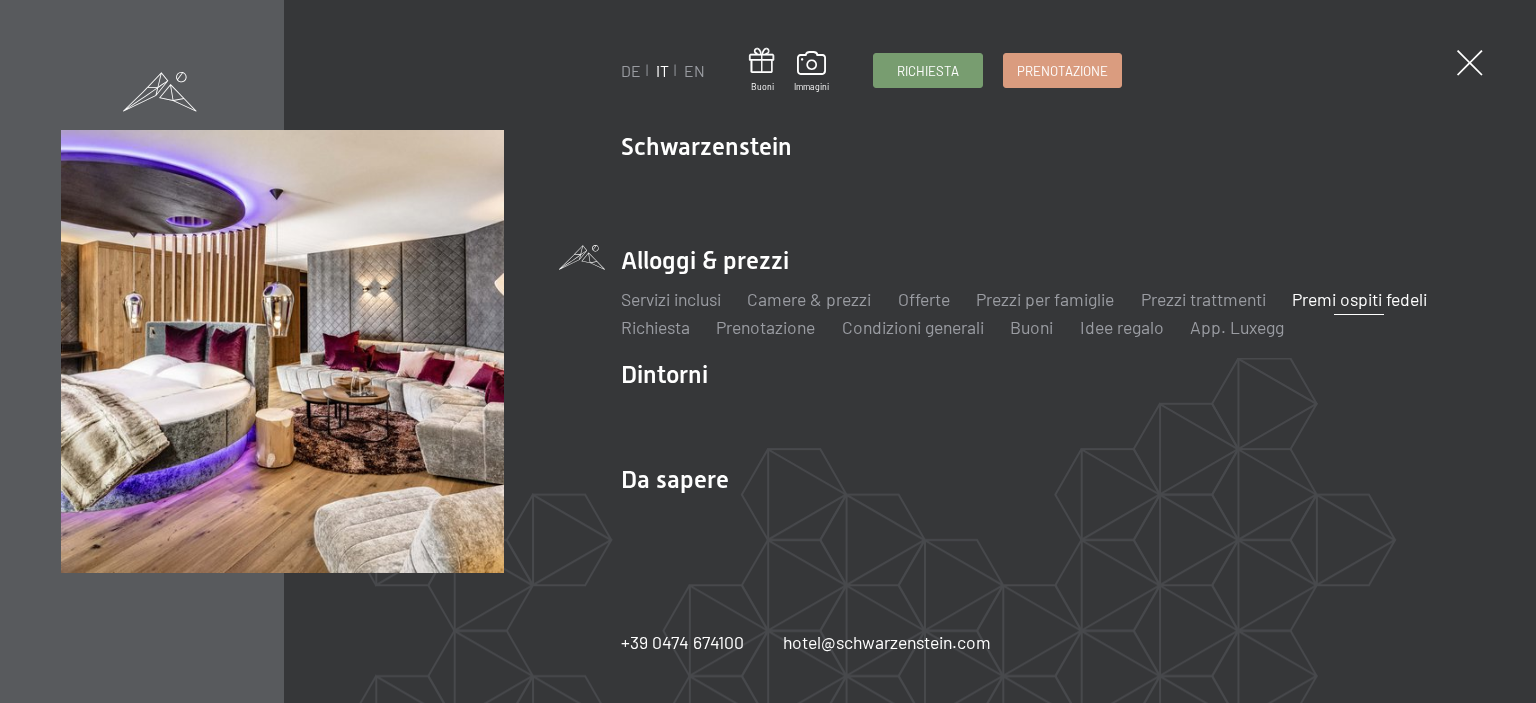 click on "DE         IT         EN                Buoni             Immagini               Richiesta           Prenotazione                    DE         IT         EN                       Schwarzenstein           Novità allo Schwarzenstein         I padroni di casa         Premium spa         Cucina gourmet         Attività         Programma settimanale         Immagini             Family         GoGreen         Belvita         Immagini                     Alloggi & prezzi           Servizi inclusi         Camere & prezzi         Lista             Offerte         Lista             Prezzi per famiglie         Prezzi trattmenti         Premi ospiti fedeli         Richiesta         Prenotazione         Condizioni generali         Buoni         Idee regalo         App. Luxegg                     Dintorni           Aurina         Ski & Winter         Sci         Scuola di sci             Trekking in estate         Escursioni         Bici" at bounding box center [768, 351] 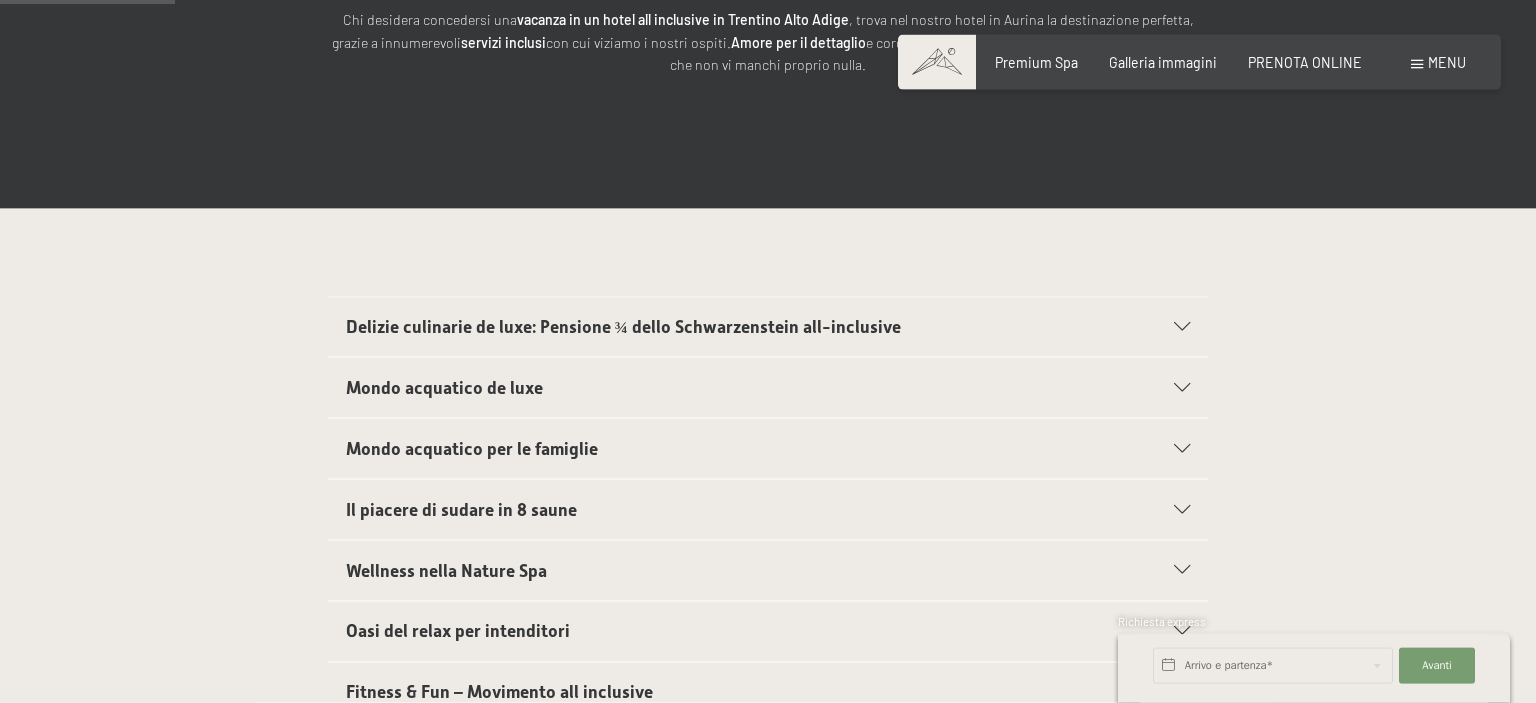 scroll, scrollTop: 408, scrollLeft: 0, axis: vertical 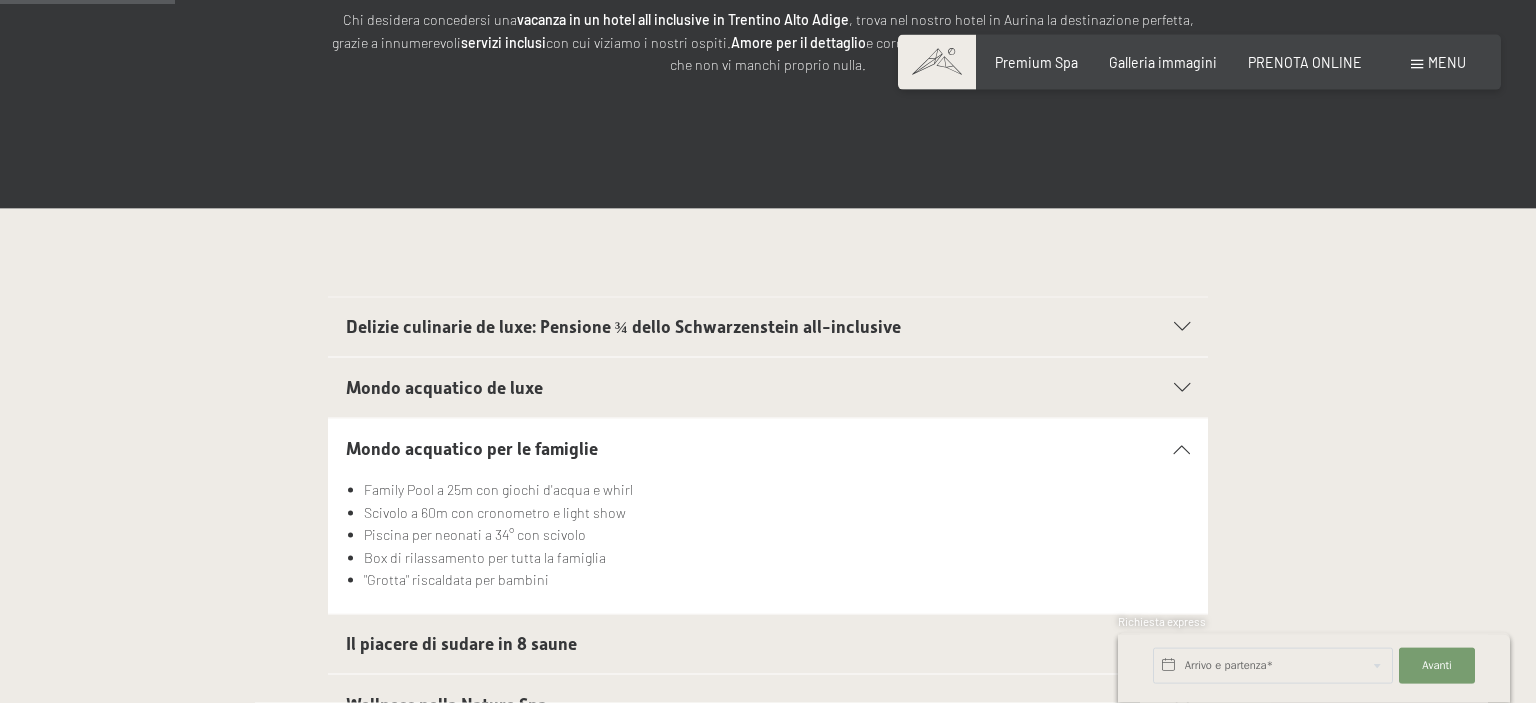 click at bounding box center (1182, 449) 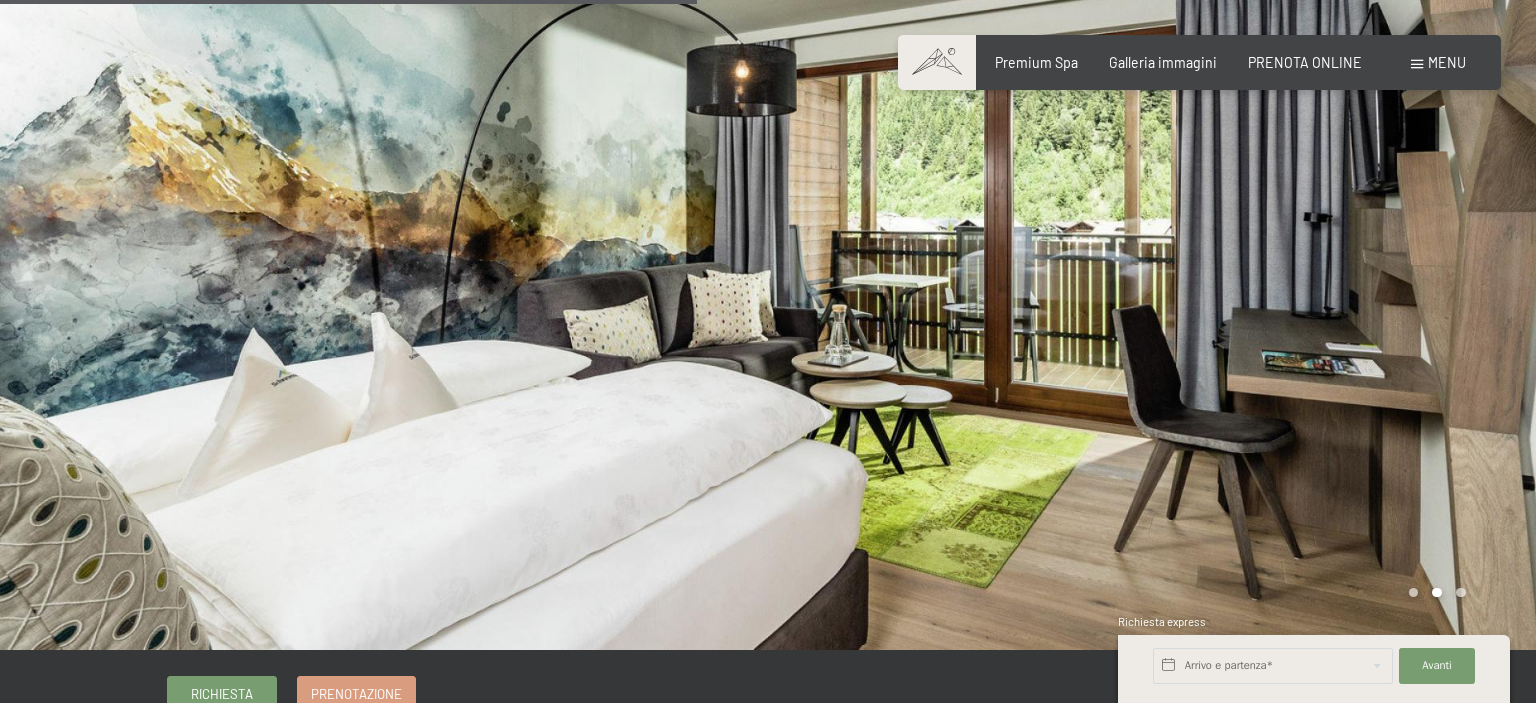 scroll, scrollTop: 1139, scrollLeft: 0, axis: vertical 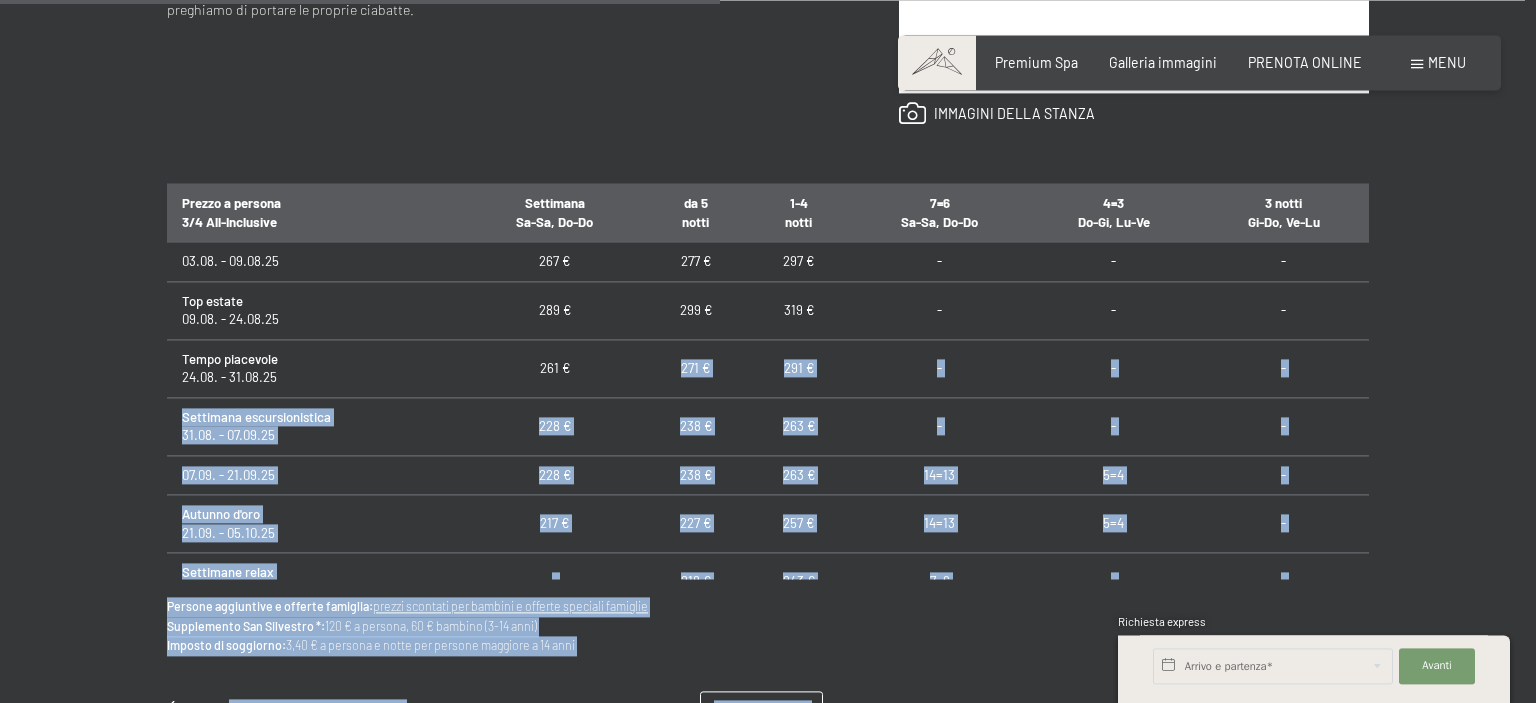 drag, startPoint x: 613, startPoint y: 415, endPoint x: 613, endPoint y: 380, distance: 35 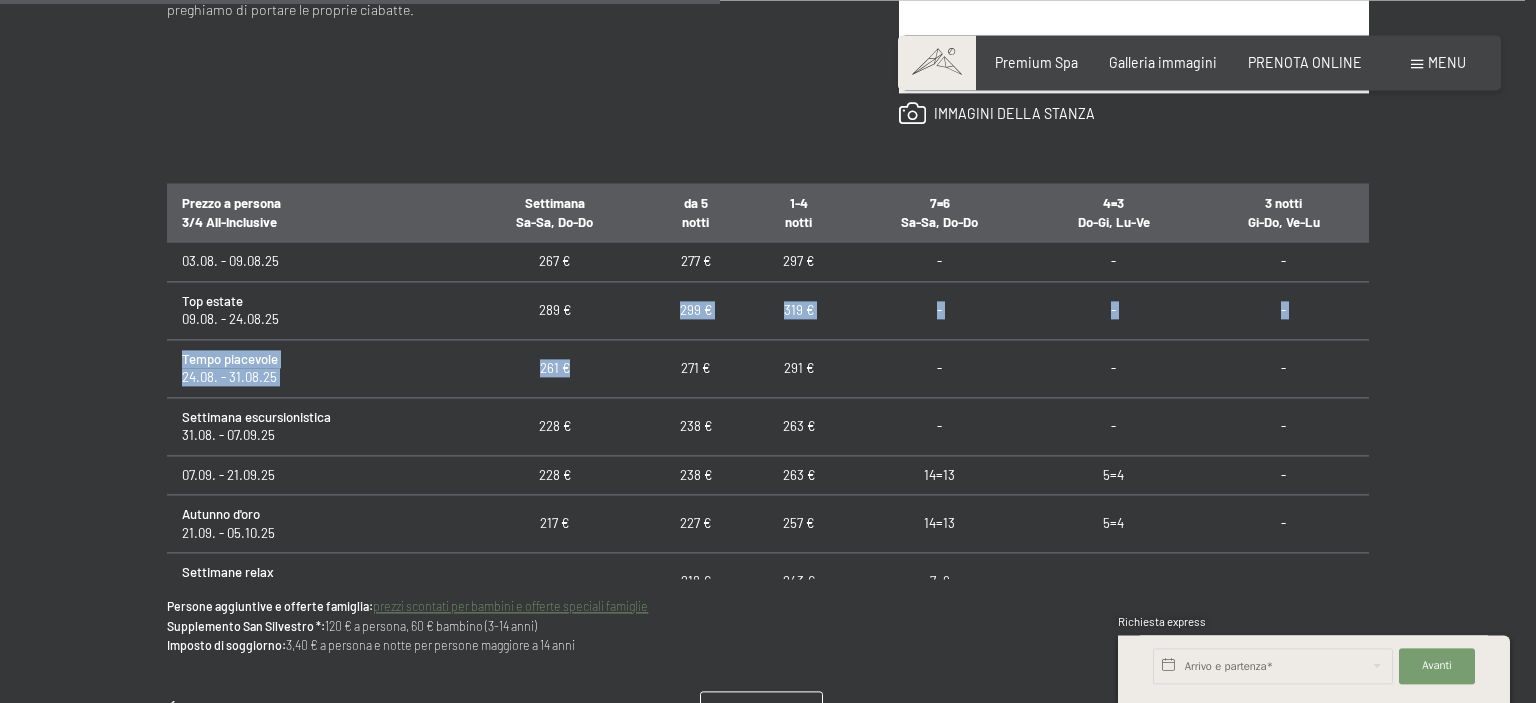 drag, startPoint x: 612, startPoint y: 333, endPoint x: 630, endPoint y: 377, distance: 47.539455 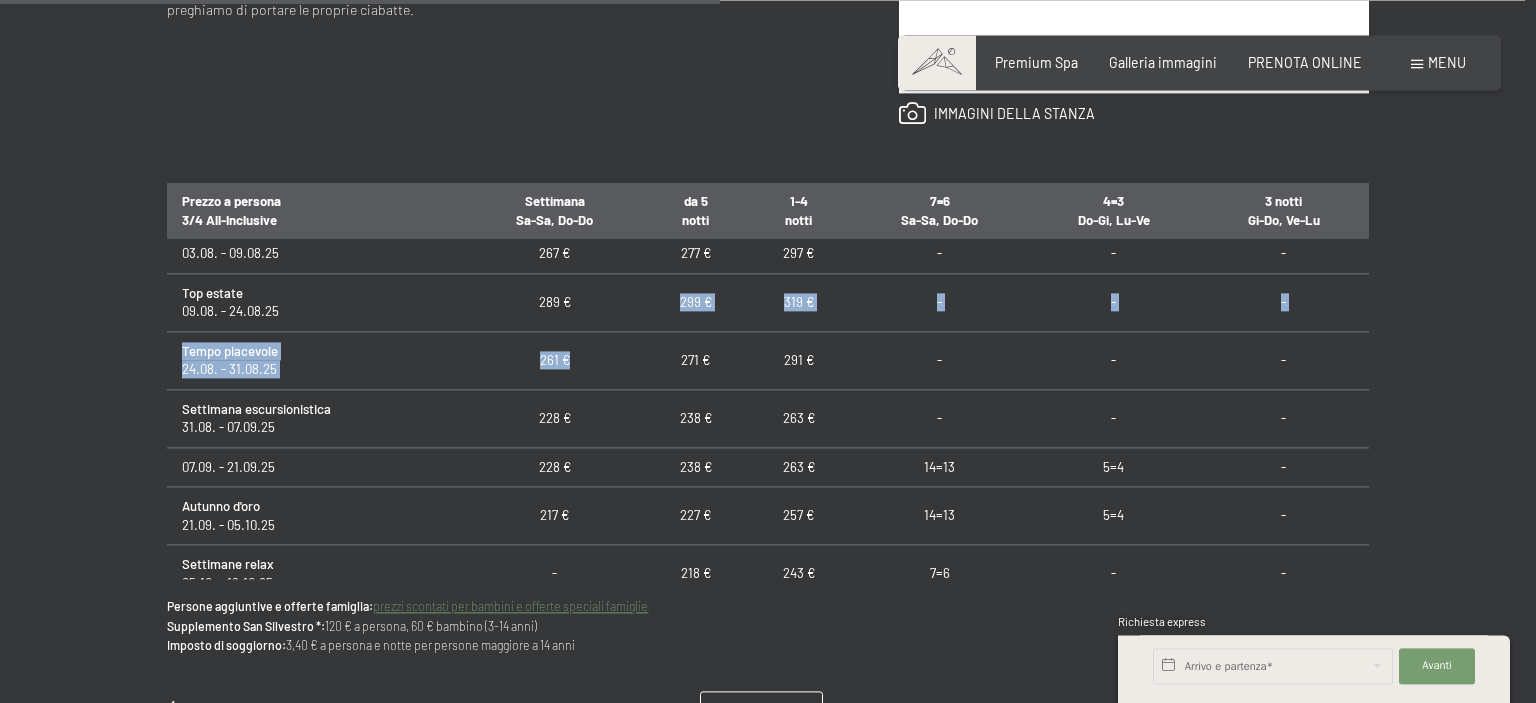 scroll, scrollTop: 0, scrollLeft: 0, axis: both 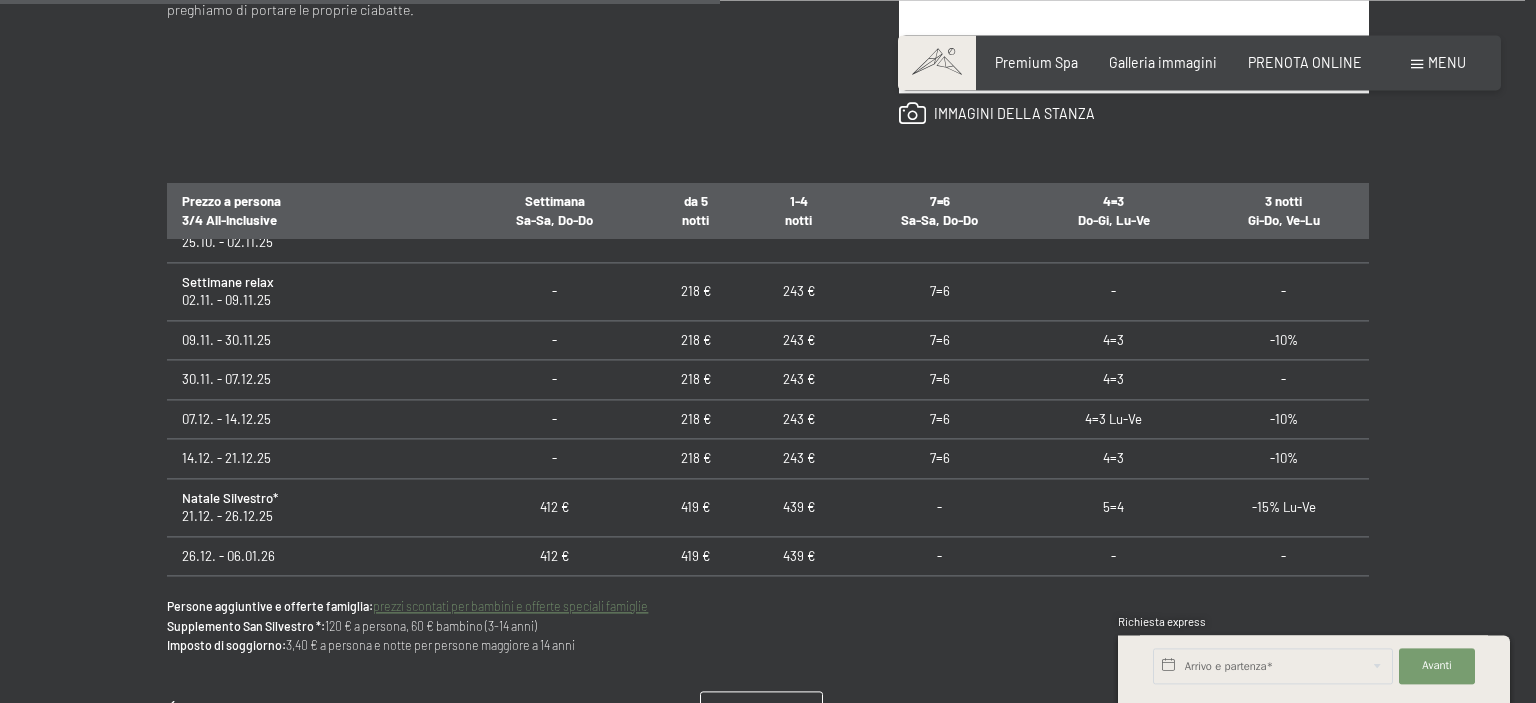 click on "7=6" at bounding box center [939, 339] 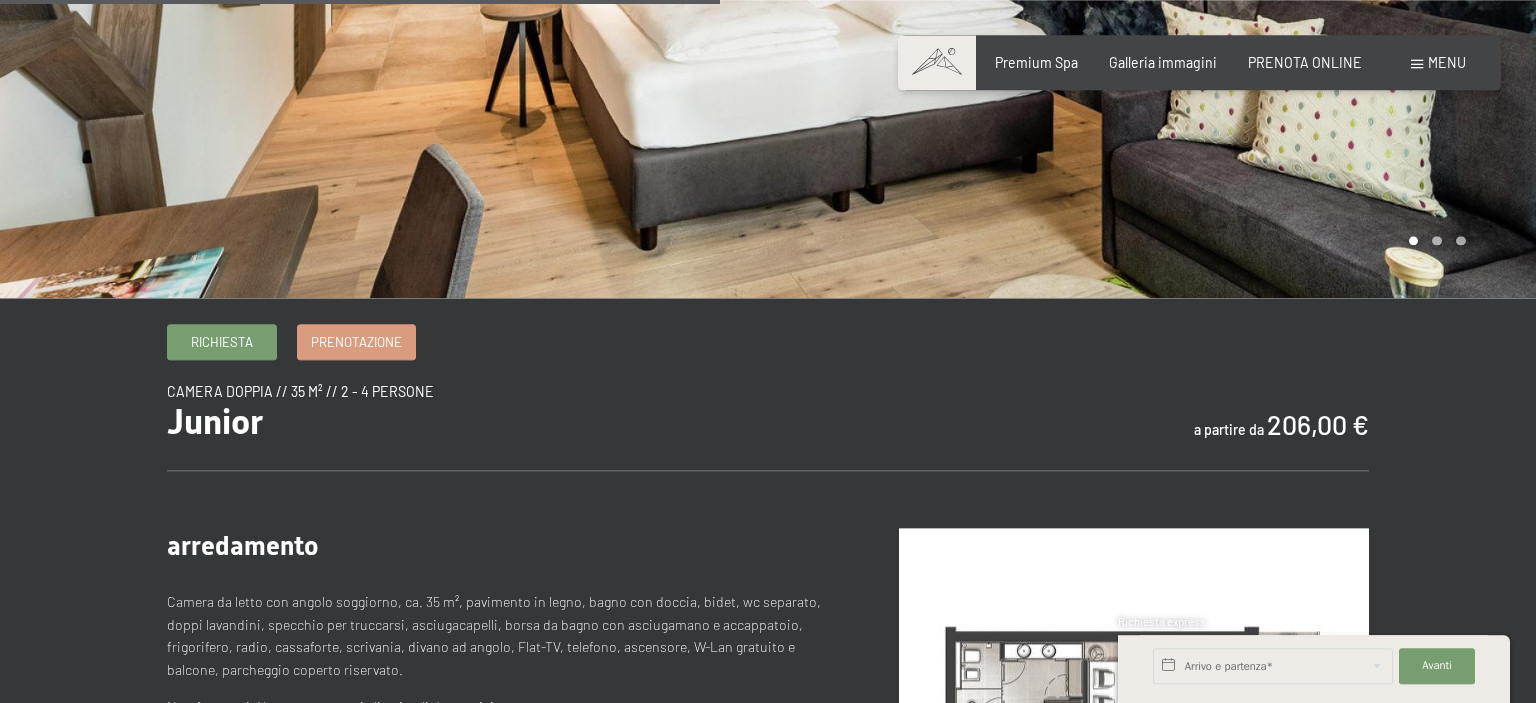 scroll, scrollTop: 1138, scrollLeft: 0, axis: vertical 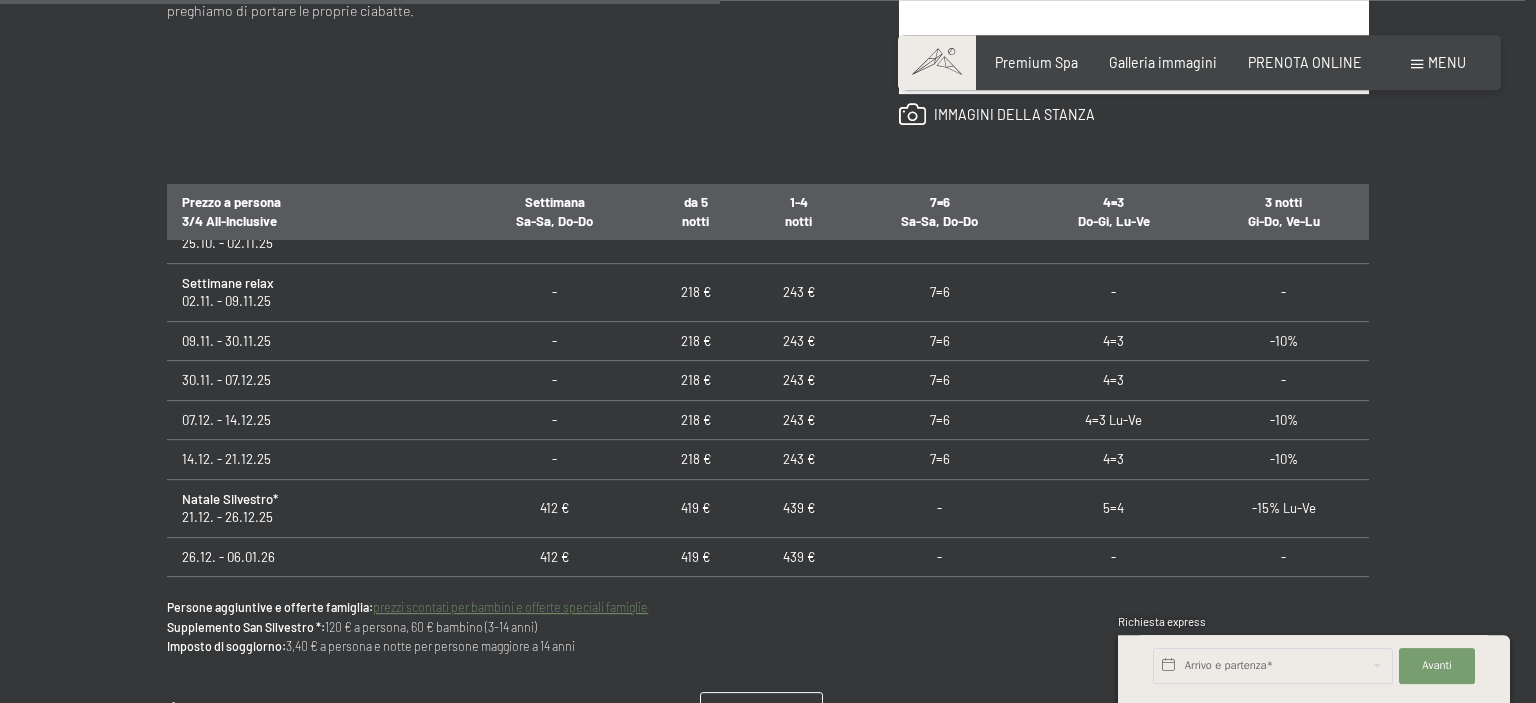 click on "arredamento       Camera da letto con angolo soggiorno, ca. 35 m², pavimento in legno, bagno con doccia, bidet, wc separato, doppi lavandini, specchio per truccarsi, asciugacapelli, borsa da bagno con accappatoio, frigorifero, radio, cassaforte, scrivania, divano ad angolo, Flat-TV, telefono, ascensore, W-Lan gratuito e balcone, parcheggio coperto riservato.   Non fumatori. Non sono amessi gli animali domestici.             Go Green : Nella Vostra camera troverete la borsa spa con gli accappatoi e i teli. Per il bene dell’ambiente, Vi preghiamo di portare le proprie ciabatte.                       immagini della stanza" at bounding box center [767, -66] 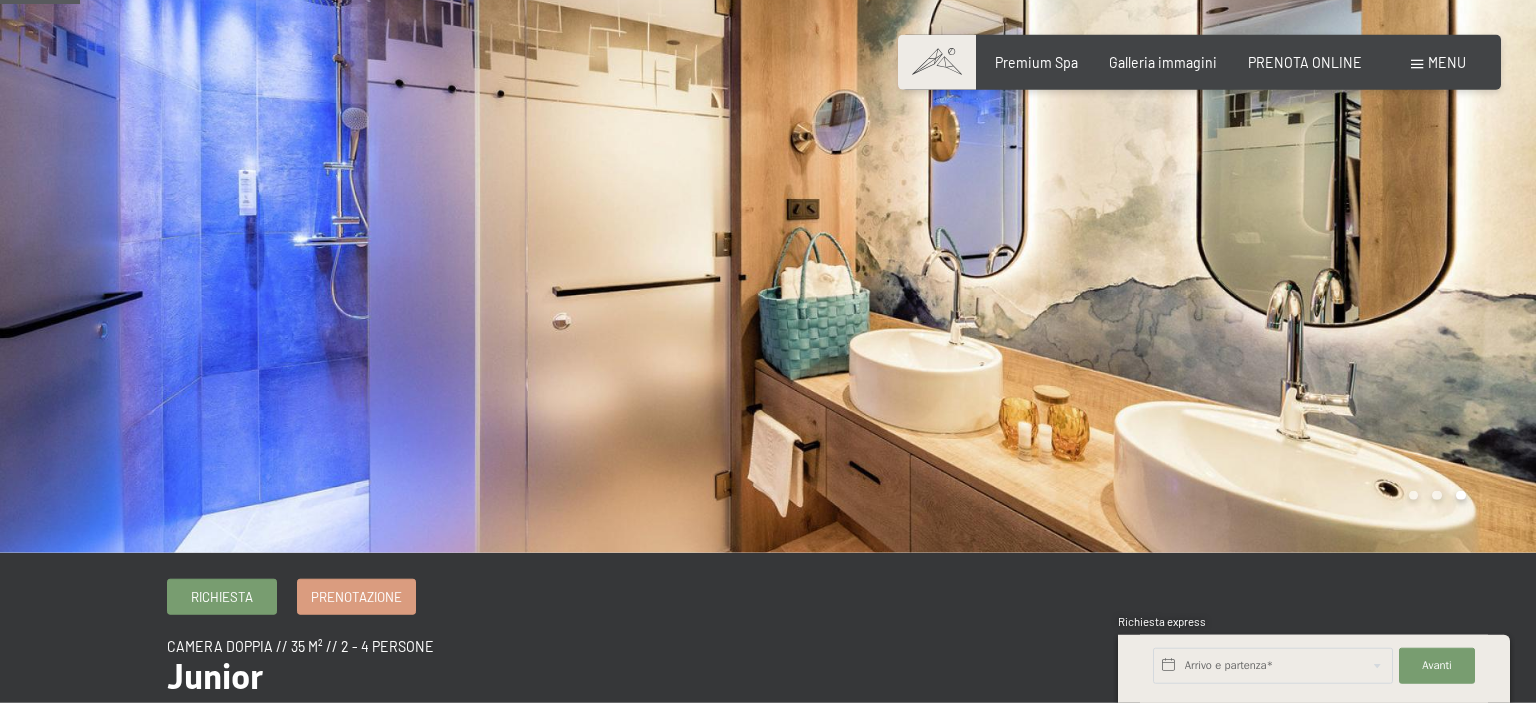 scroll, scrollTop: 0, scrollLeft: 0, axis: both 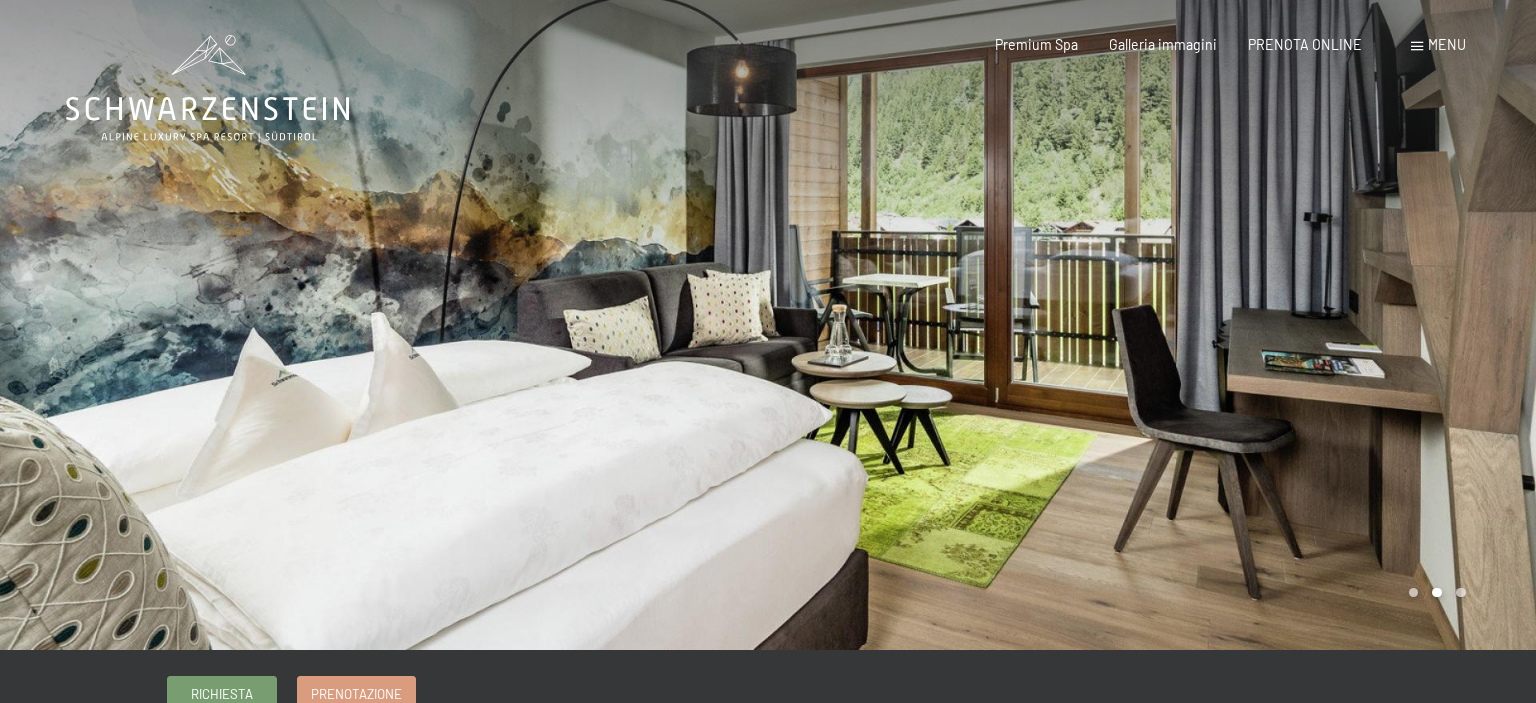 click at bounding box center [1152, 325] 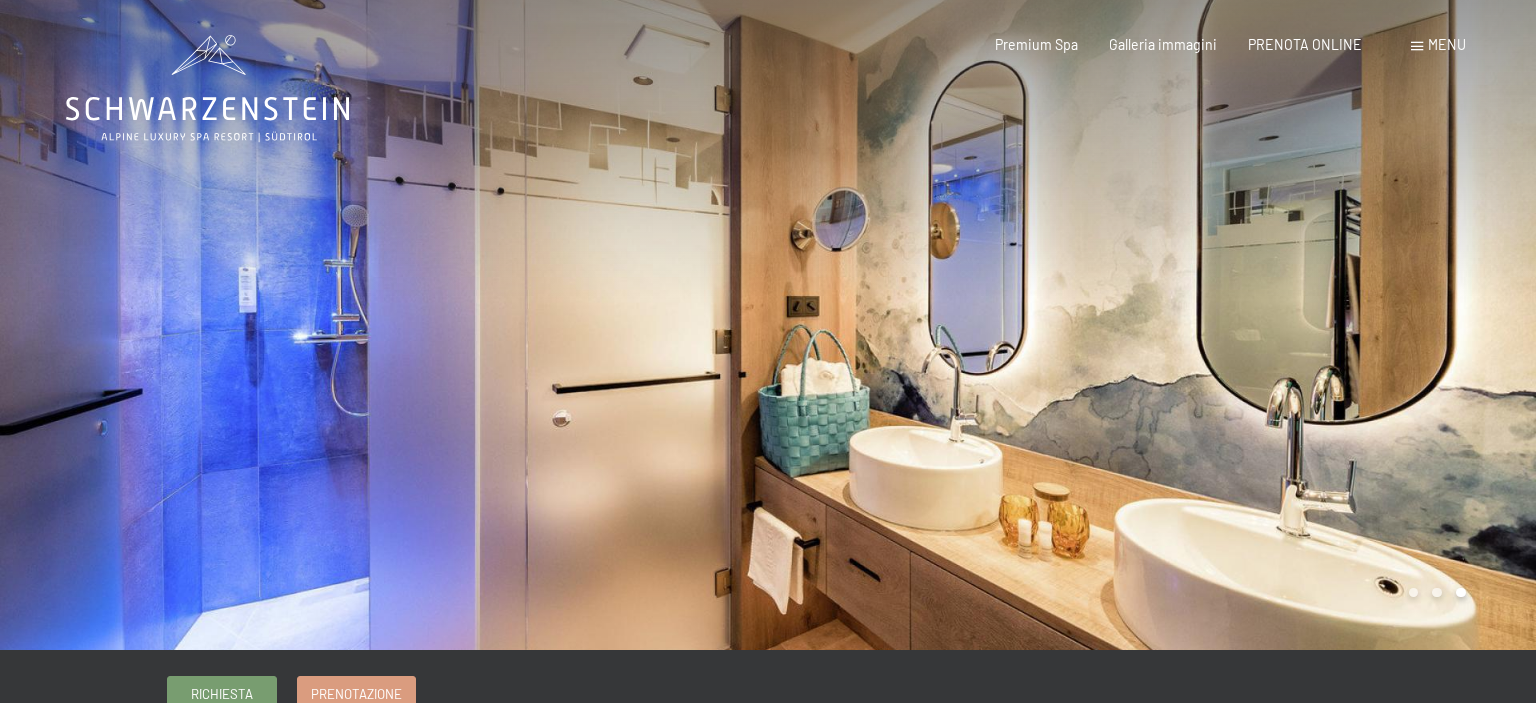 click at bounding box center (1152, 325) 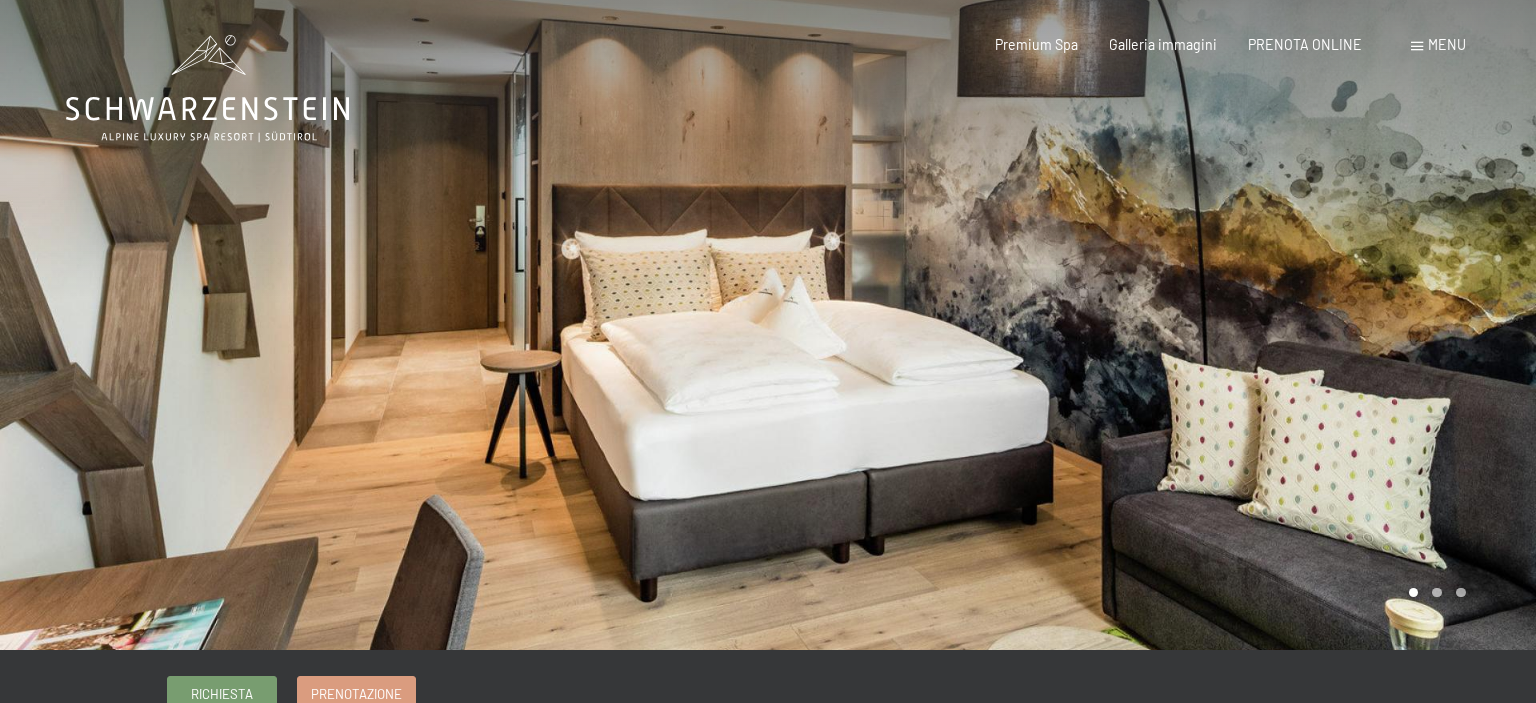 click at bounding box center (1152, 325) 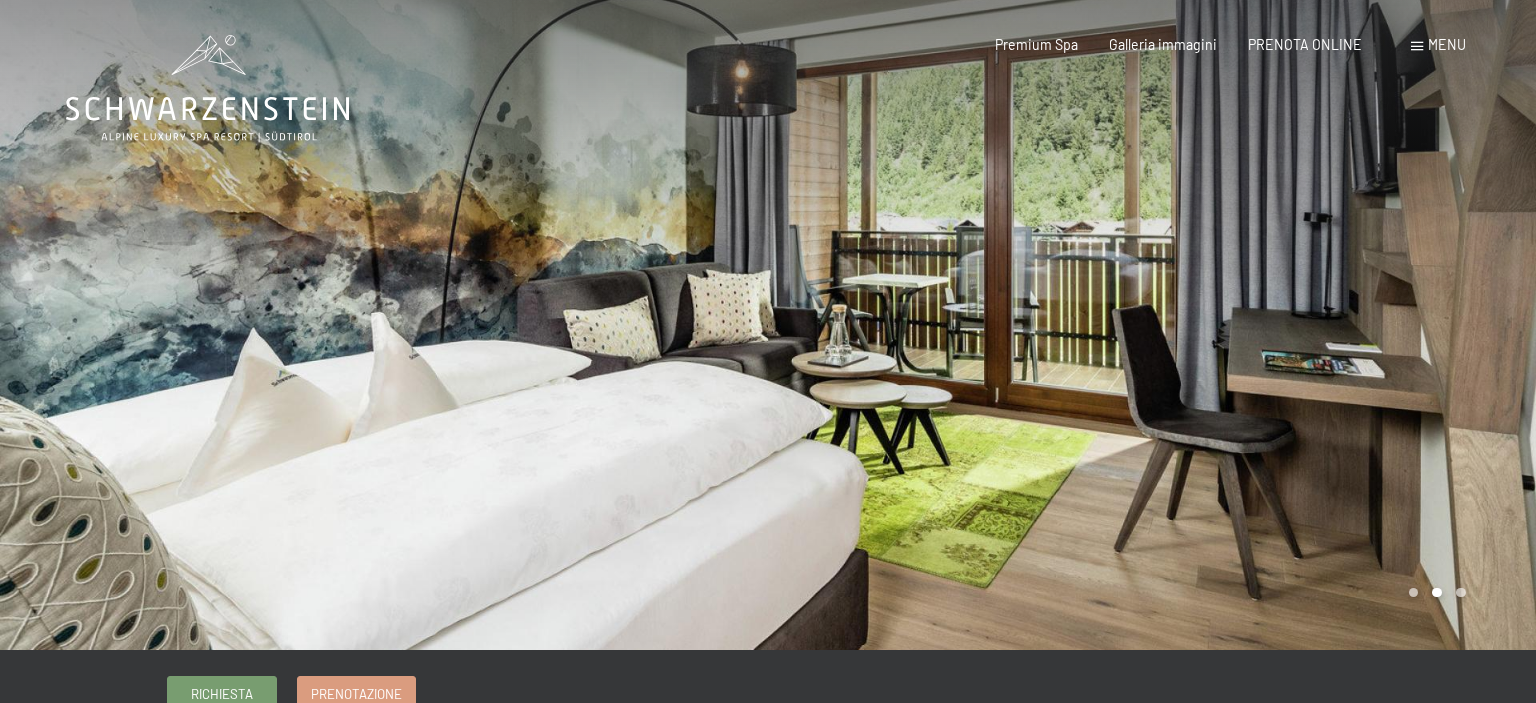 click at bounding box center (1152, 325) 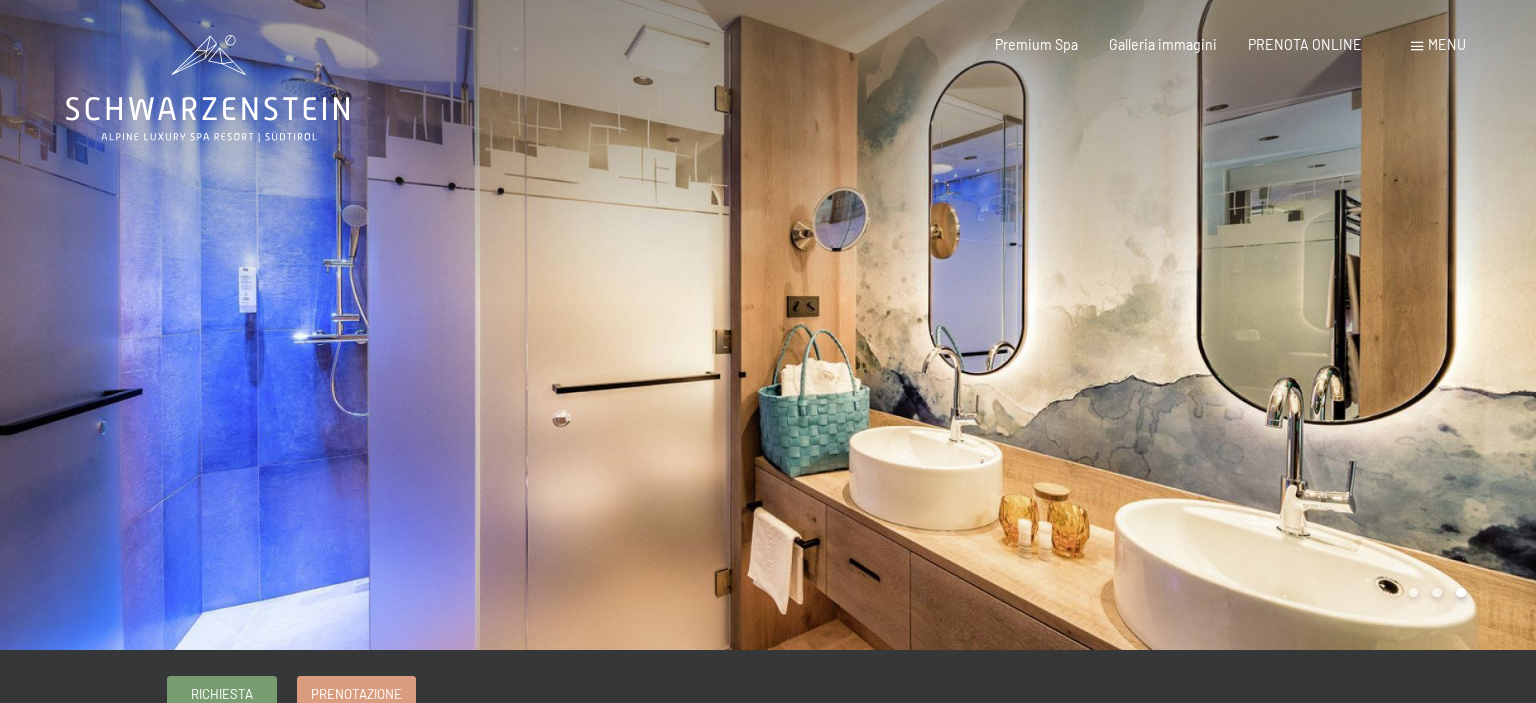 click at bounding box center [1152, 325] 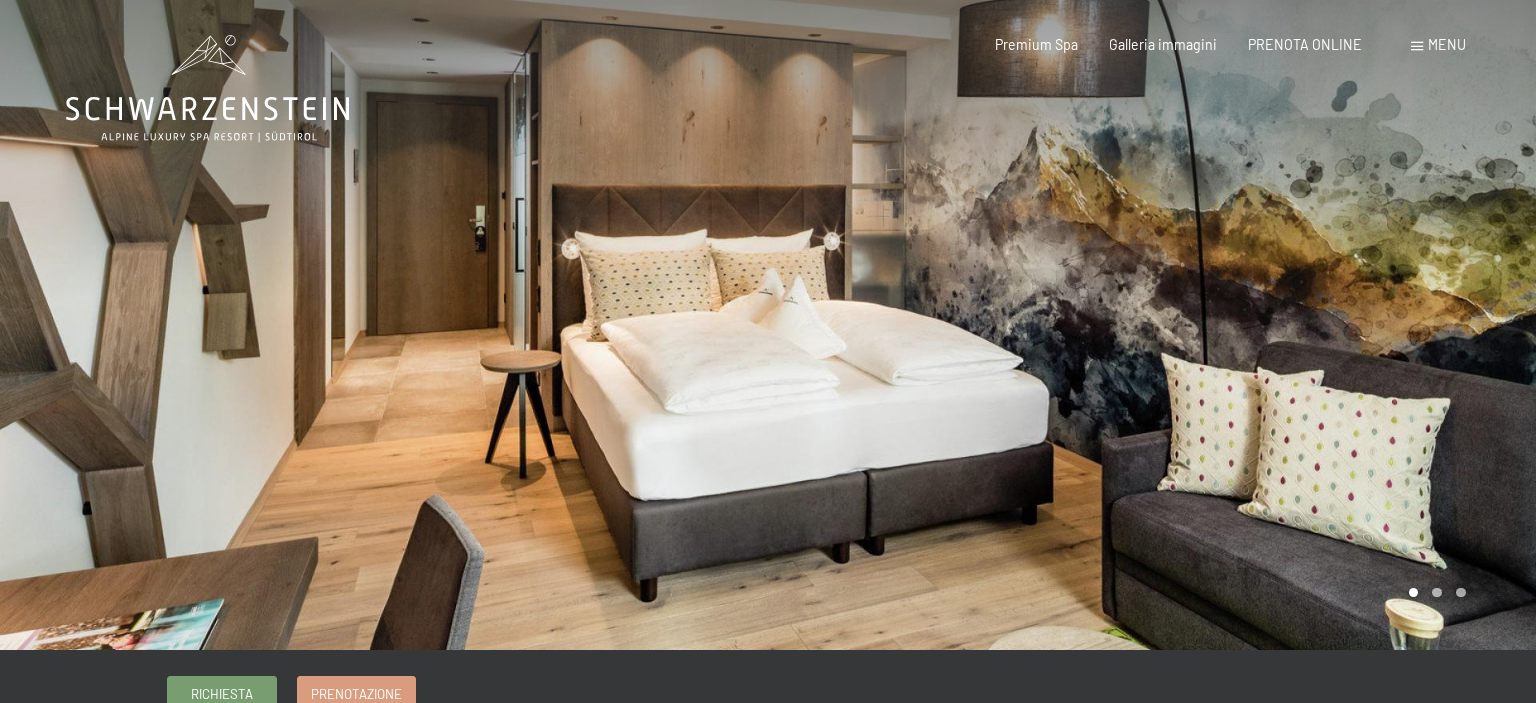 click at bounding box center (384, 325) 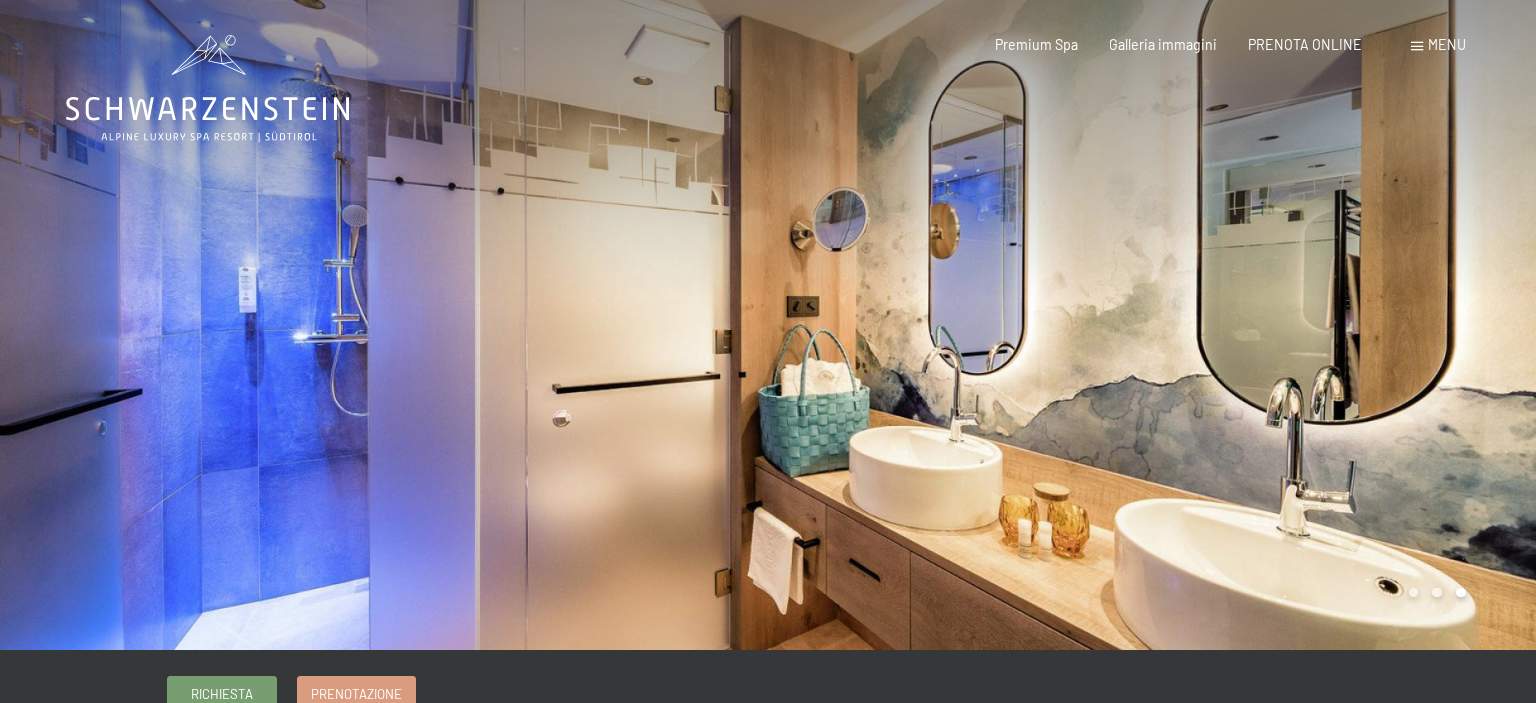 click at bounding box center [384, 325] 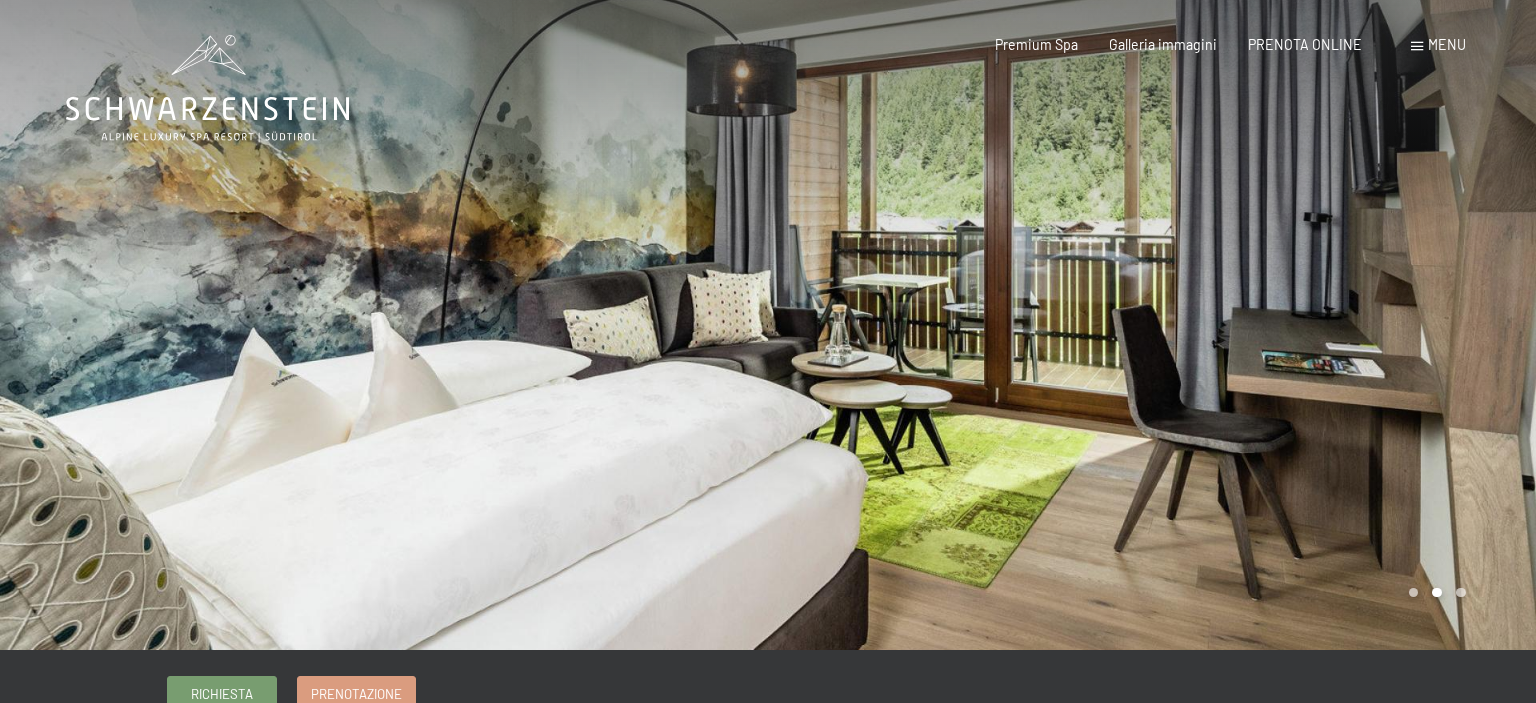 click at bounding box center (384, 325) 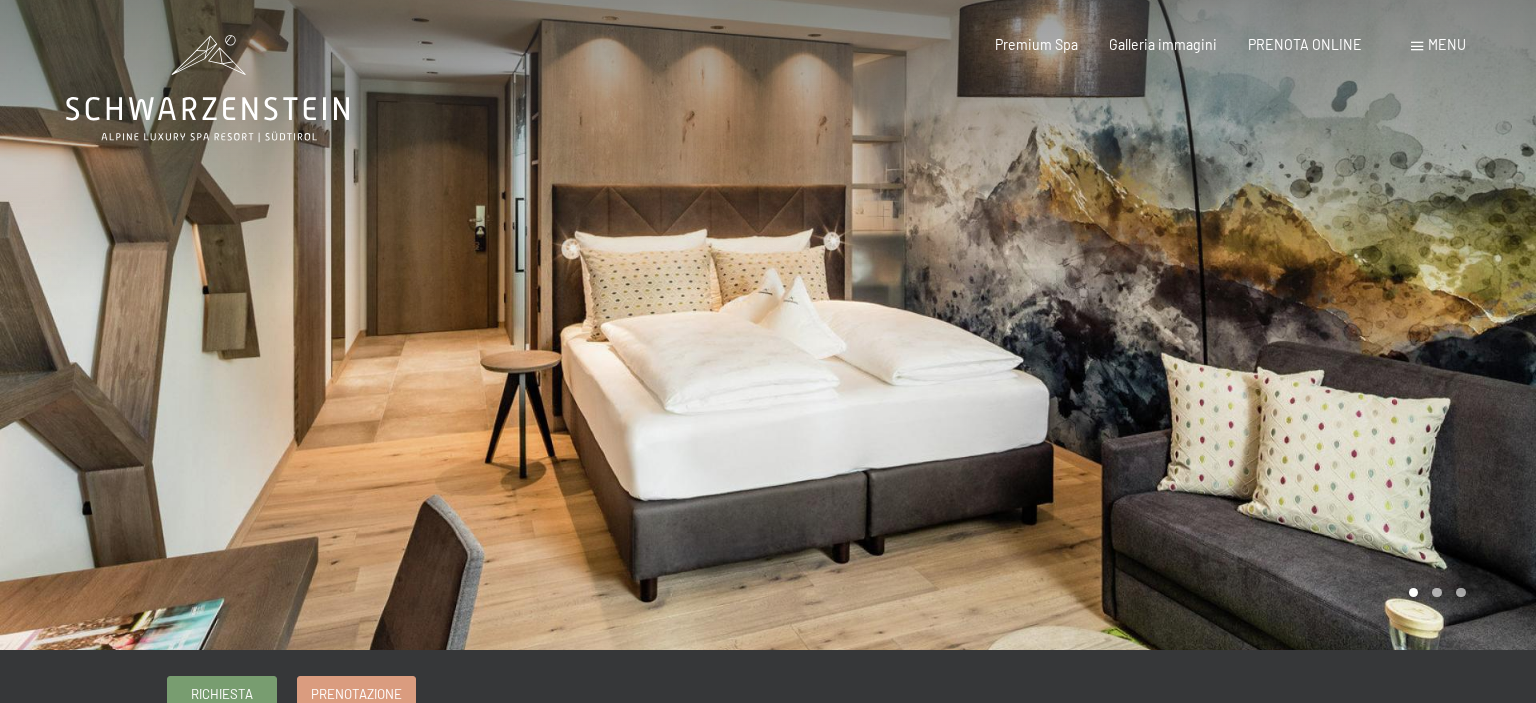 click at bounding box center (384, 325) 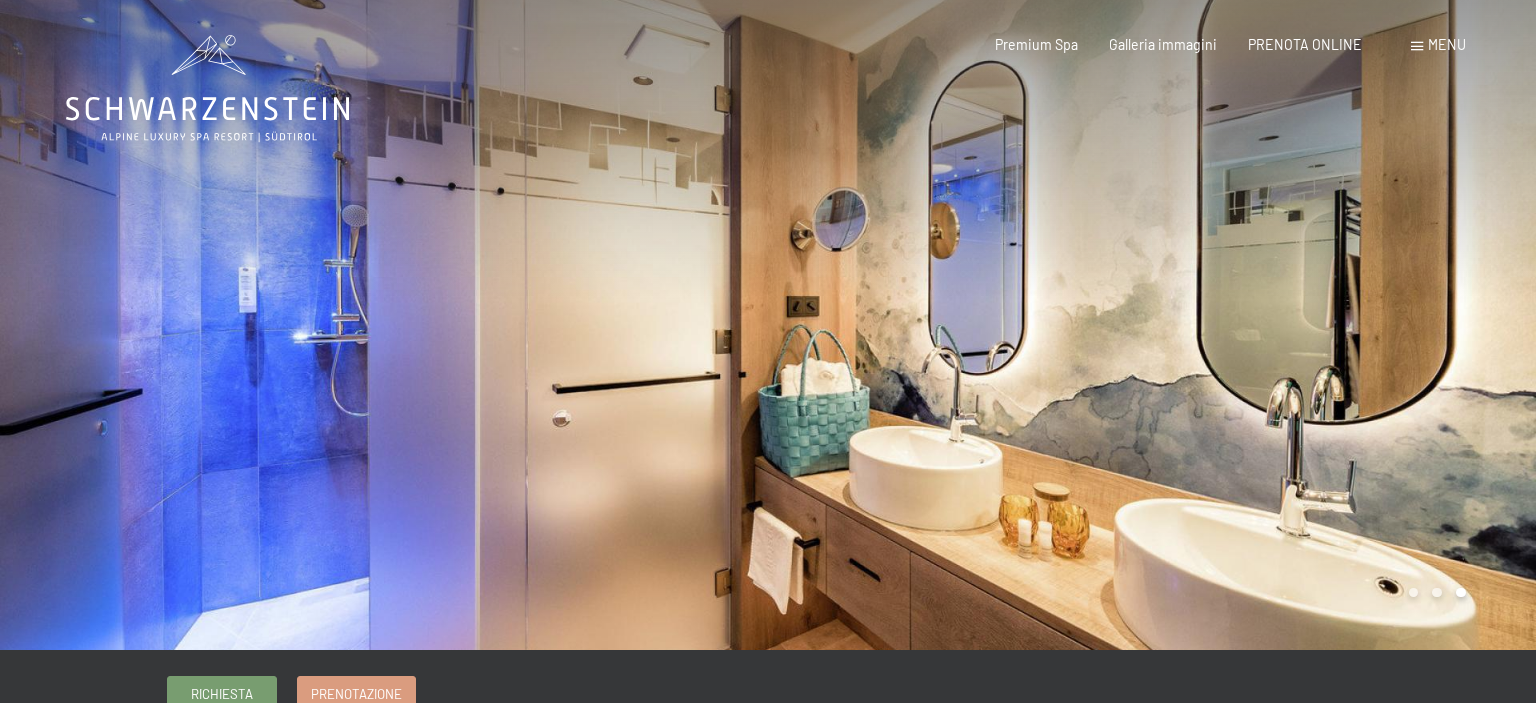 click at bounding box center (384, 325) 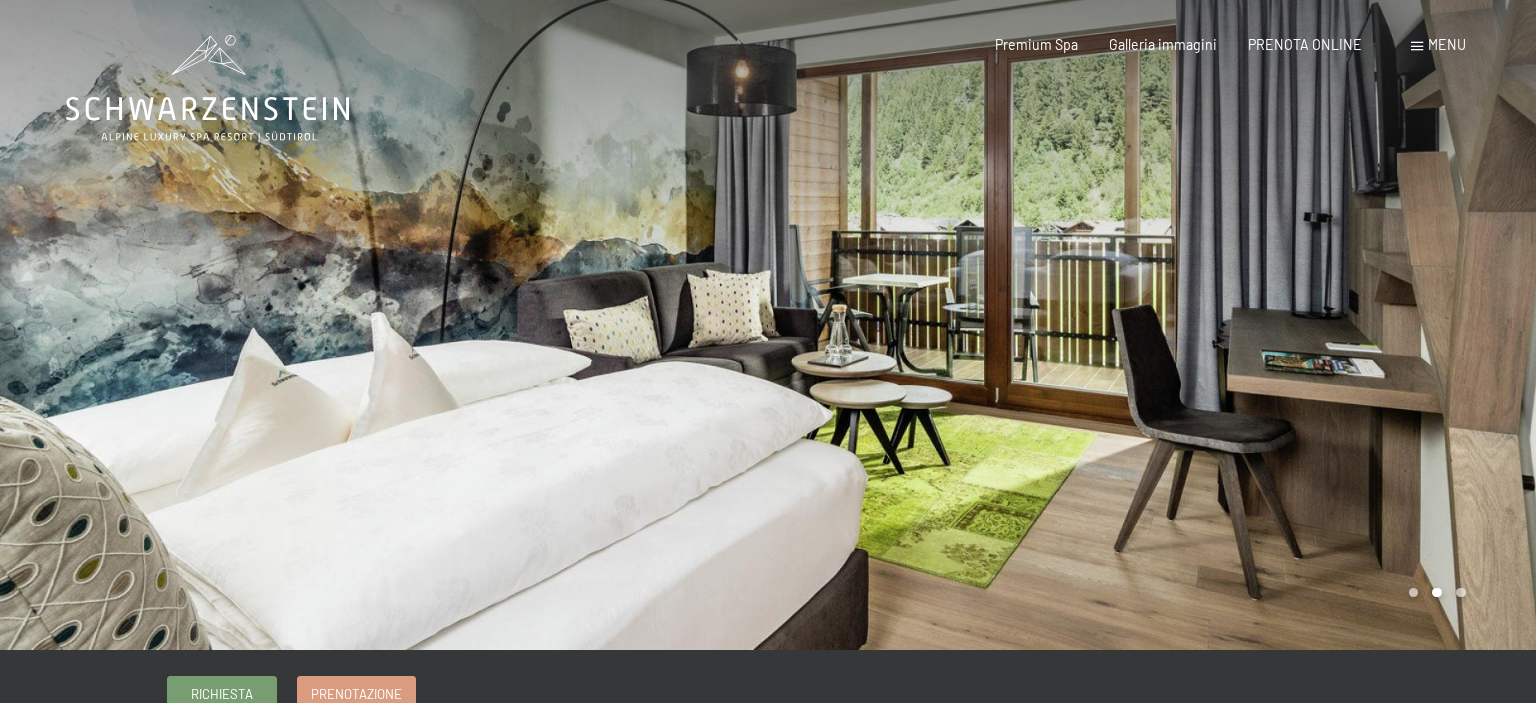 click at bounding box center [384, 325] 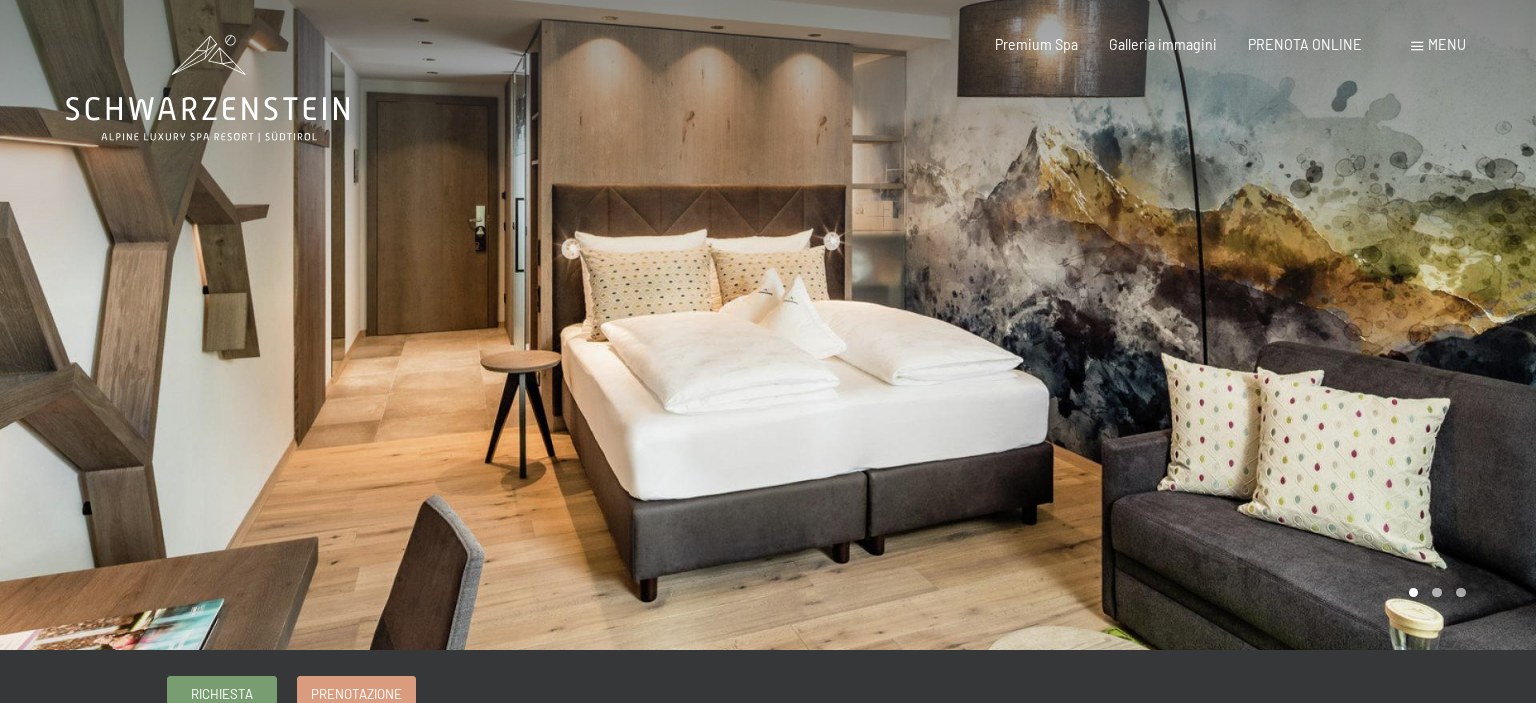 click at bounding box center [384, 325] 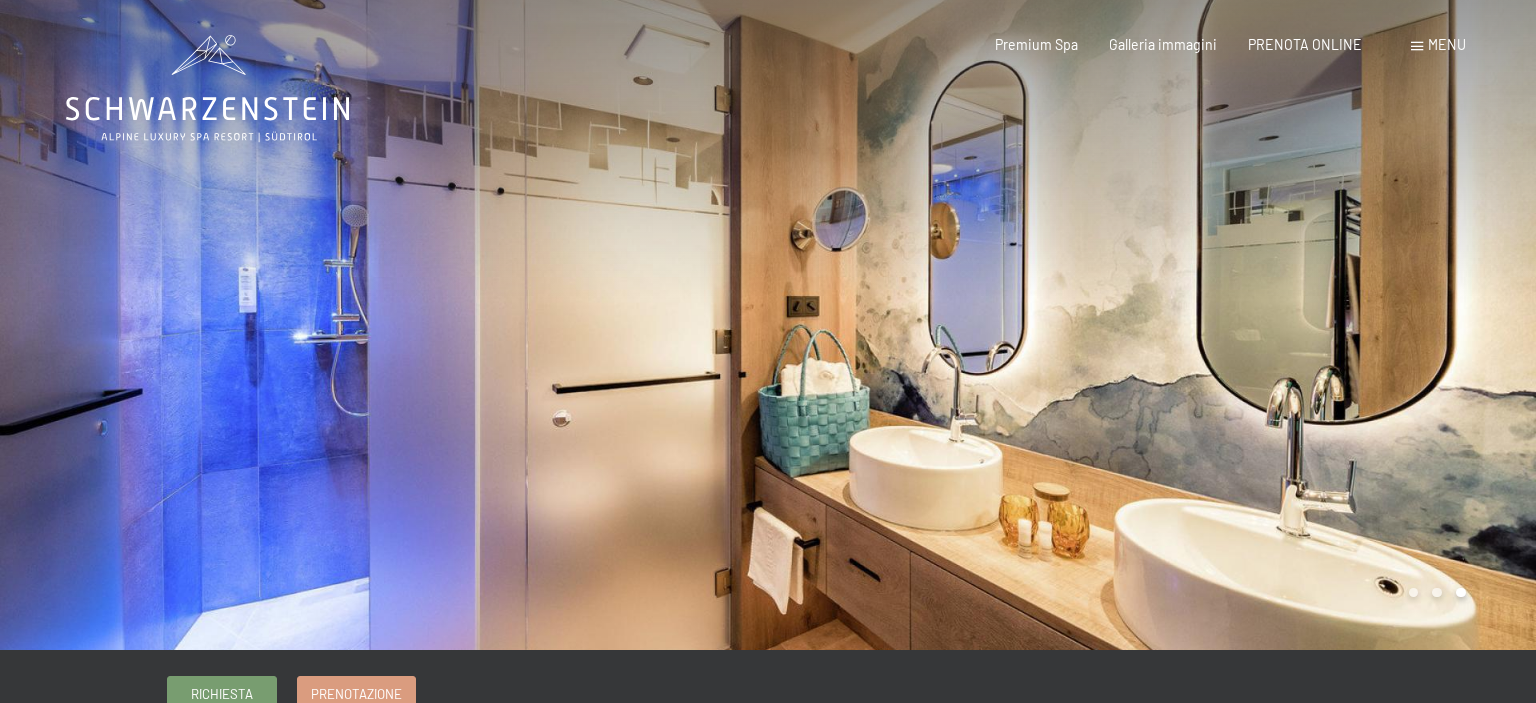 click at bounding box center (384, 325) 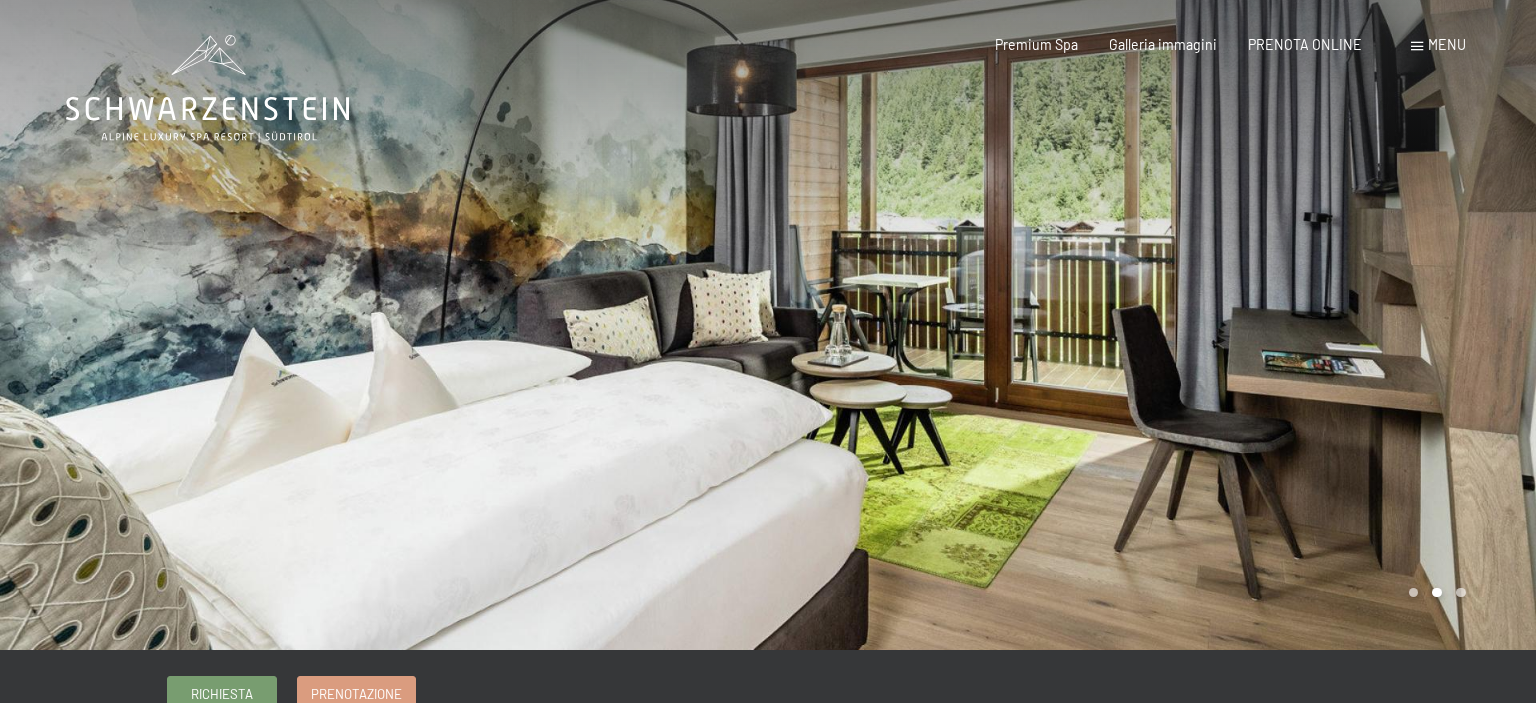 click at bounding box center (384, 325) 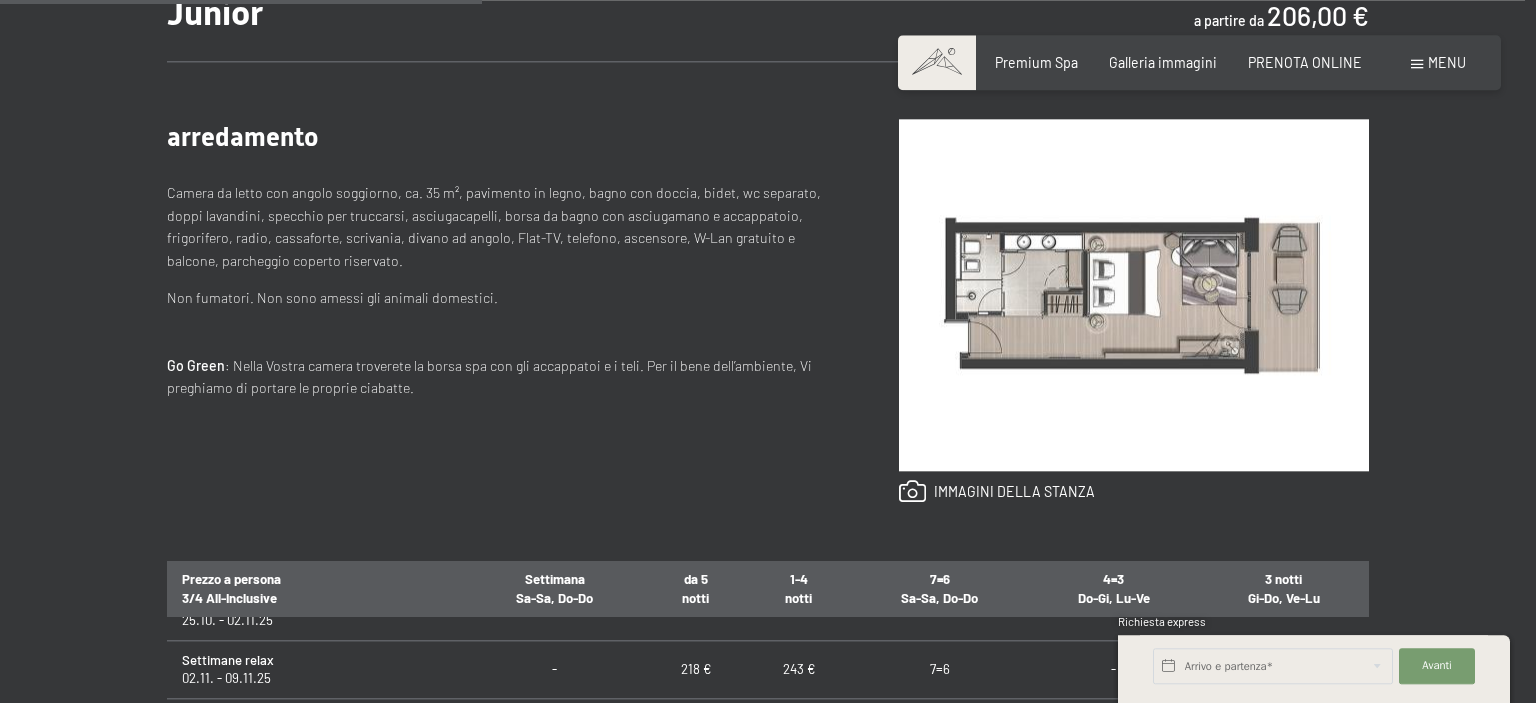 scroll, scrollTop: 743, scrollLeft: 0, axis: vertical 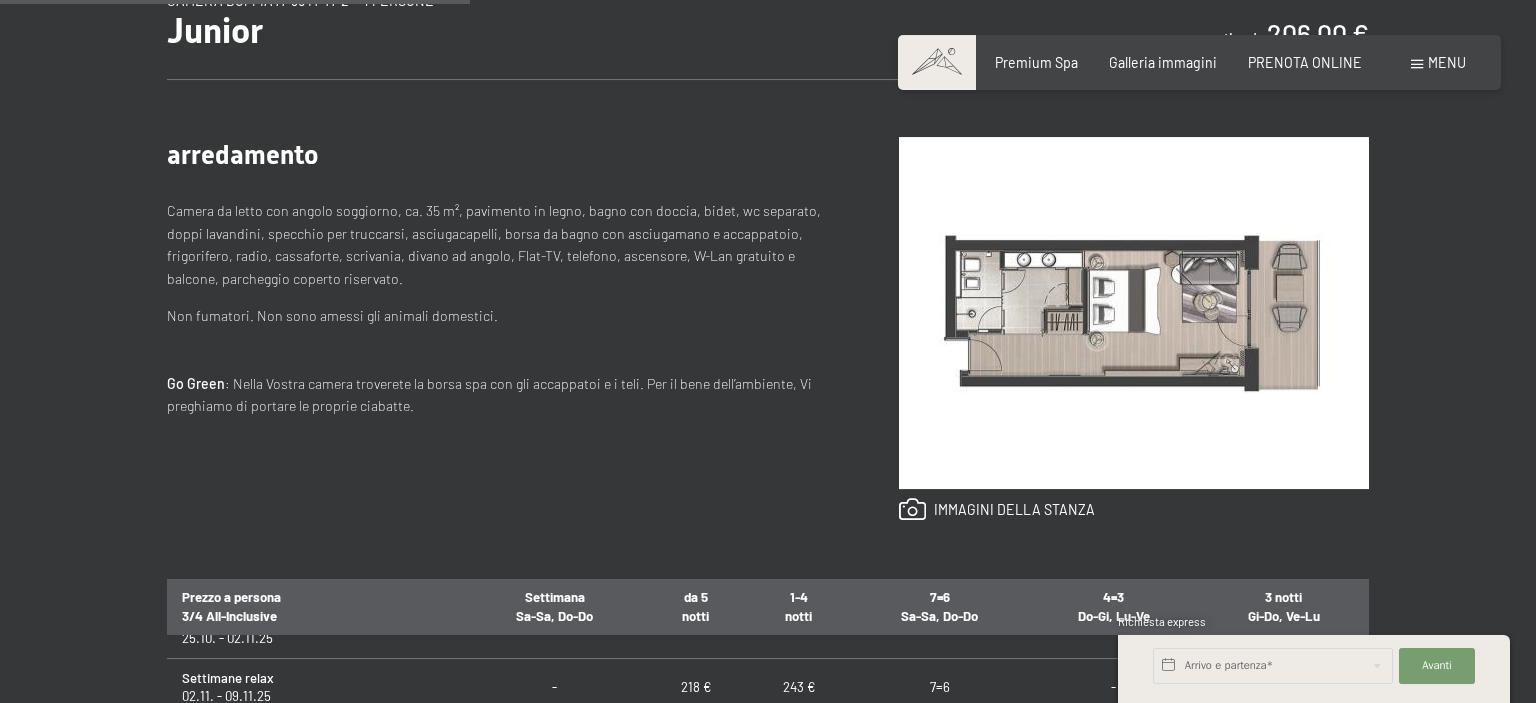 click at bounding box center (1134, 313) 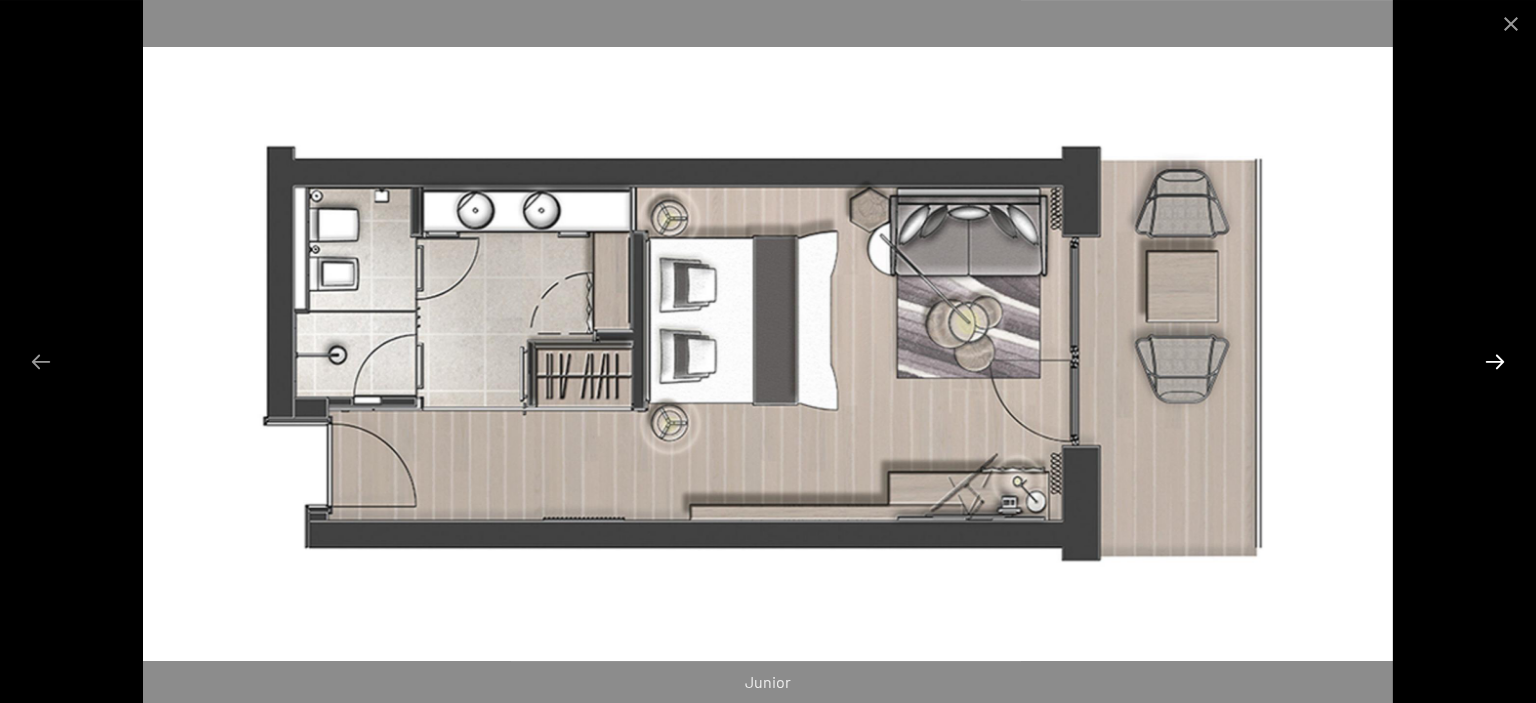 click at bounding box center (1495, 361) 